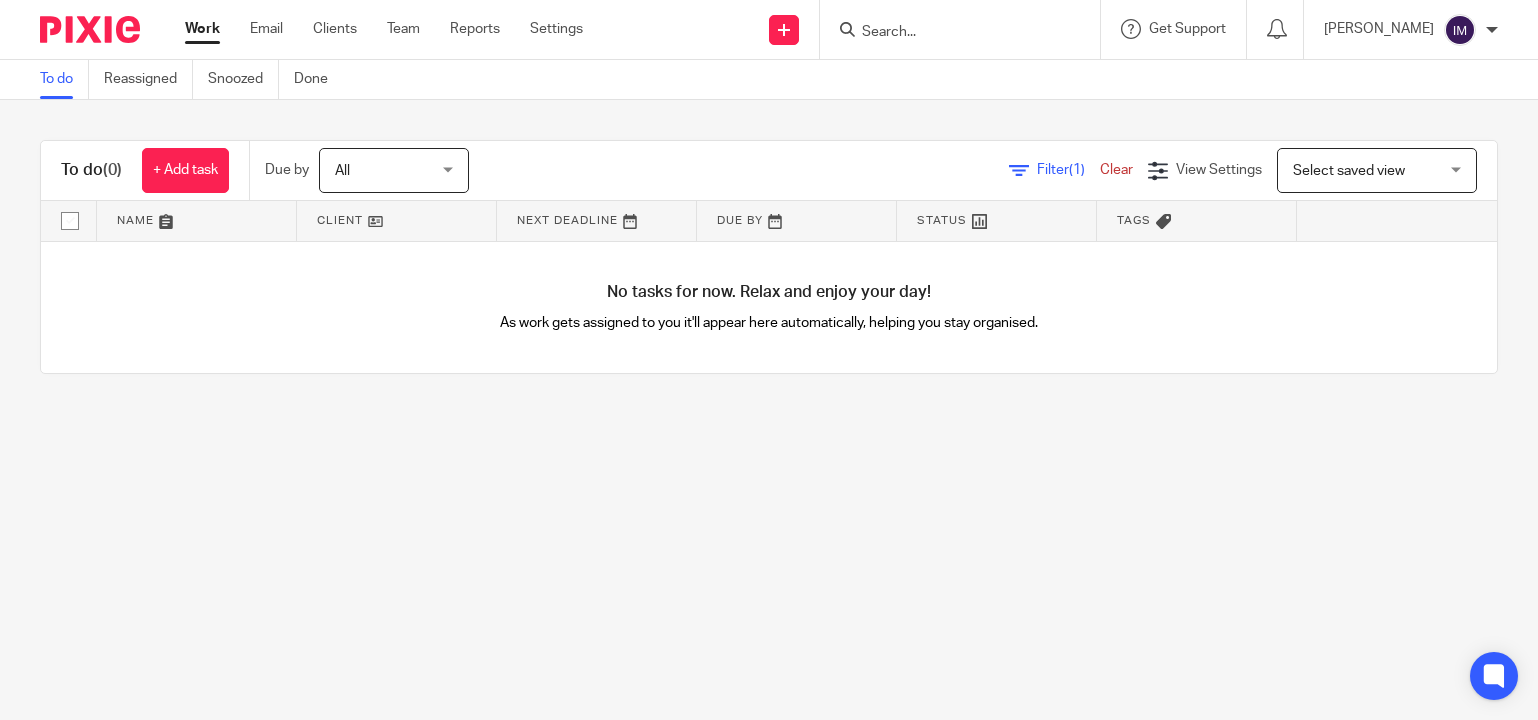scroll, scrollTop: 0, scrollLeft: 0, axis: both 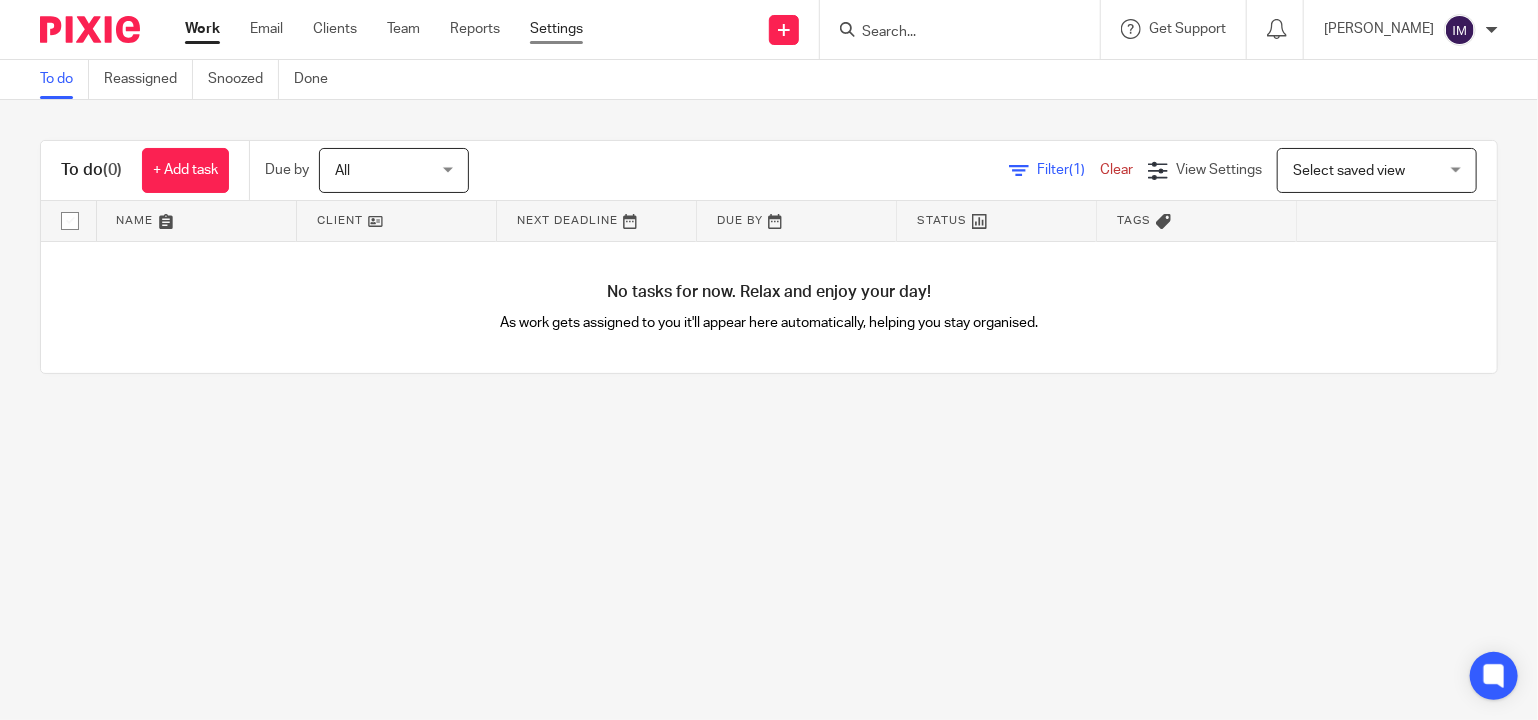 click on "Settings" at bounding box center (556, 29) 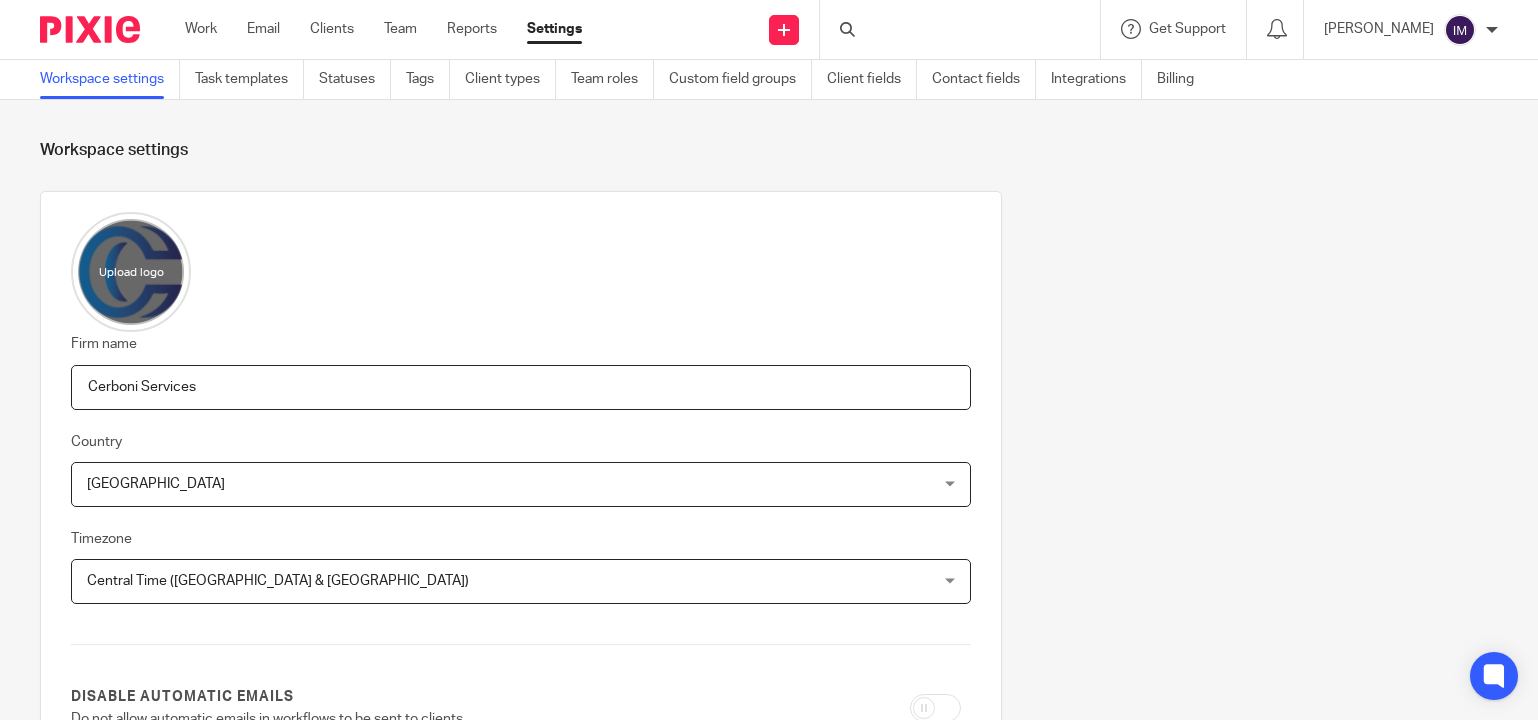 scroll, scrollTop: 0, scrollLeft: 0, axis: both 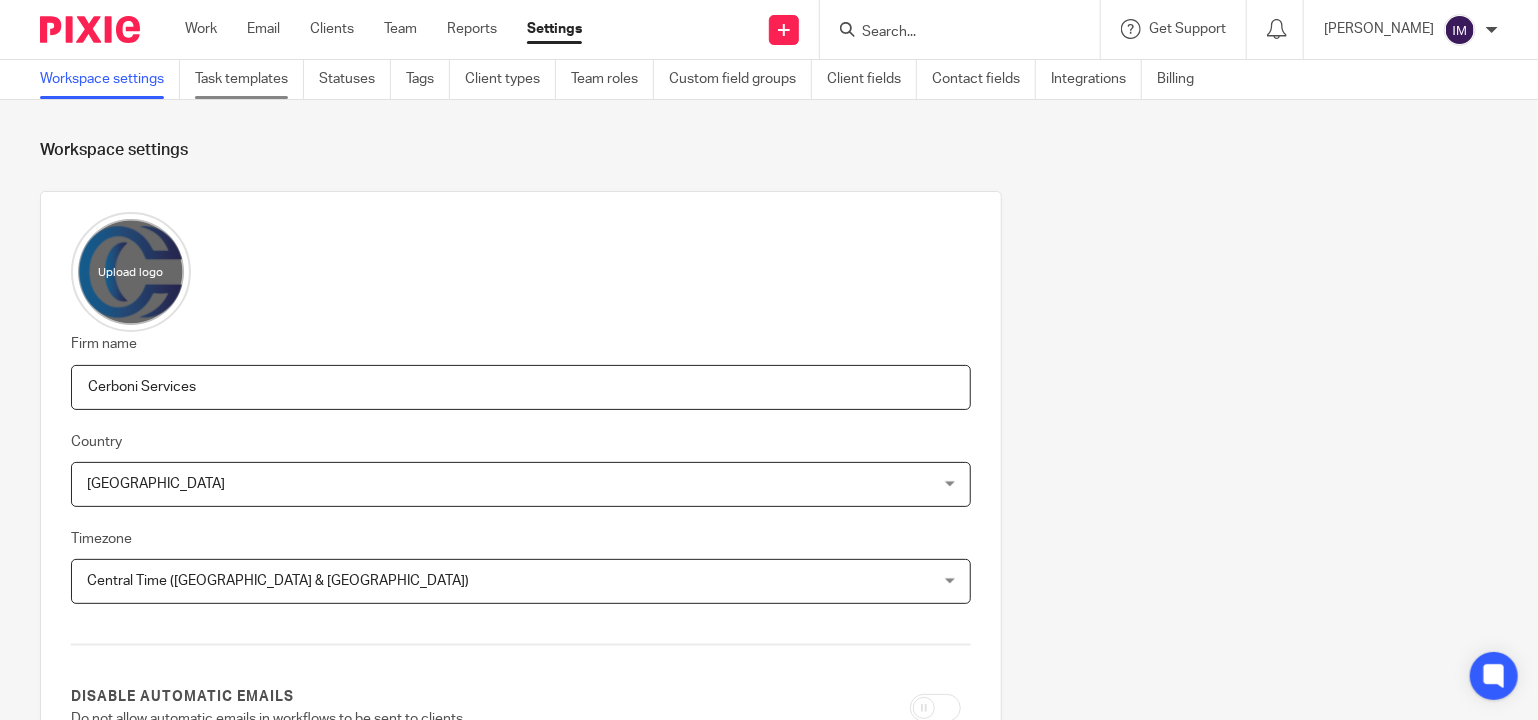 click on "Task templates" at bounding box center [249, 79] 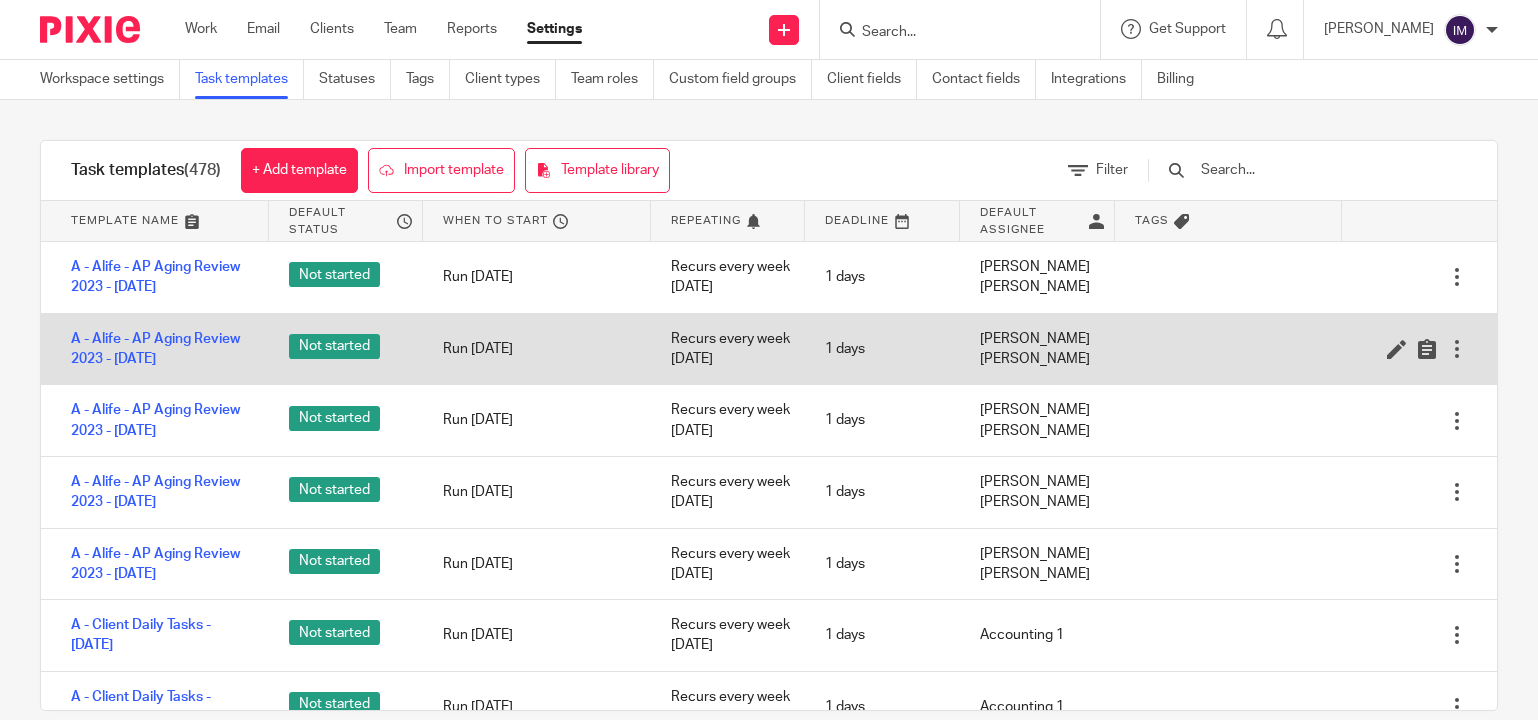 scroll, scrollTop: 0, scrollLeft: 0, axis: both 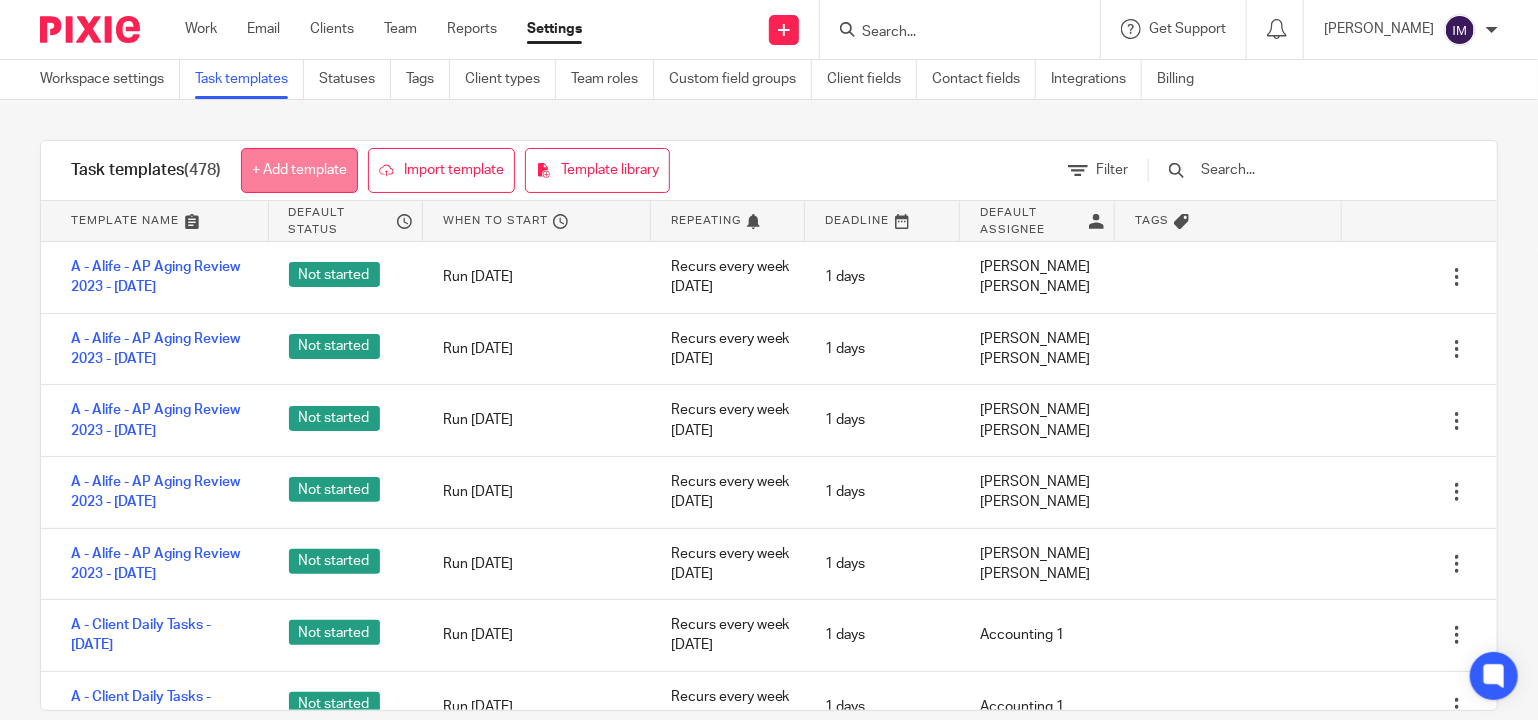 click on "+ Add template" at bounding box center (299, 170) 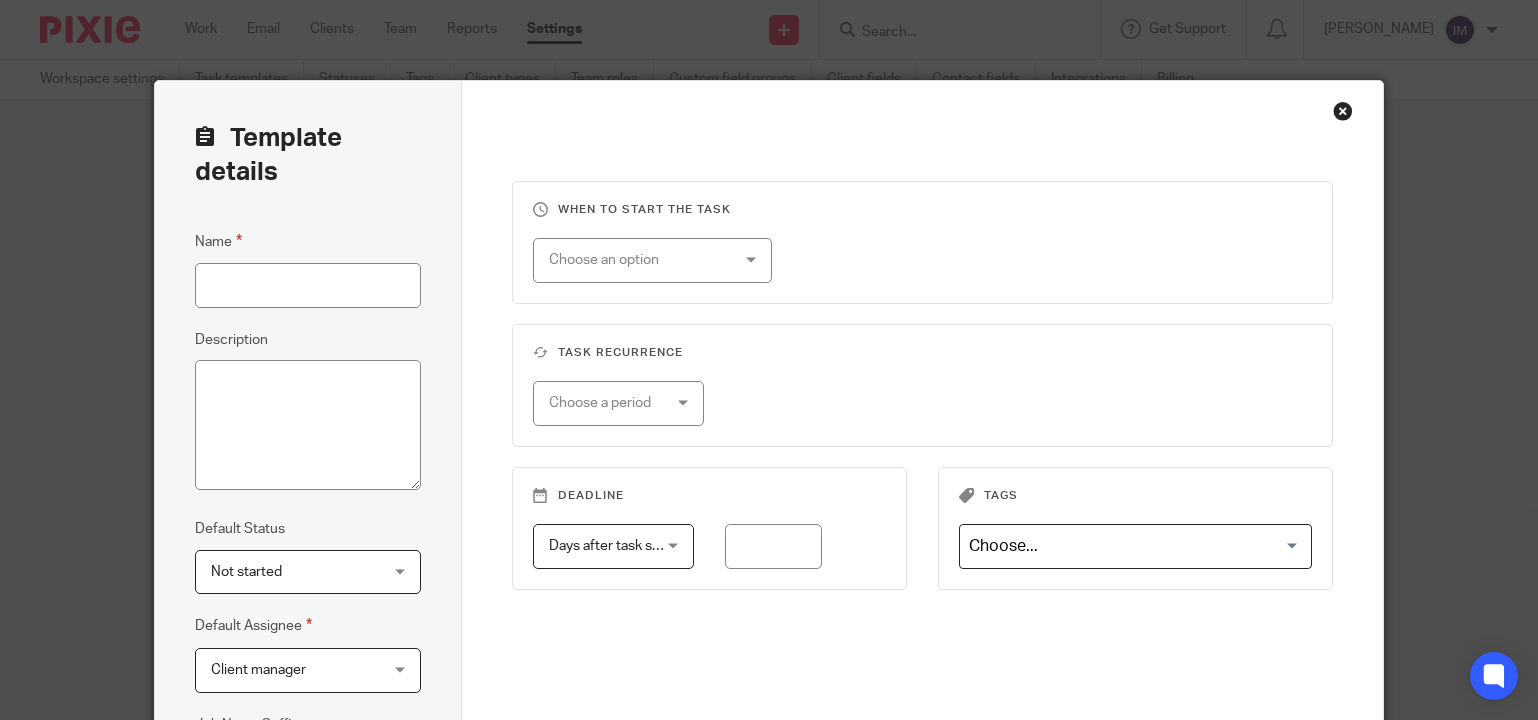 scroll, scrollTop: 0, scrollLeft: 0, axis: both 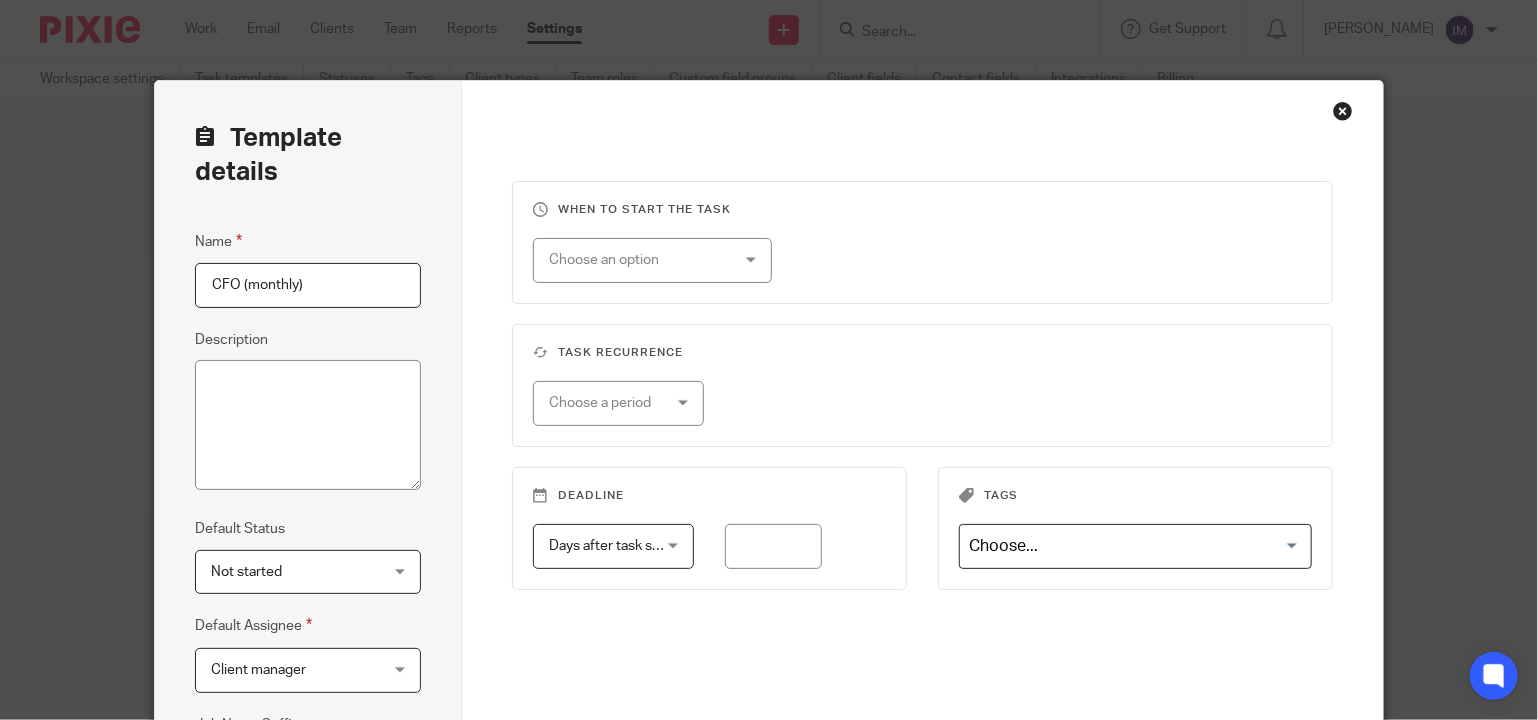 type on "CFO (monthly)" 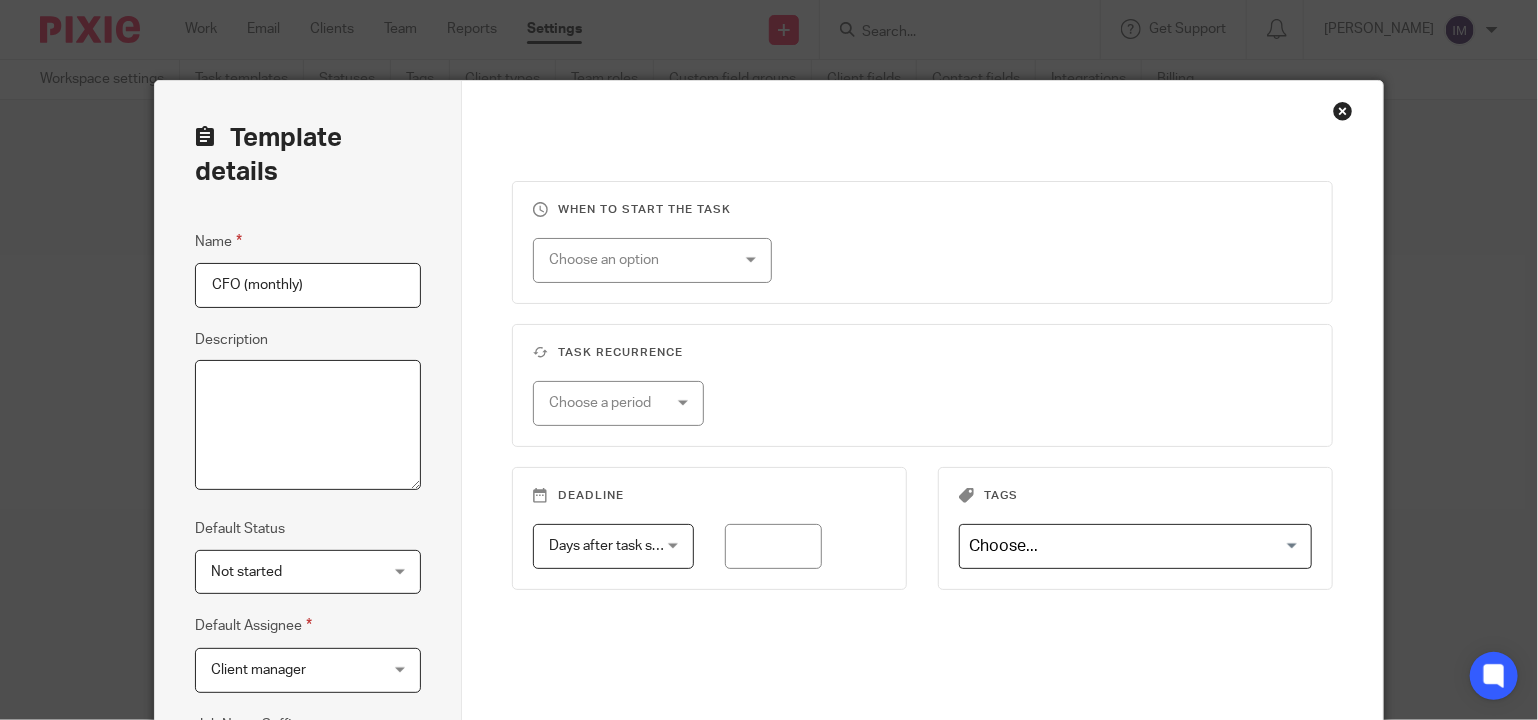 click on "Description" at bounding box center [308, 425] 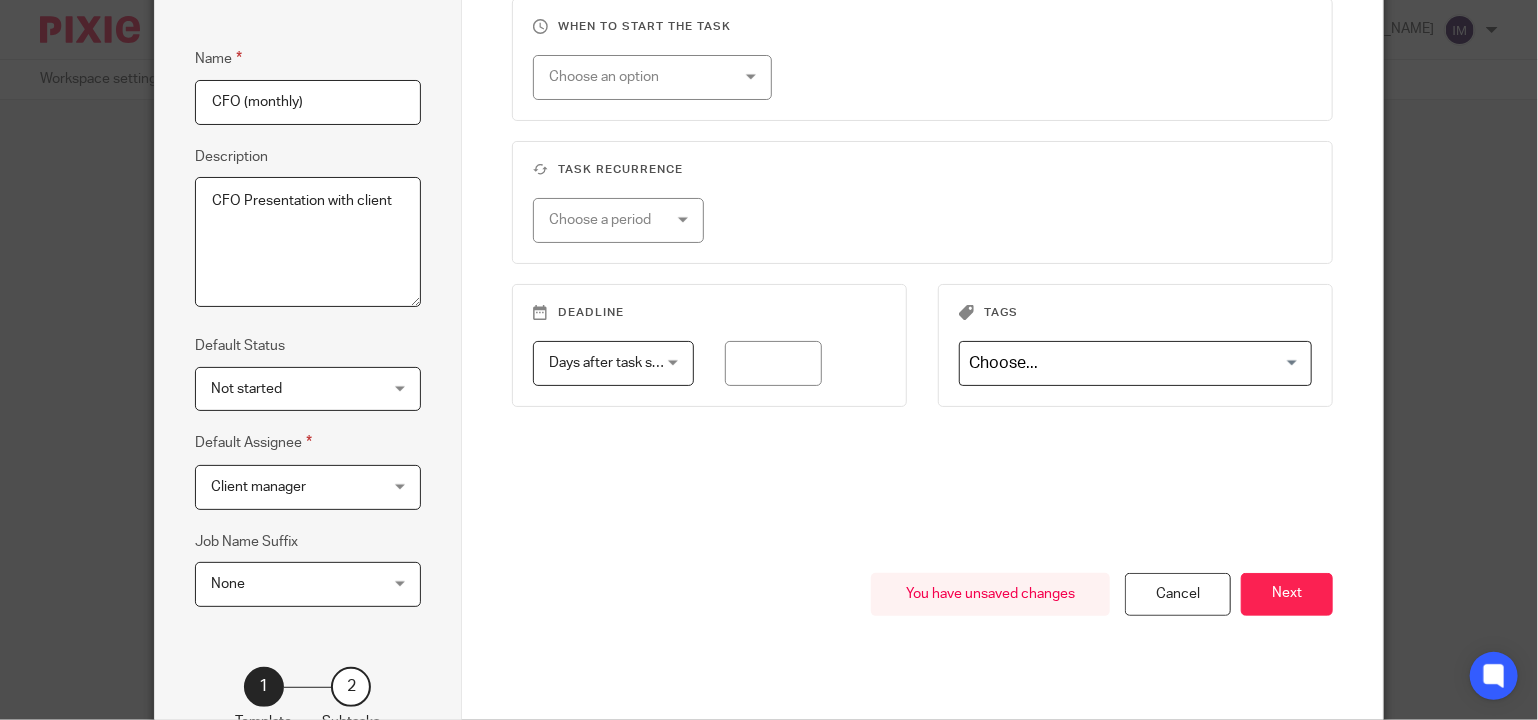 scroll, scrollTop: 333, scrollLeft: 0, axis: vertical 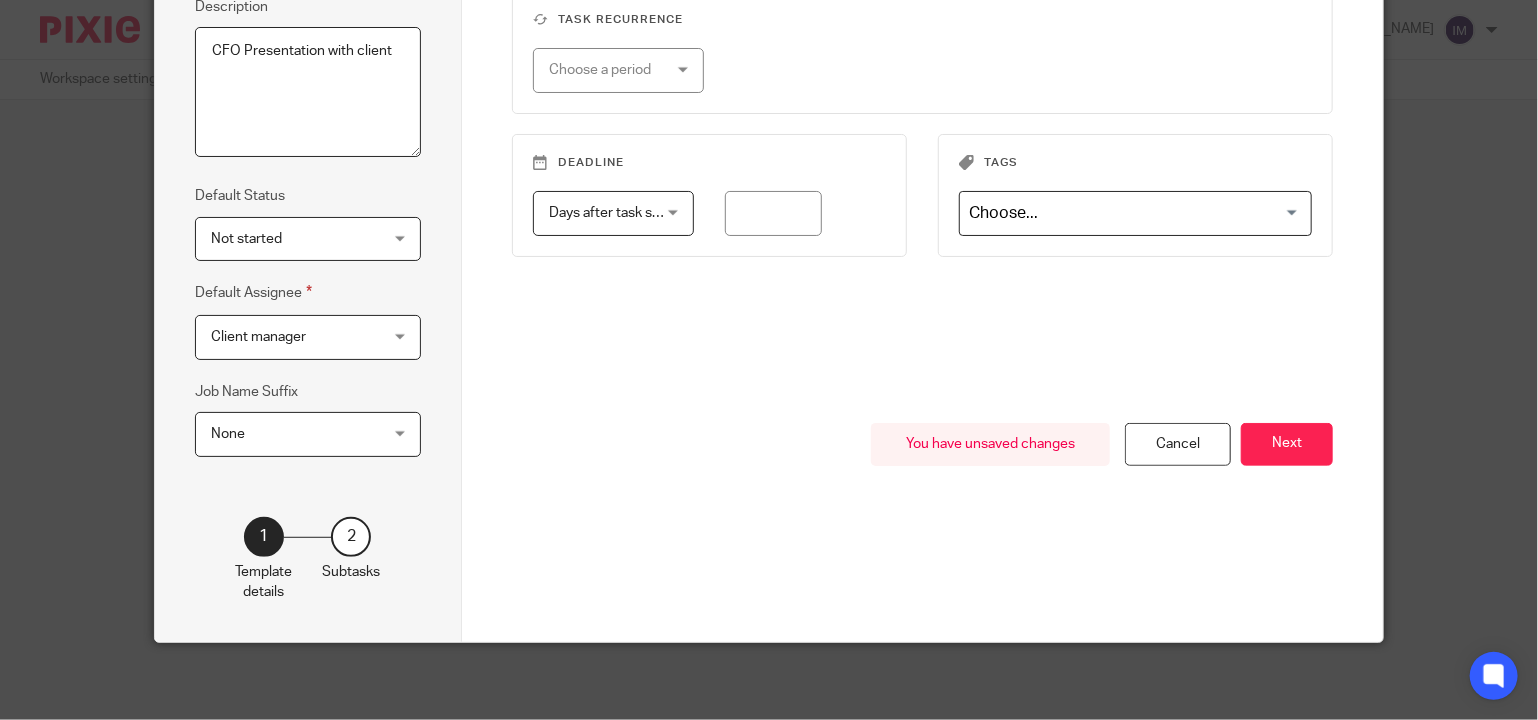 type on "CFO Presentation with client" 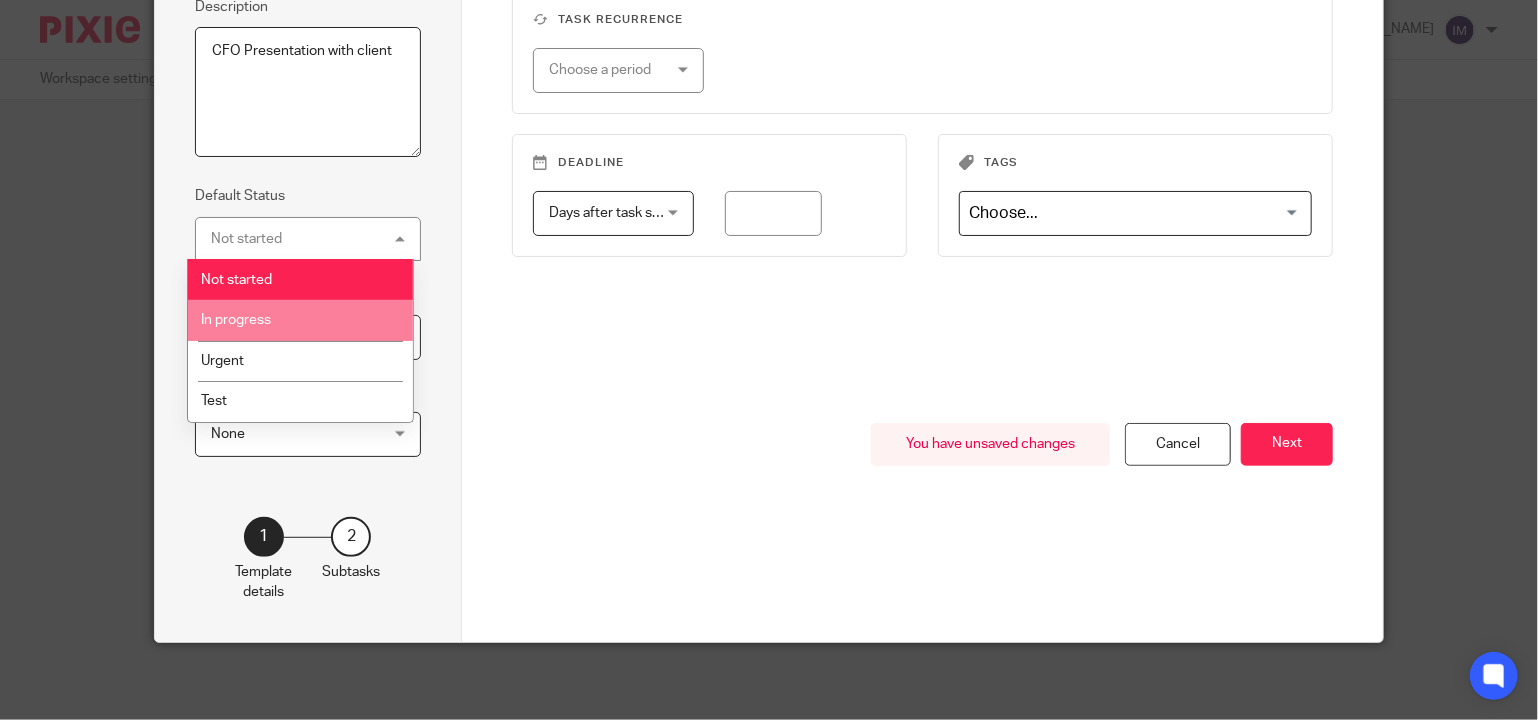 click on "When to start the task
Choose an option
On date
Week day
Month day
On client date field
Task recurrence
Choose a period
No repeat
Weekly
Monthly
Yearly
Deadline
Days after task starts
Days after task starts
Days after task starts
Weeks after task starts
Months after task starts
day
Tags
Loading..." at bounding box center [922, 135] 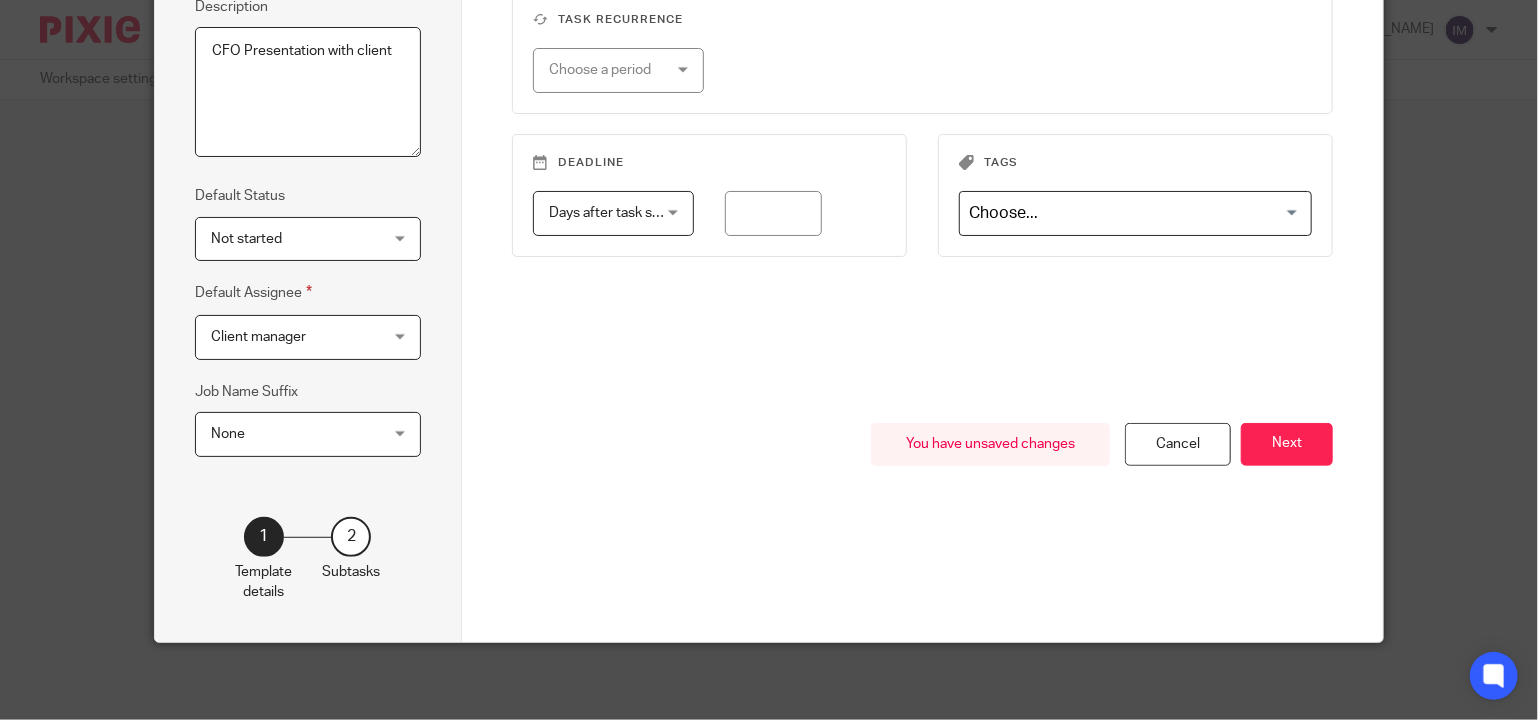 click on "Client manager" at bounding box center (294, 337) 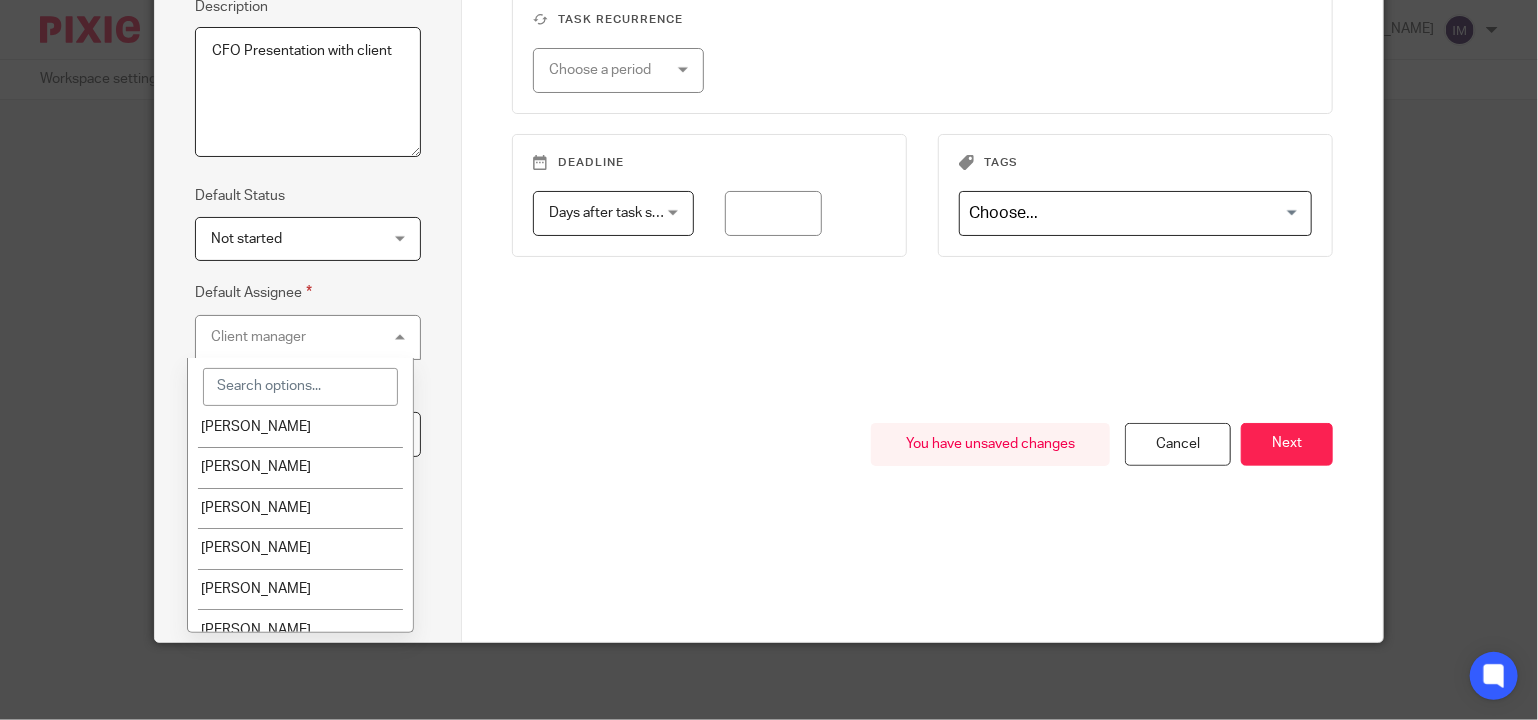 scroll, scrollTop: 1666, scrollLeft: 0, axis: vertical 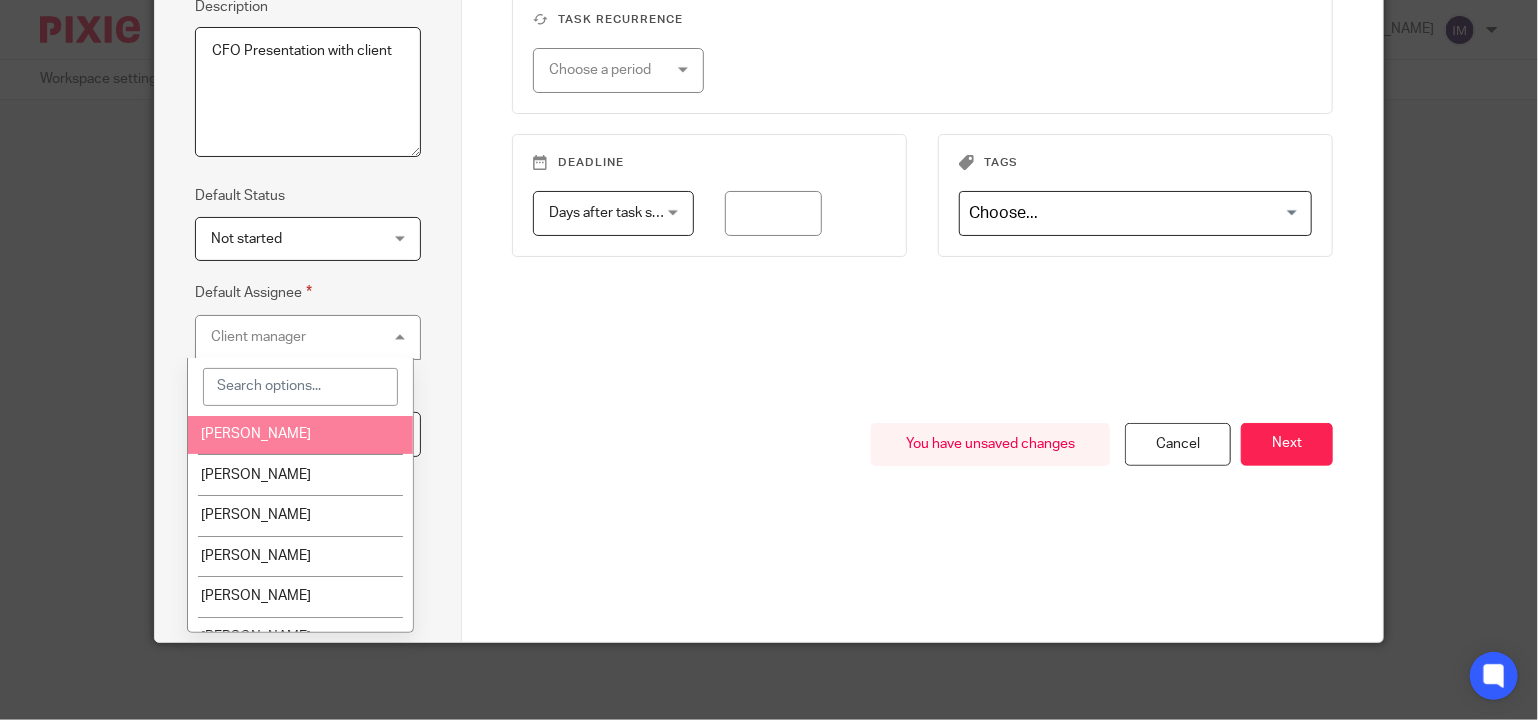 click at bounding box center [300, 387] 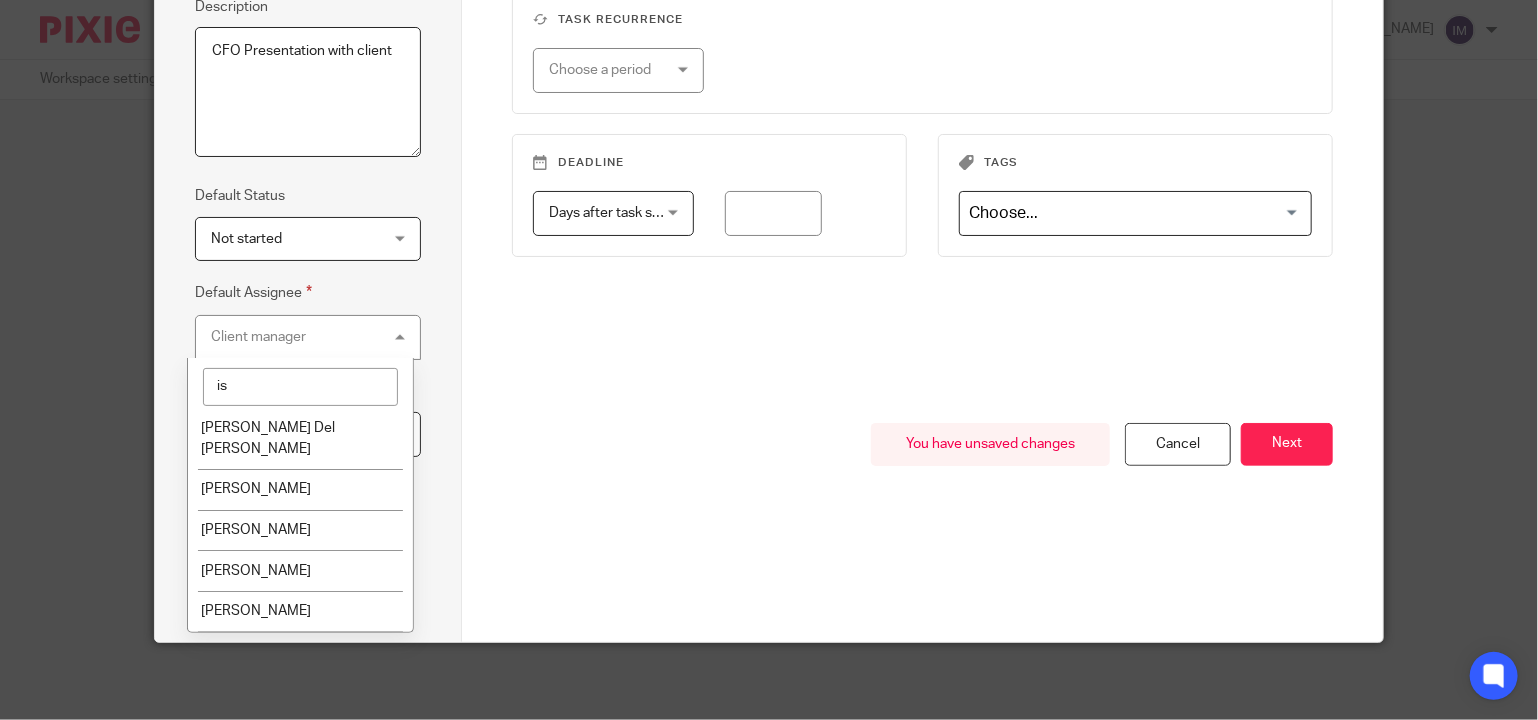 scroll, scrollTop: 0, scrollLeft: 0, axis: both 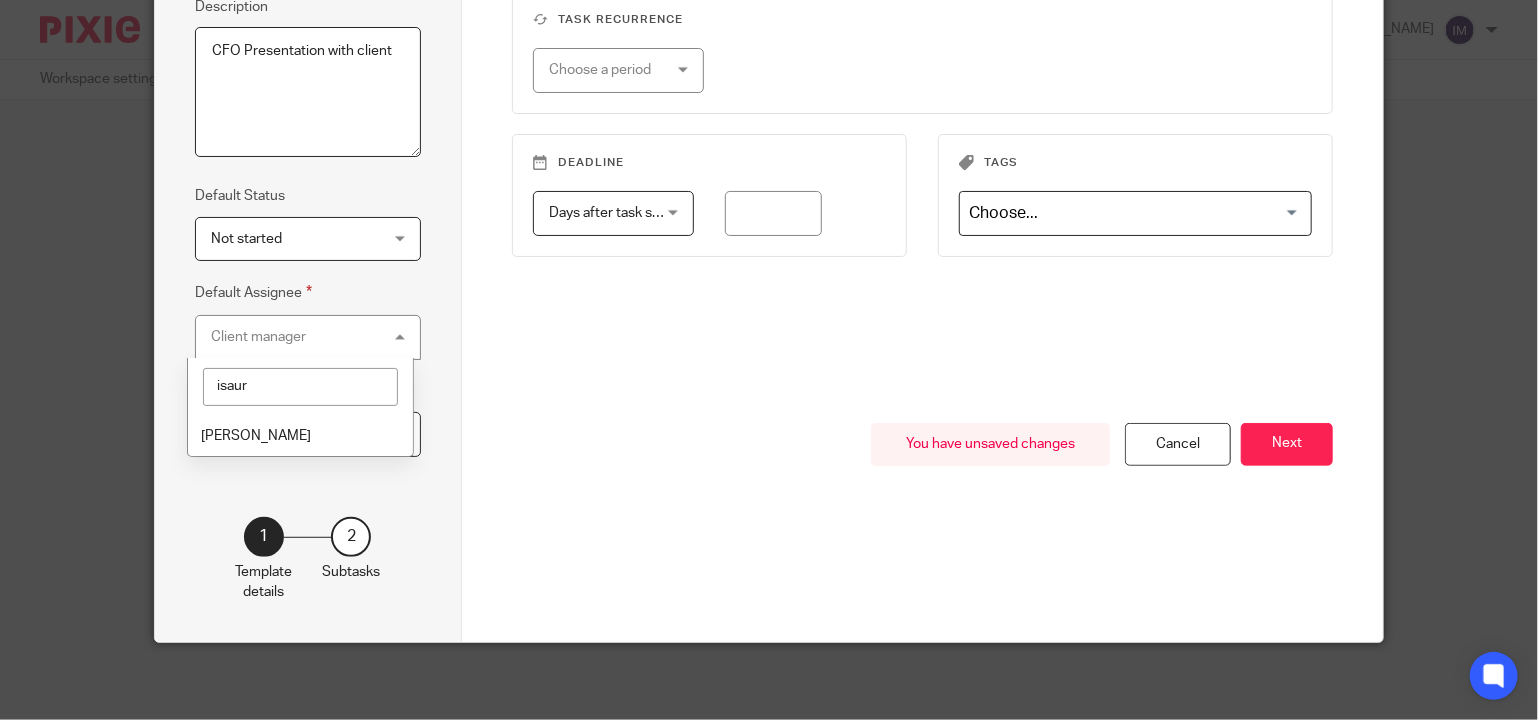 type on "isaur" 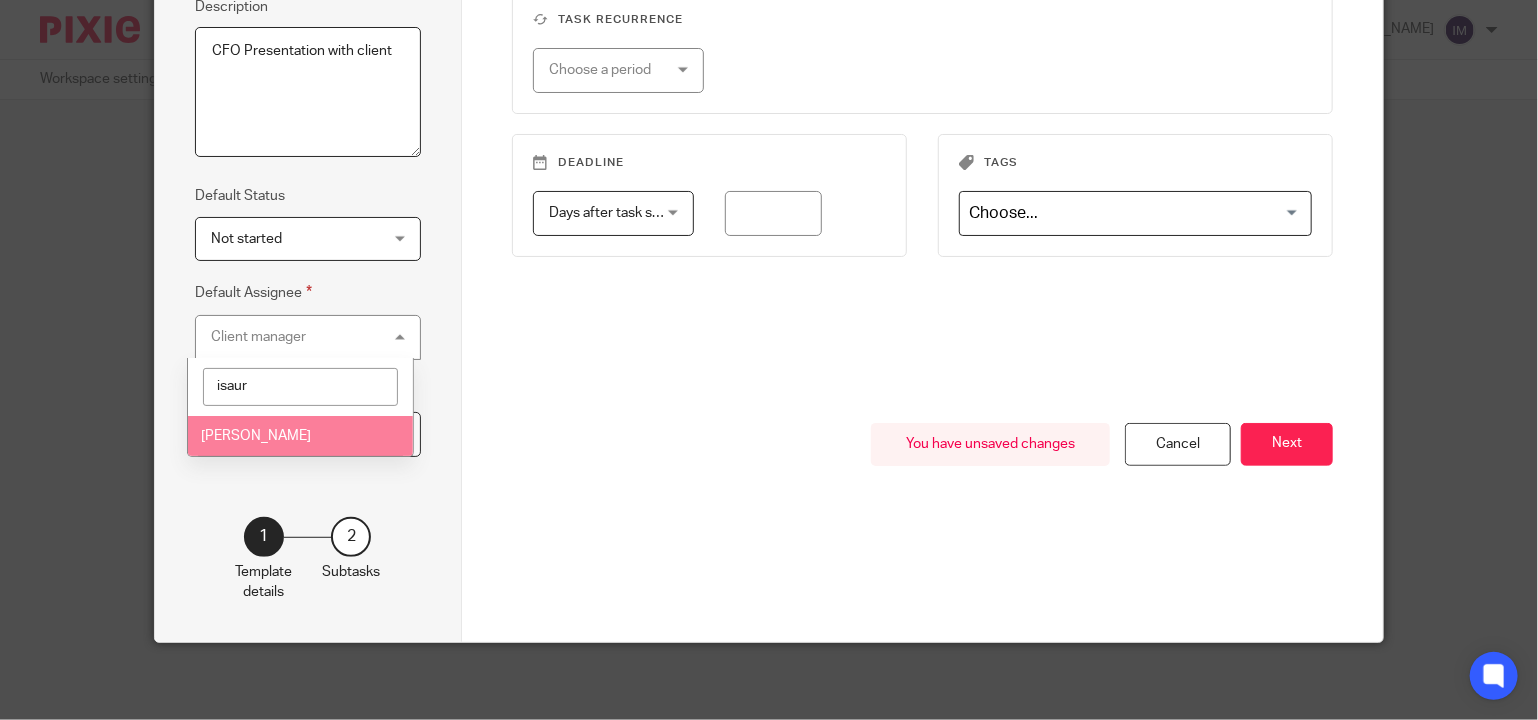 click on "[PERSON_NAME]" at bounding box center (300, 436) 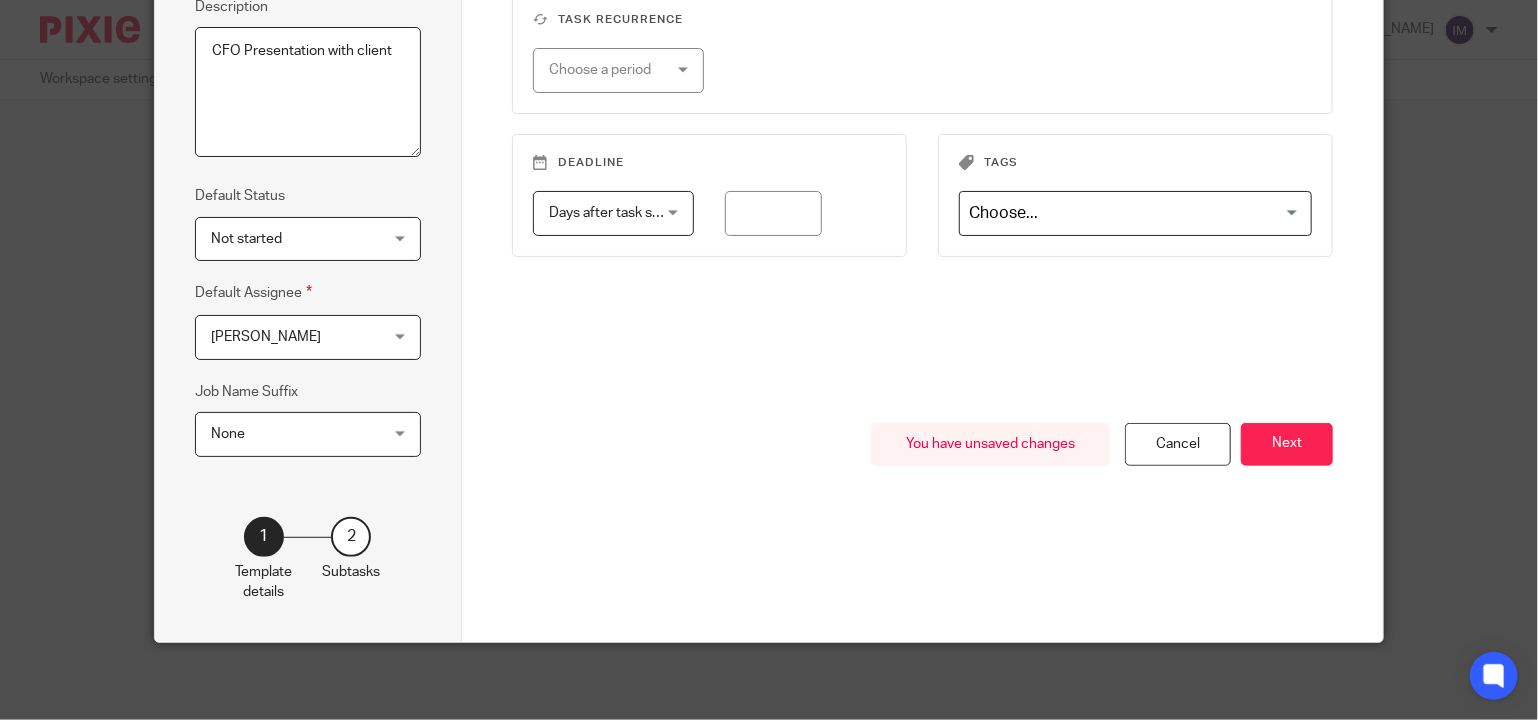 click on "None
None" at bounding box center [308, 434] 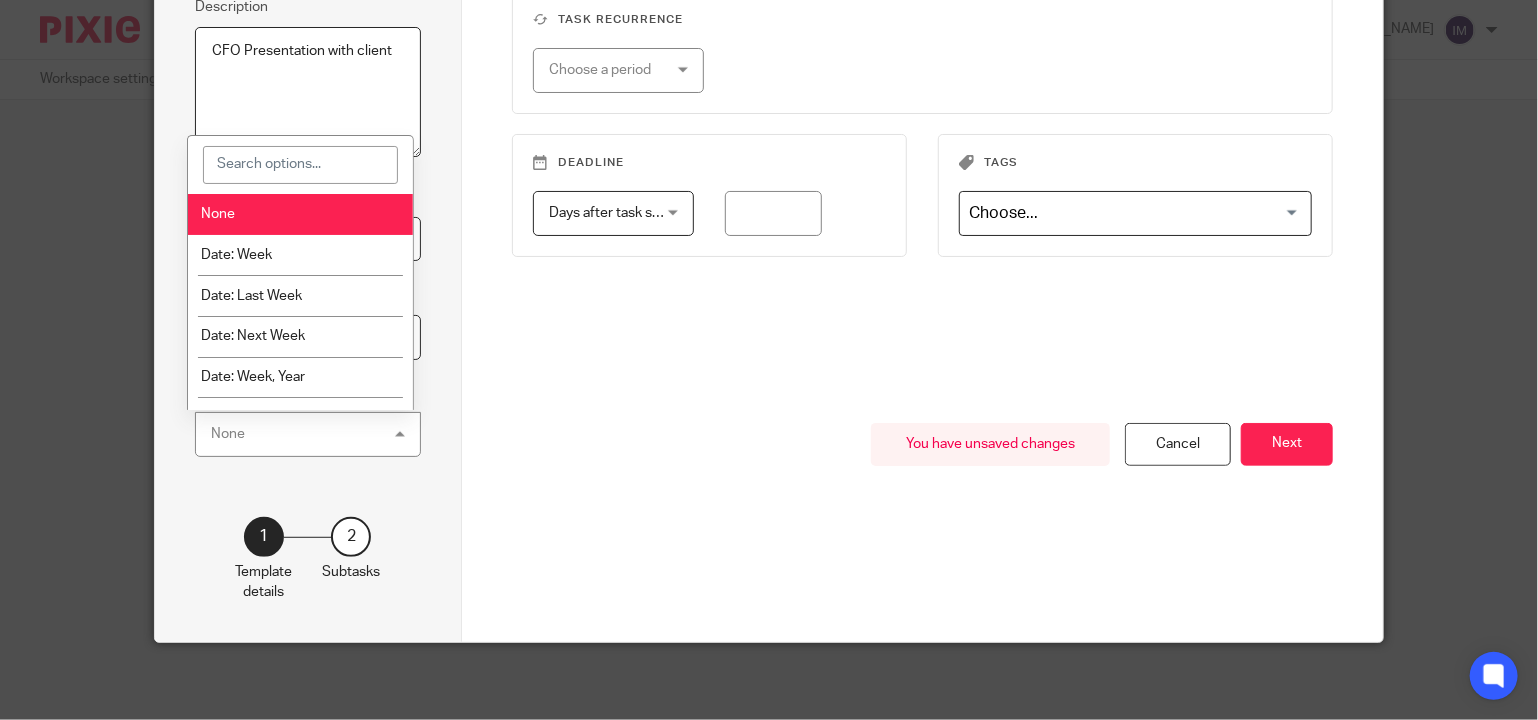 click on "None
None" at bounding box center [308, 434] 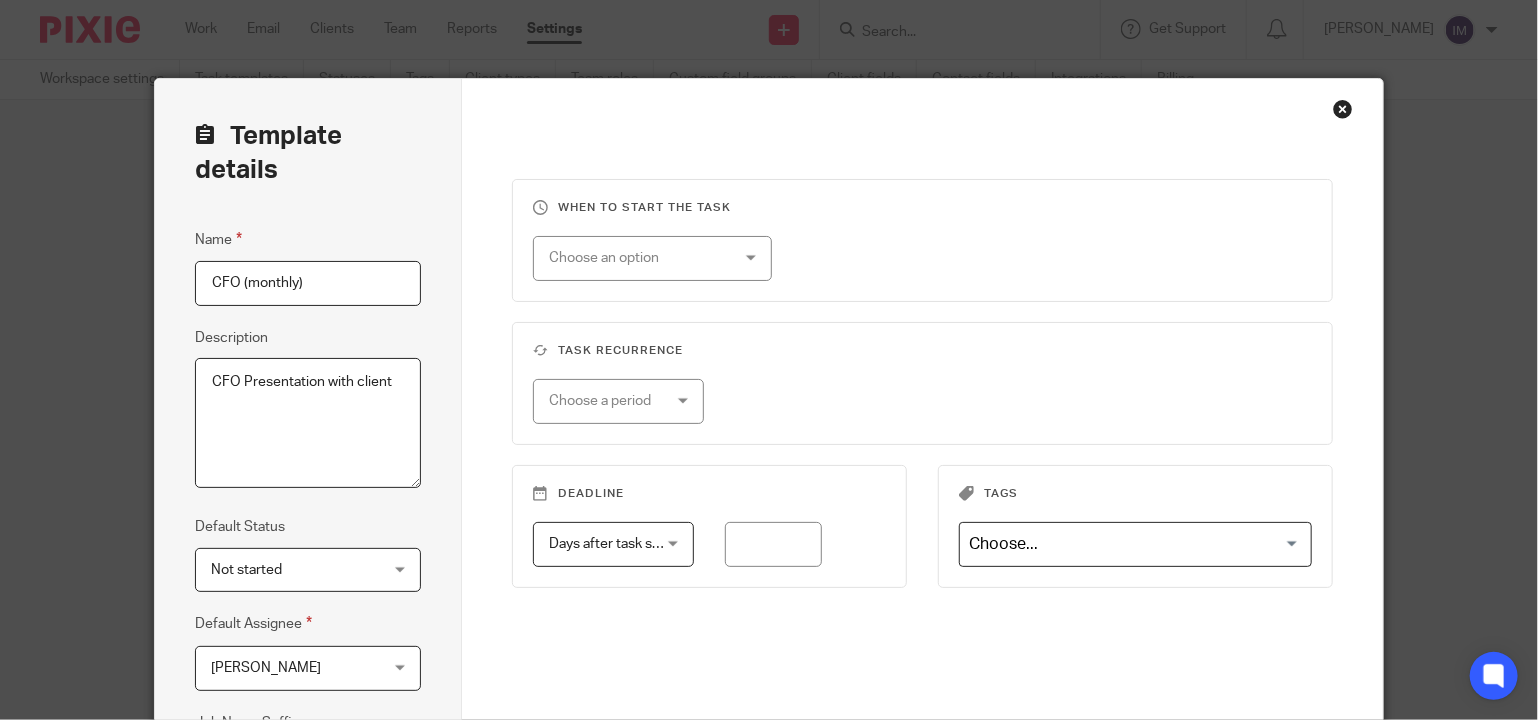 scroll, scrollTop: 0, scrollLeft: 0, axis: both 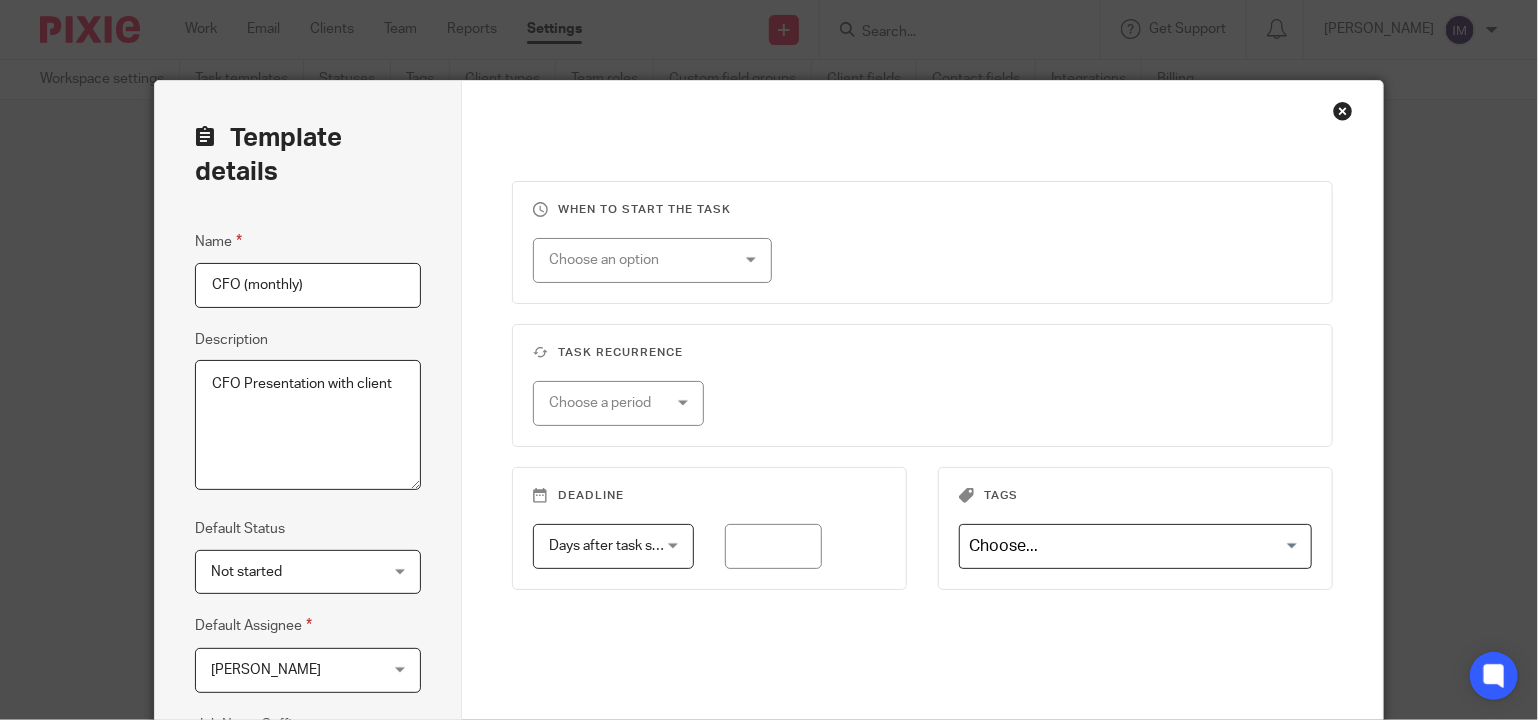 click on "Choose an option" at bounding box center (638, 260) 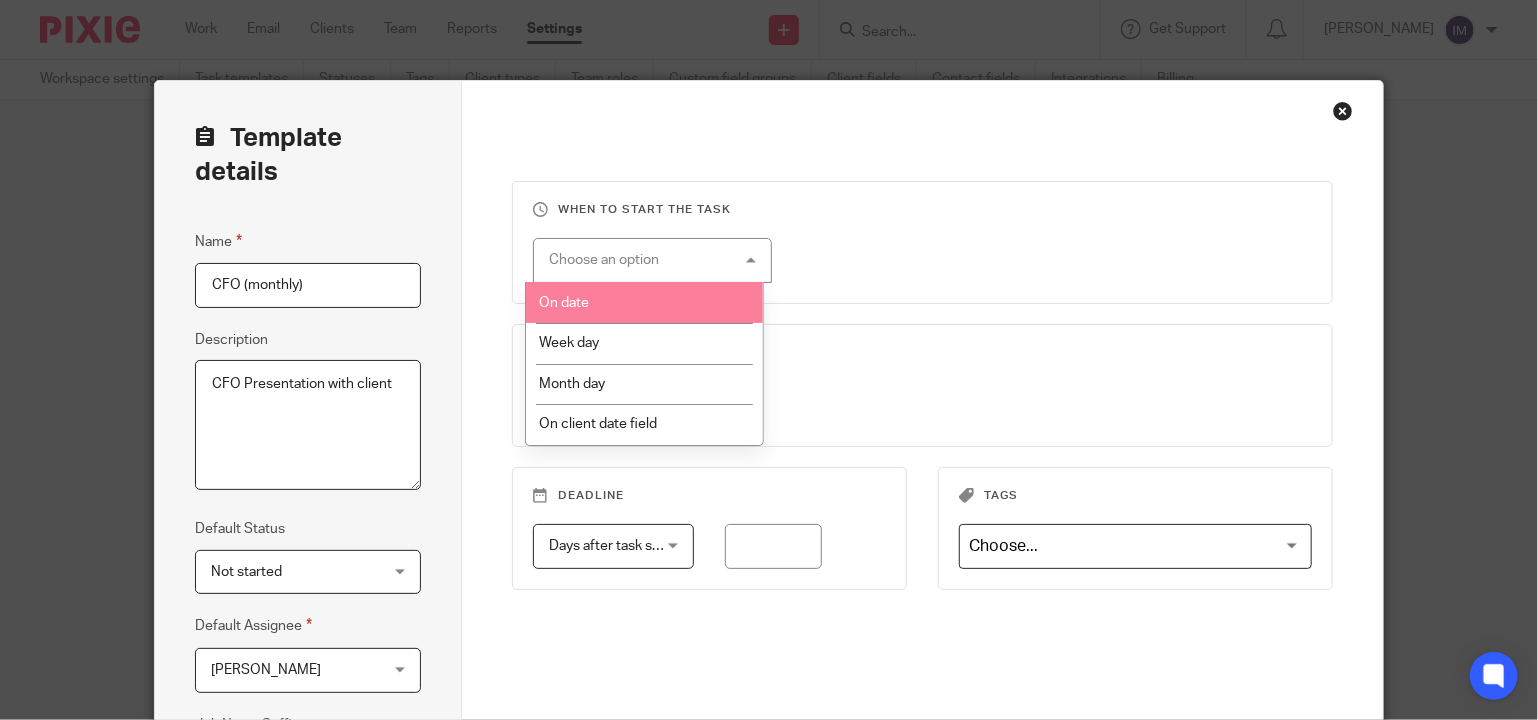 click on "On date" at bounding box center [644, 302] 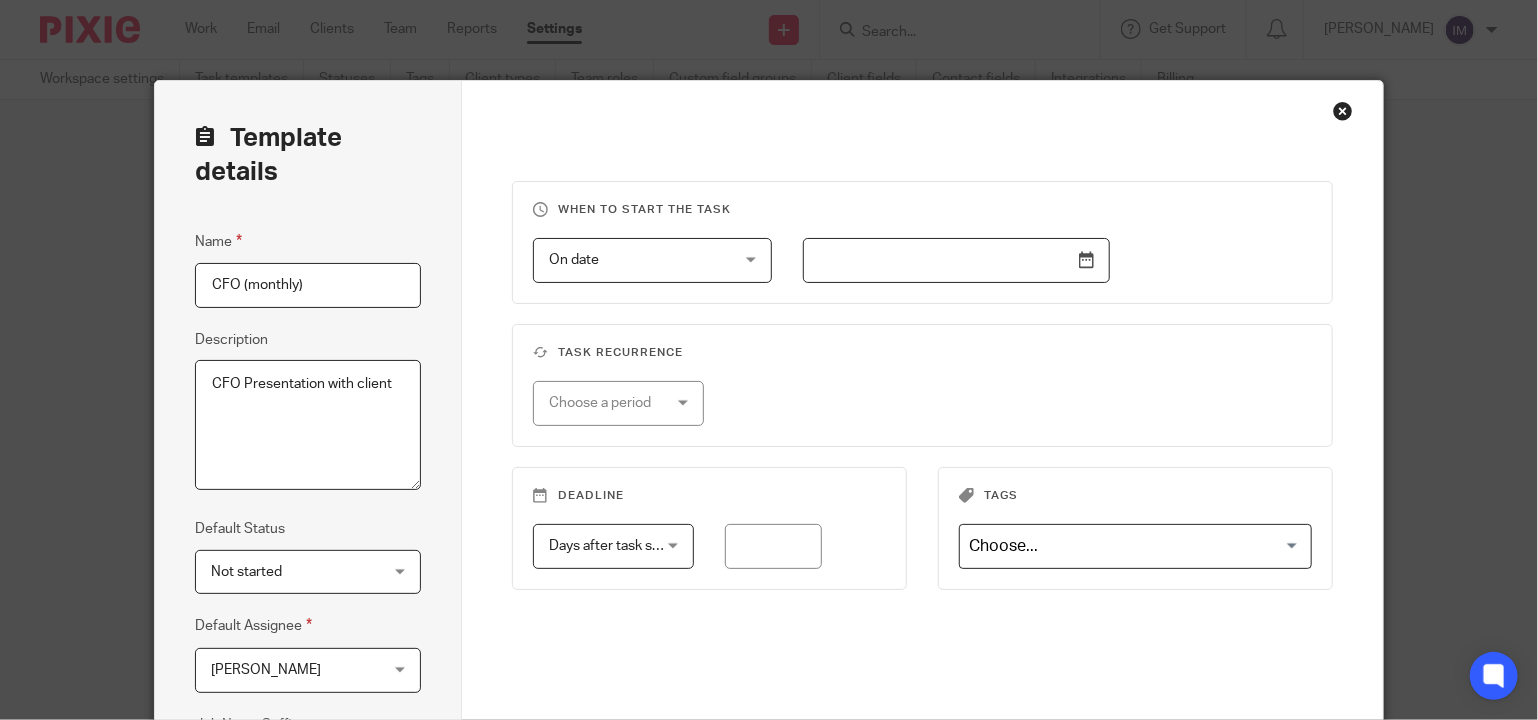 click on "On date
On date" at bounding box center (652, 260) 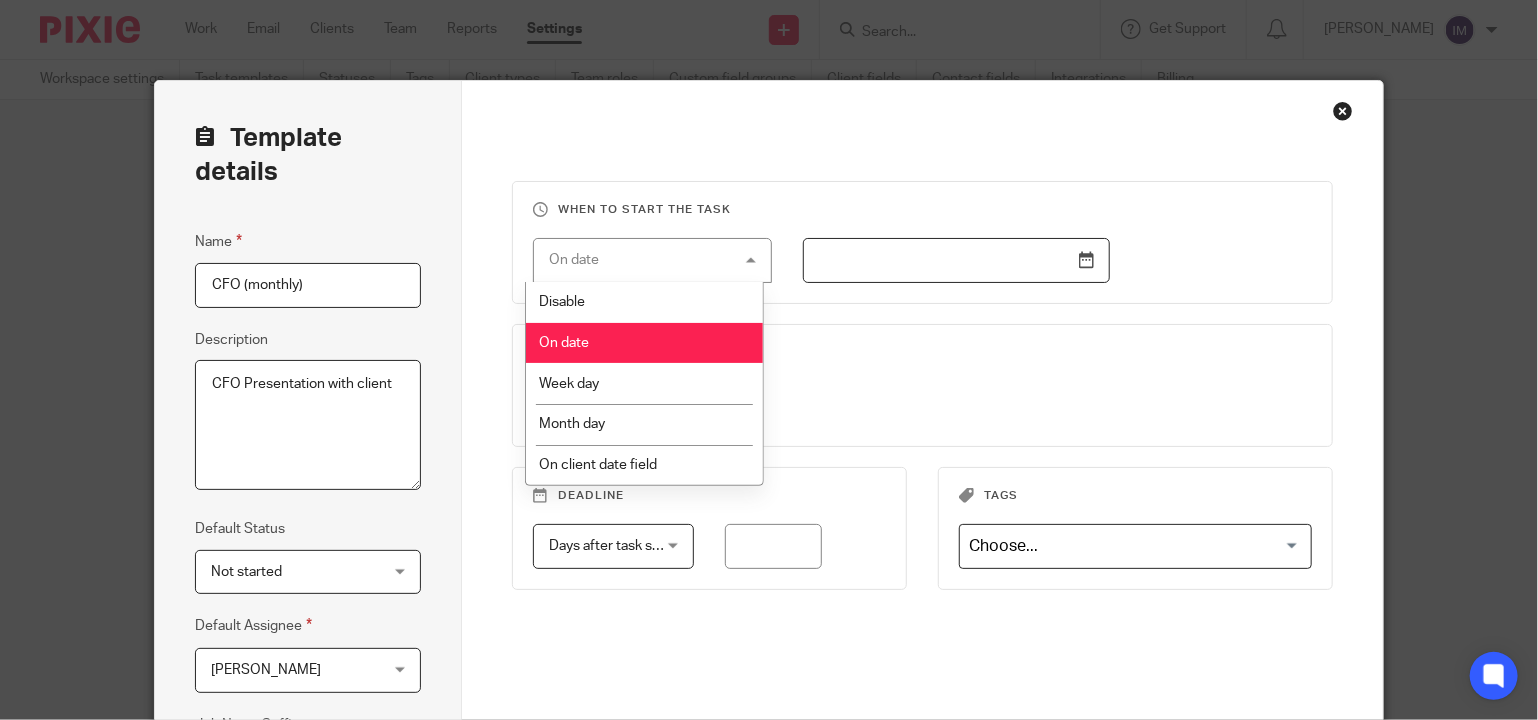 click on "Disable" at bounding box center [644, 302] 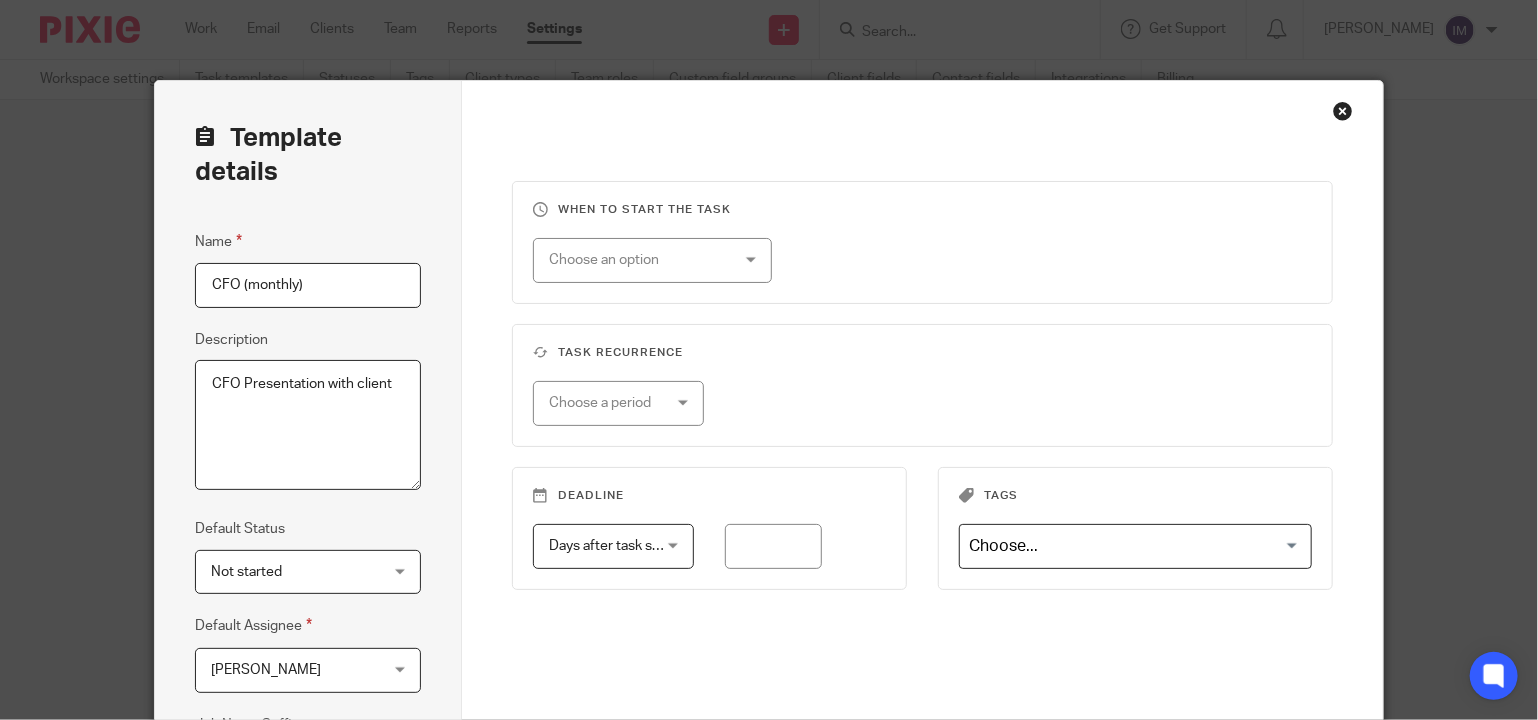 click on "Choose a period" at bounding box center (611, 403) 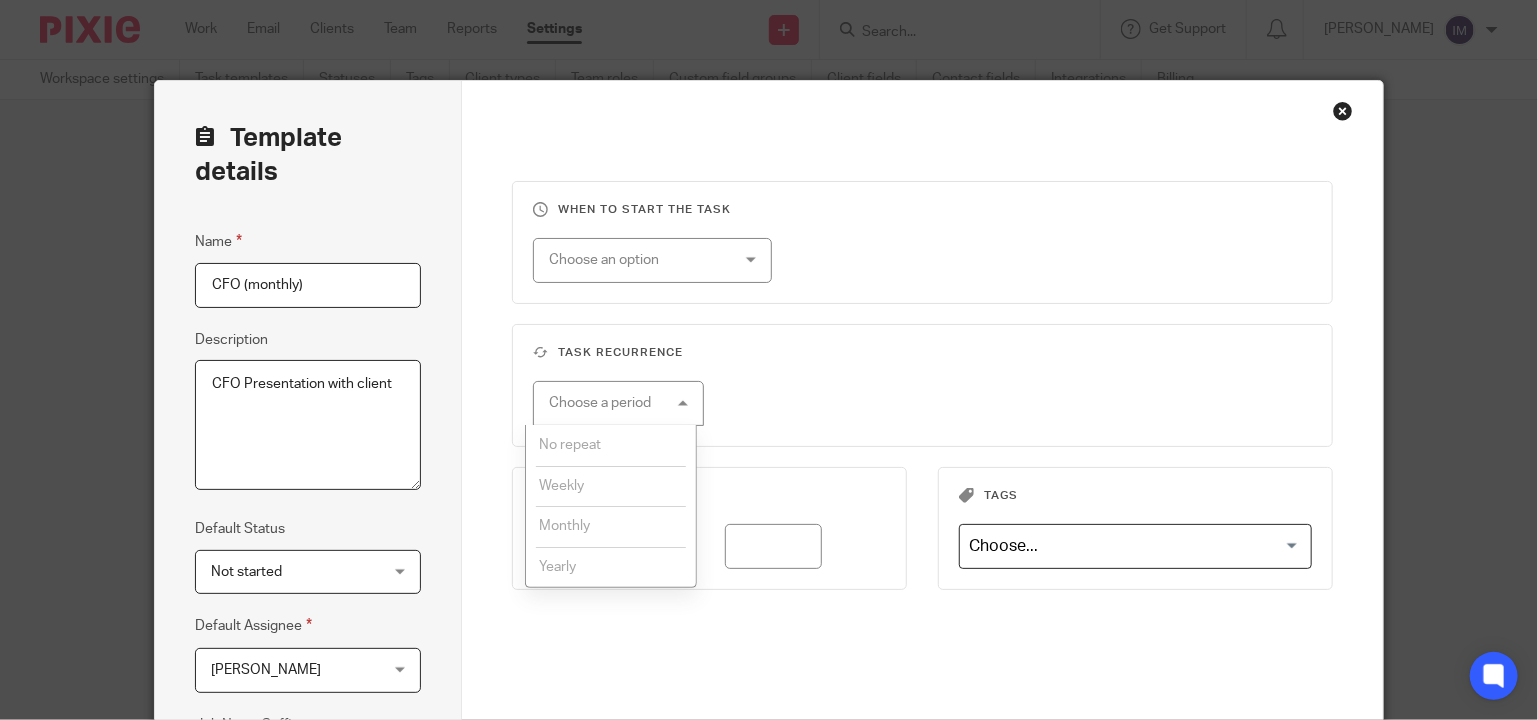 click on "Monthly" at bounding box center [564, 526] 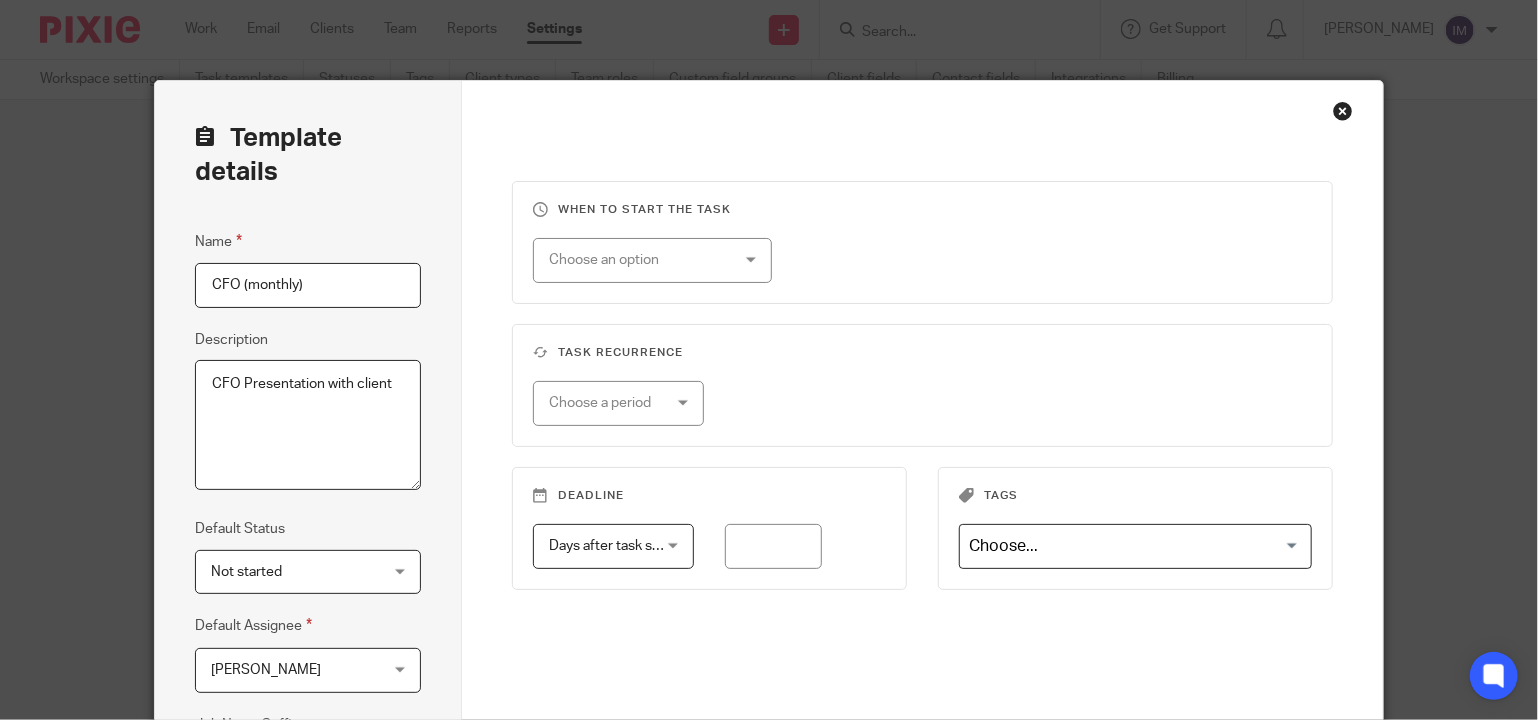click on "Choose an option" at bounding box center (638, 260) 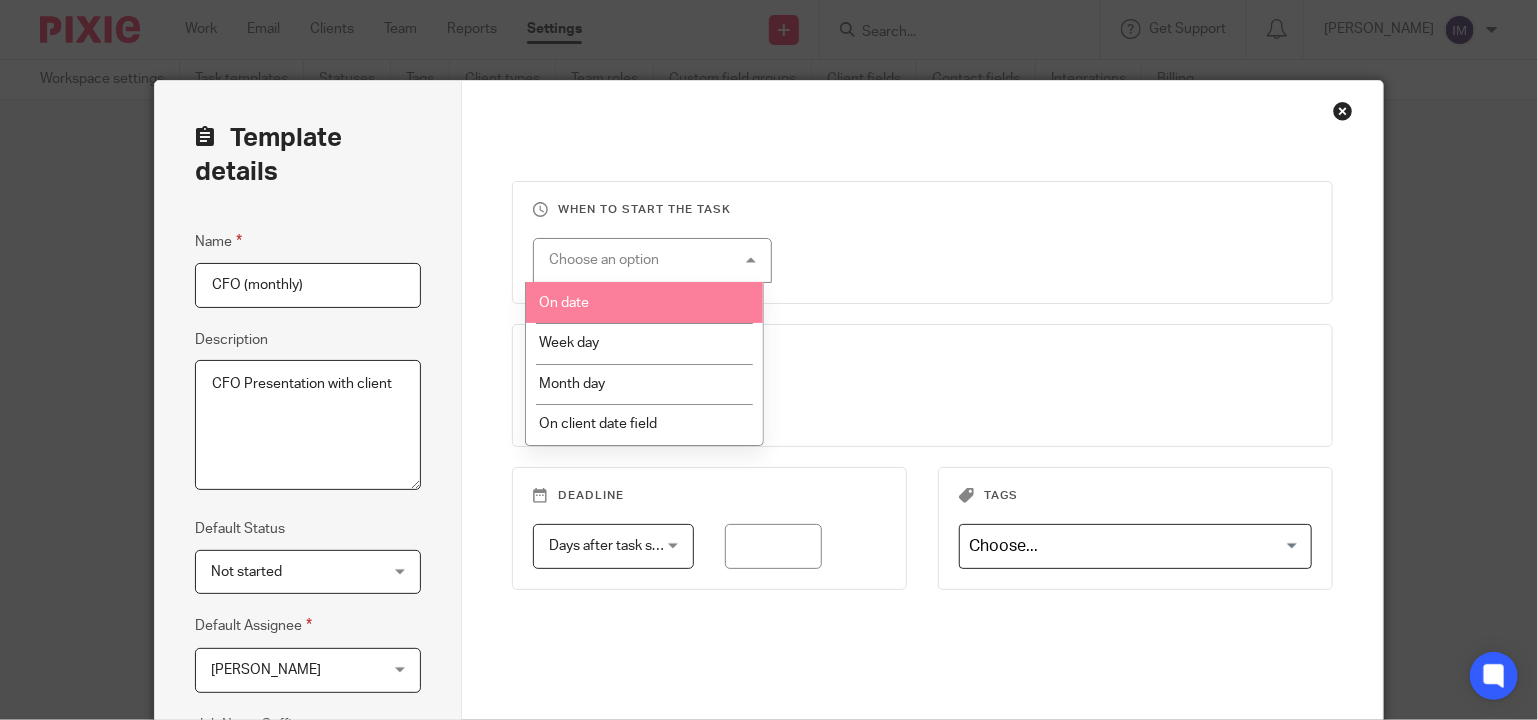 click on "On date" at bounding box center [644, 302] 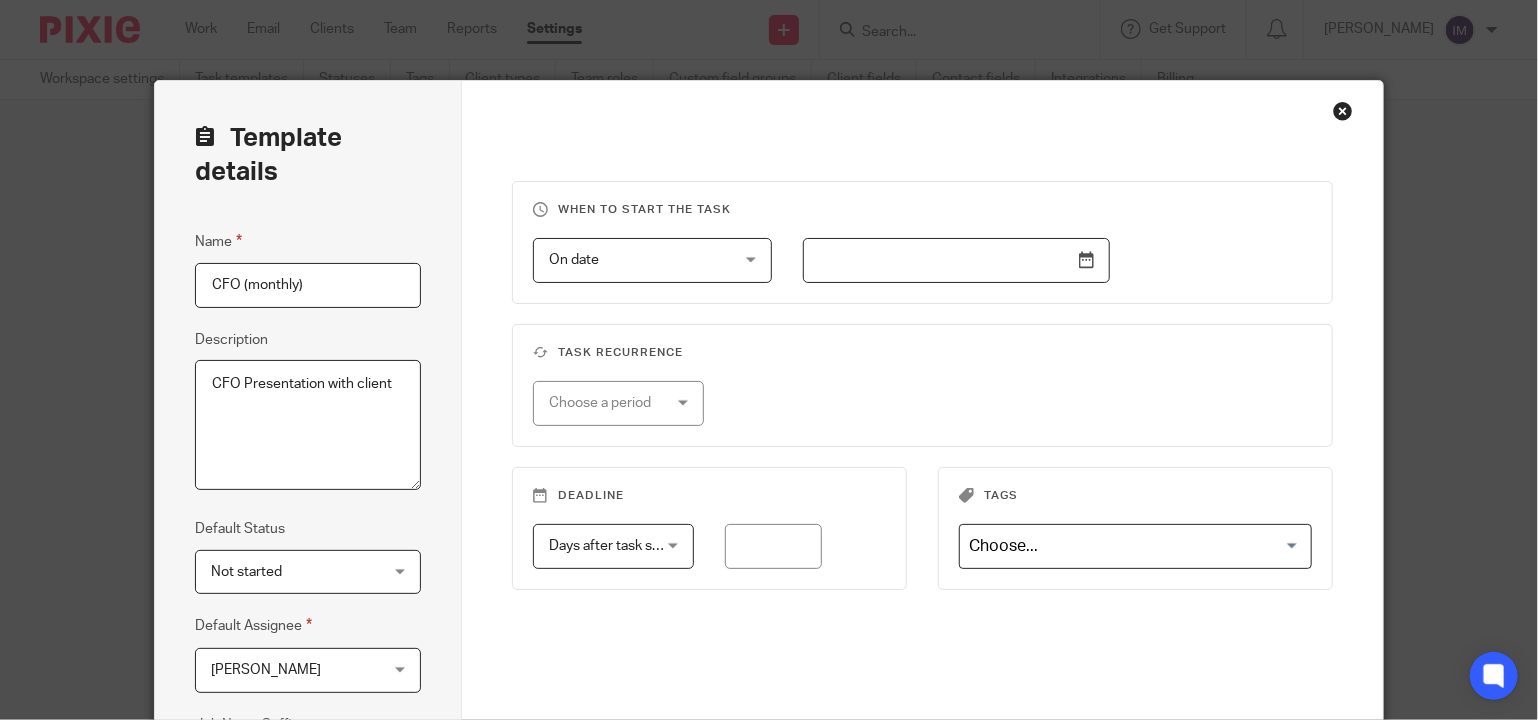 click at bounding box center [956, 260] 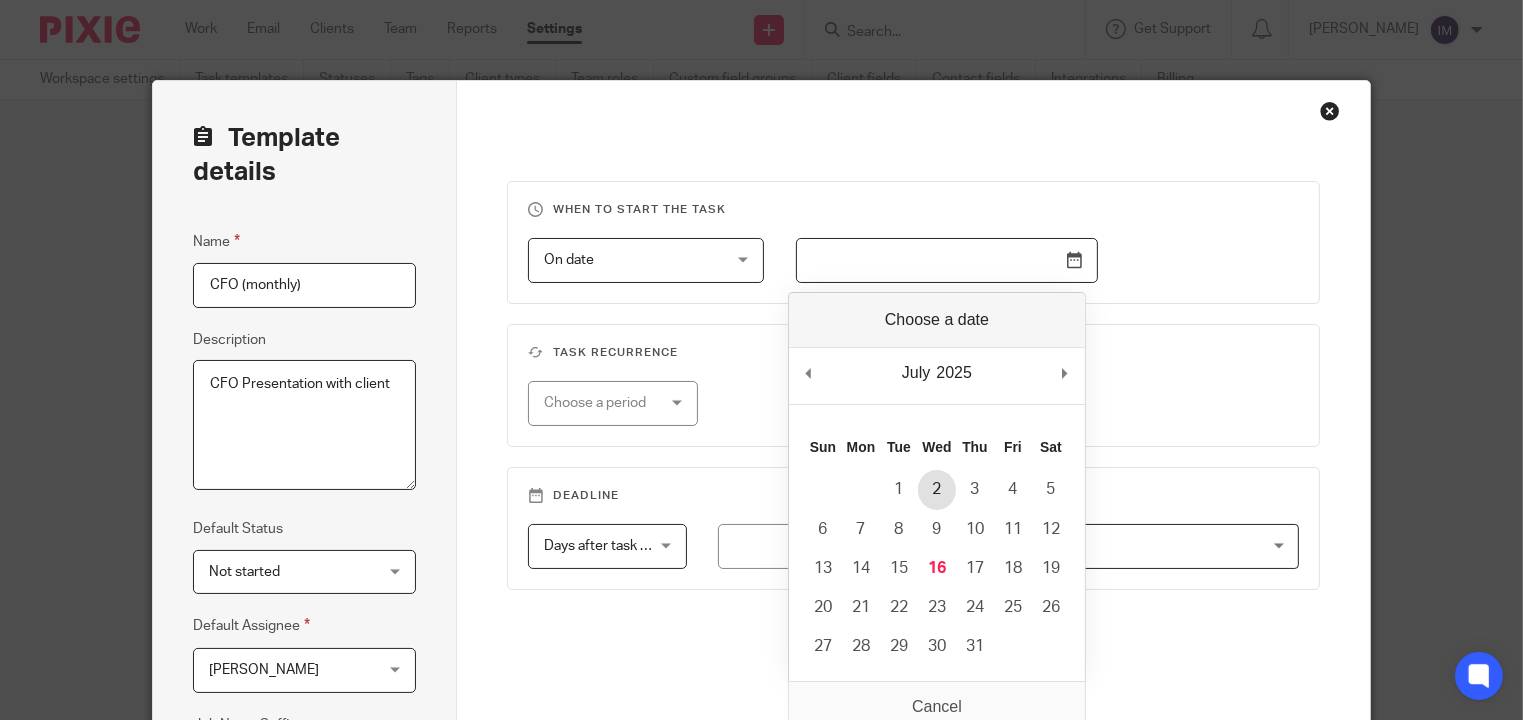 type on "[DATE]" 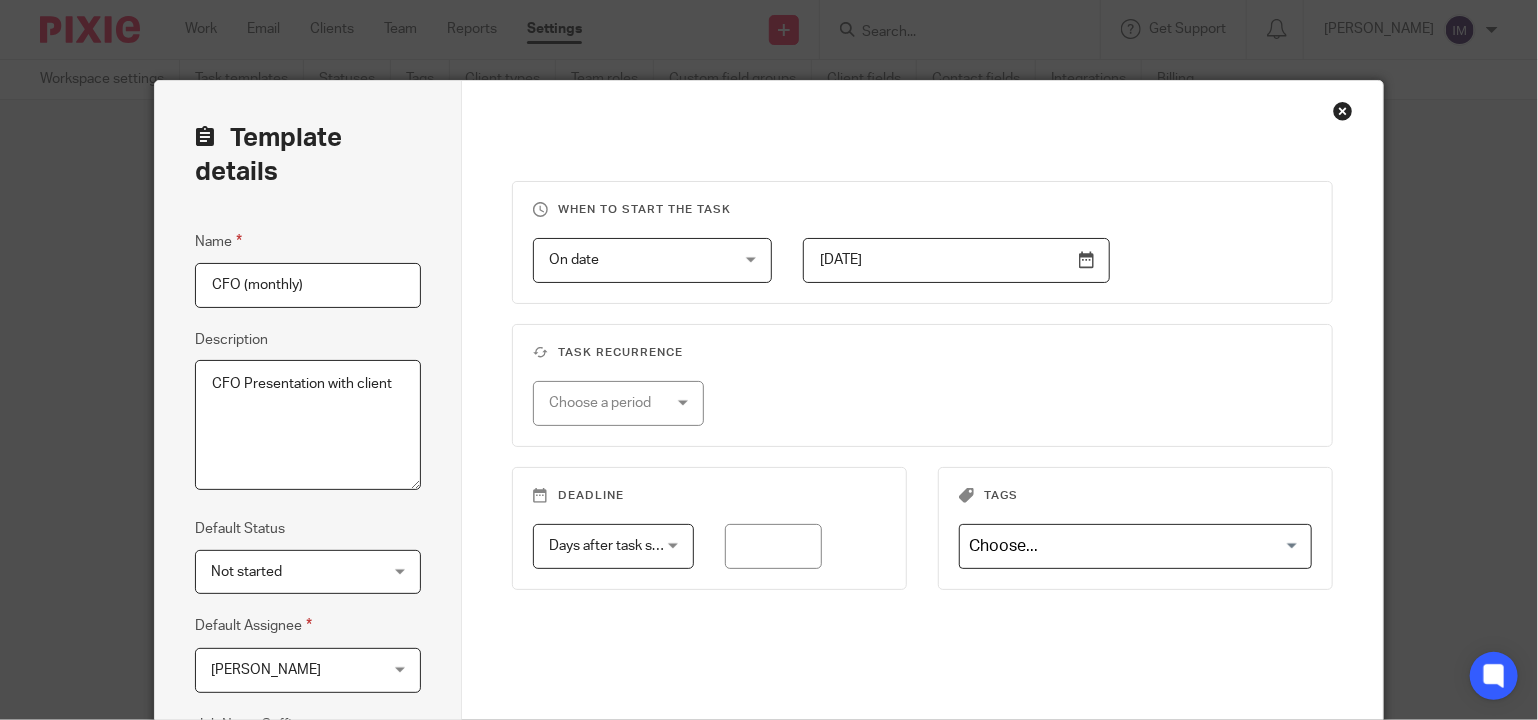 click on "Choose a period" at bounding box center [618, 403] 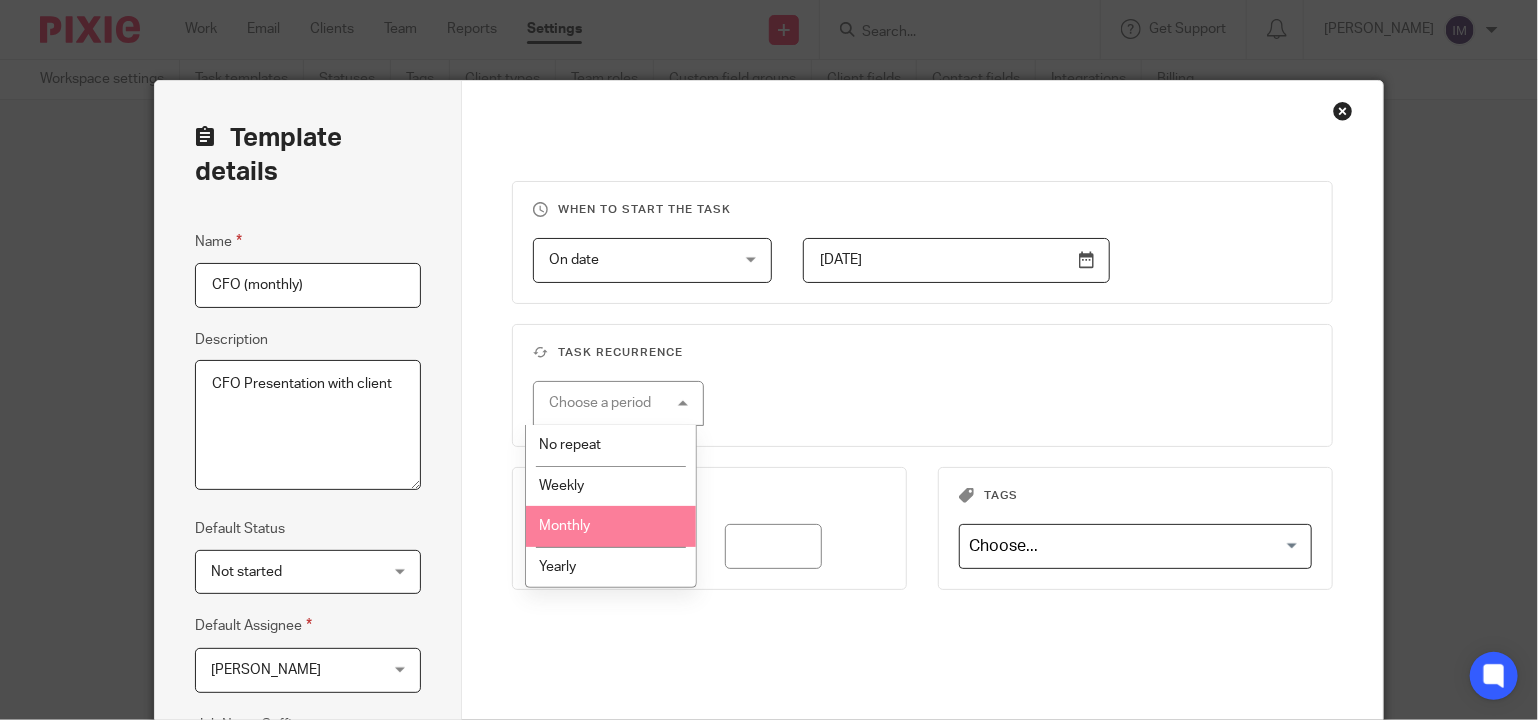 click on "Monthly" at bounding box center (564, 526) 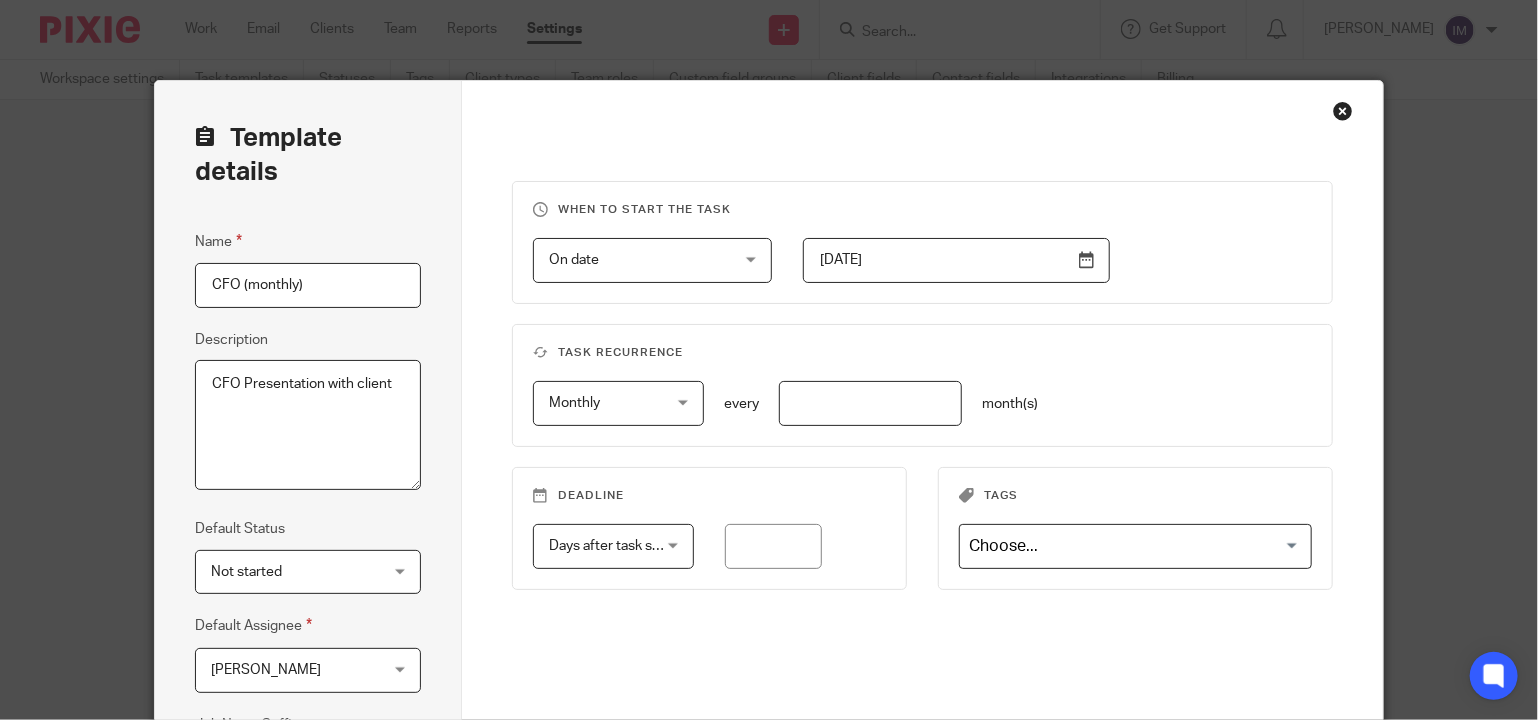 click at bounding box center (870, 403) 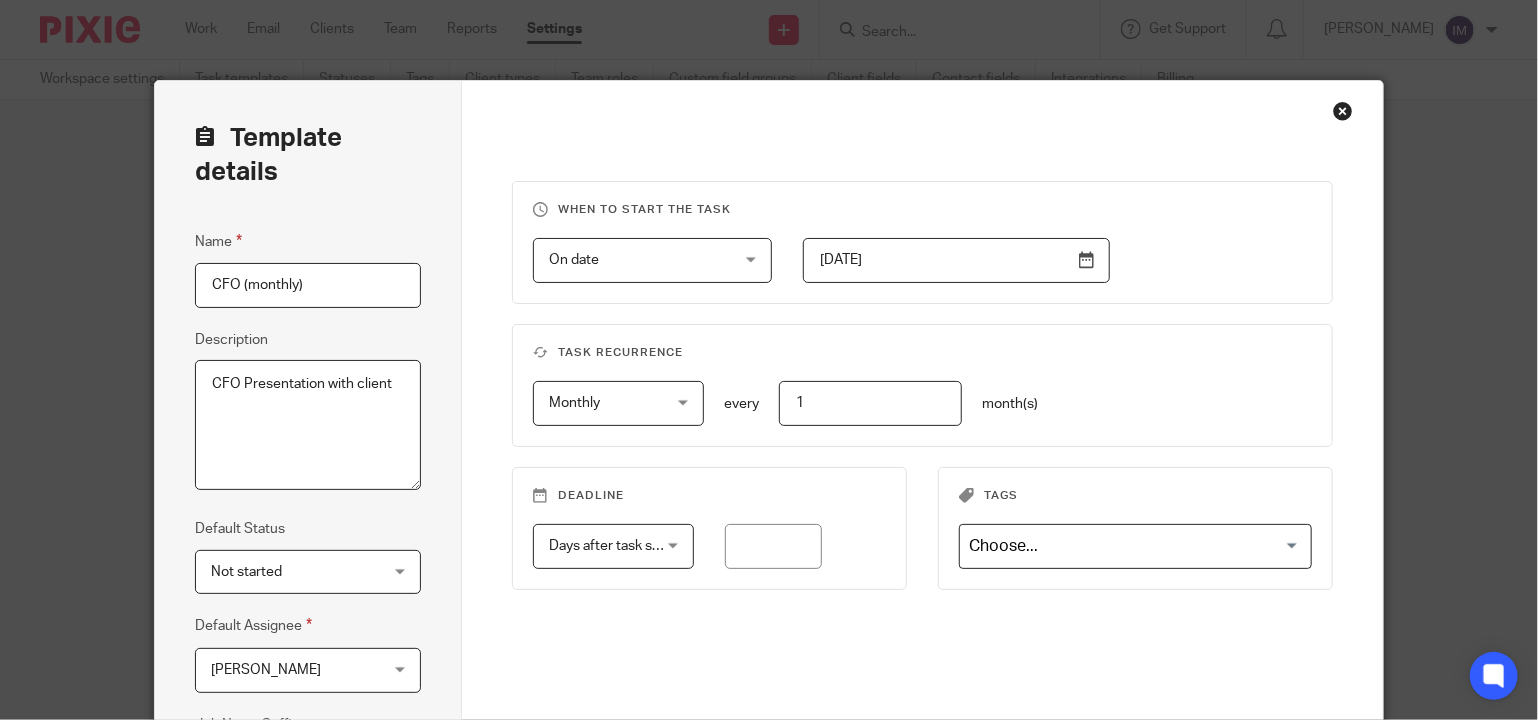 type on "1" 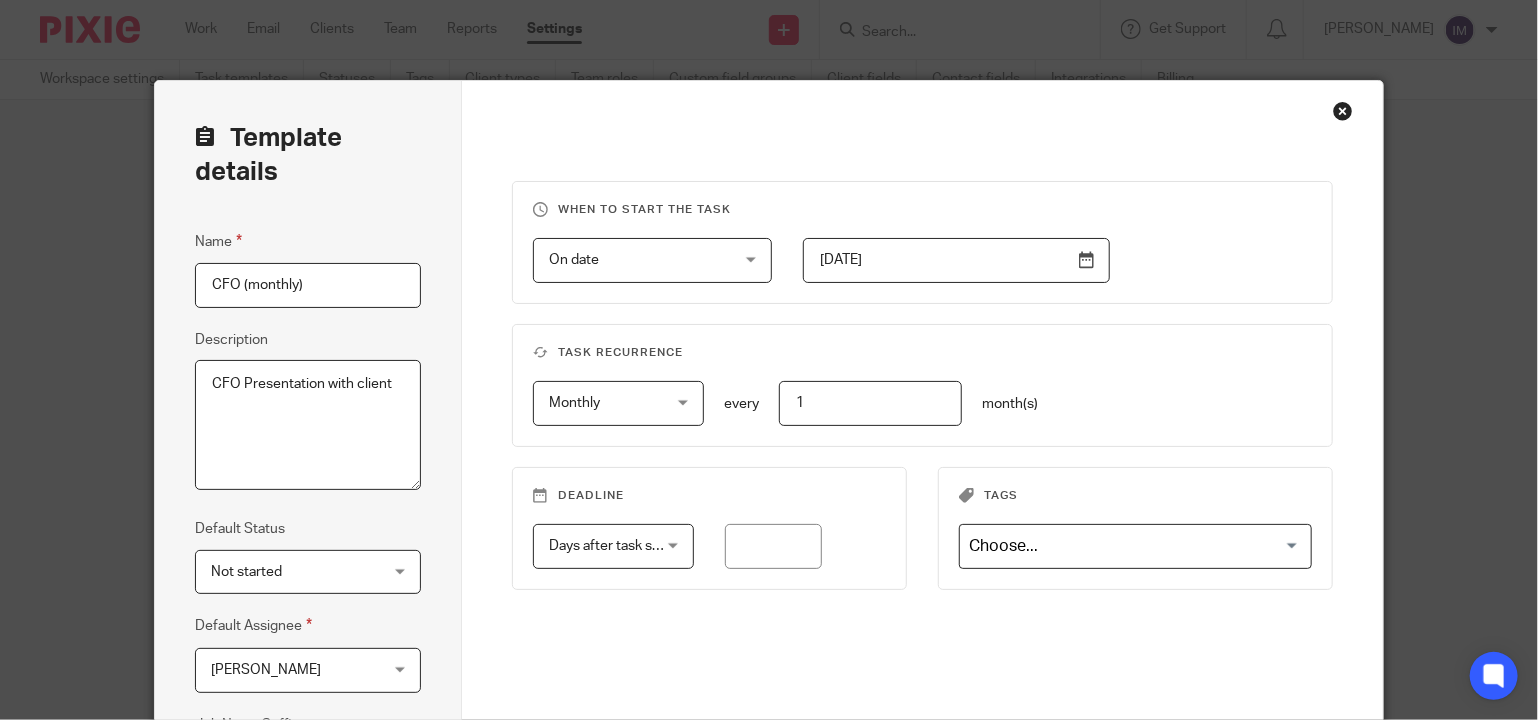 click on "Days after task starts" at bounding box center (615, 546) 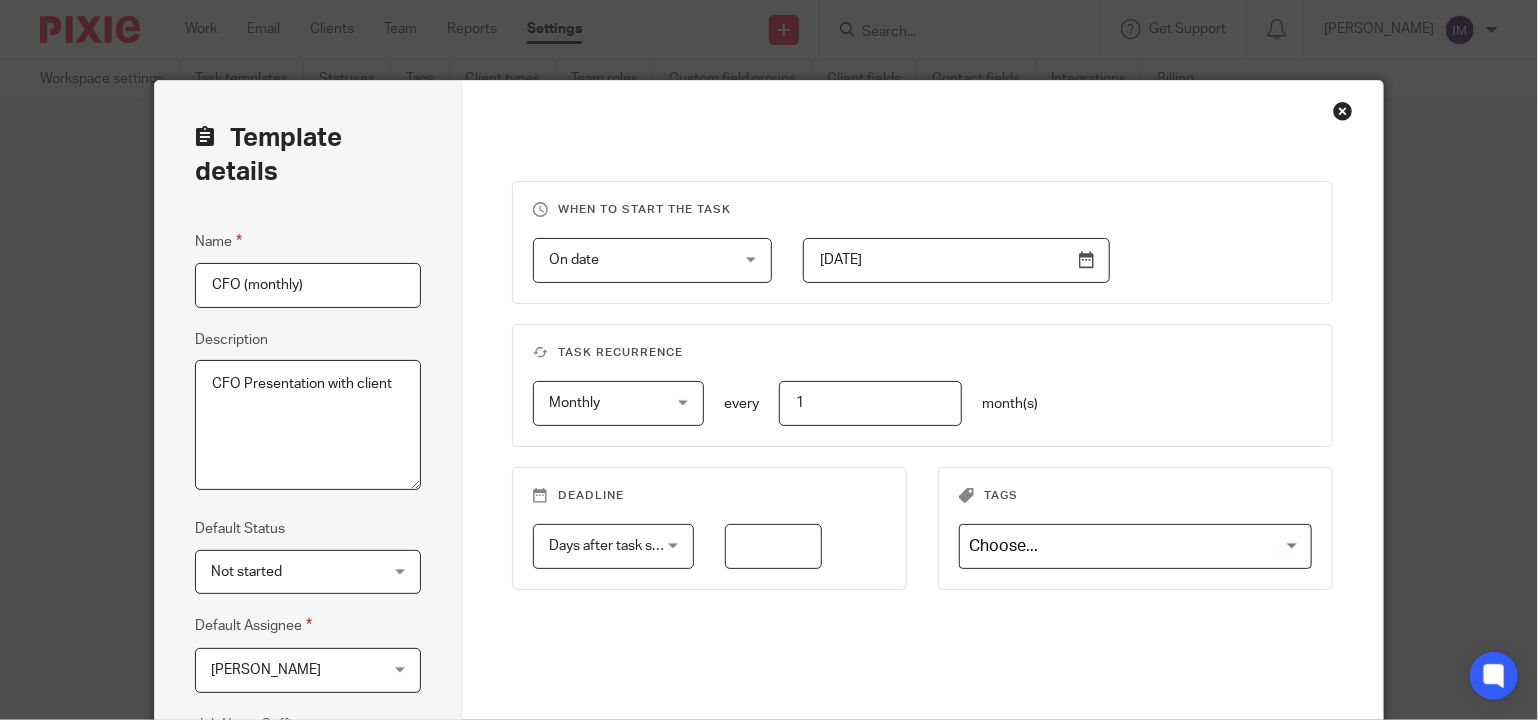 click at bounding box center (773, 546) 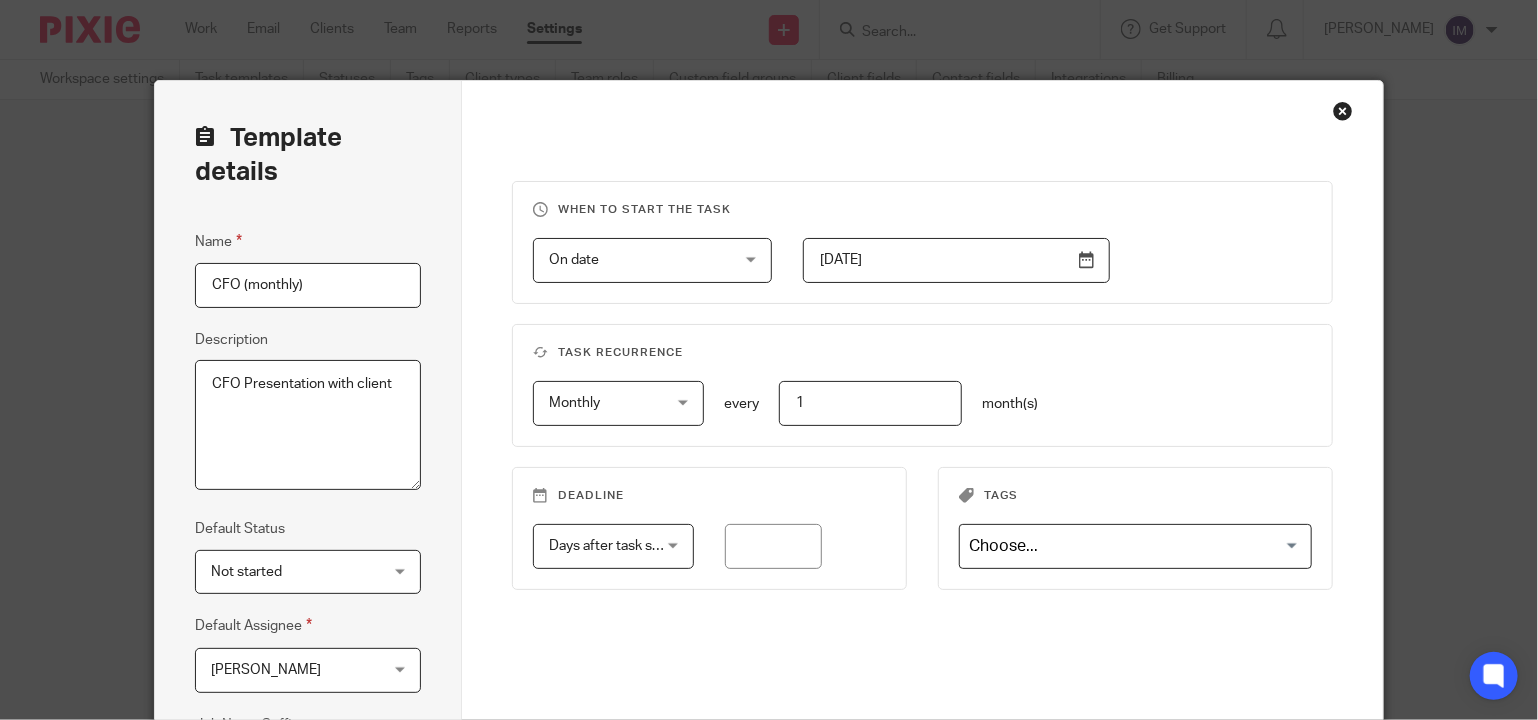 click on "Days after task starts" at bounding box center (615, 546) 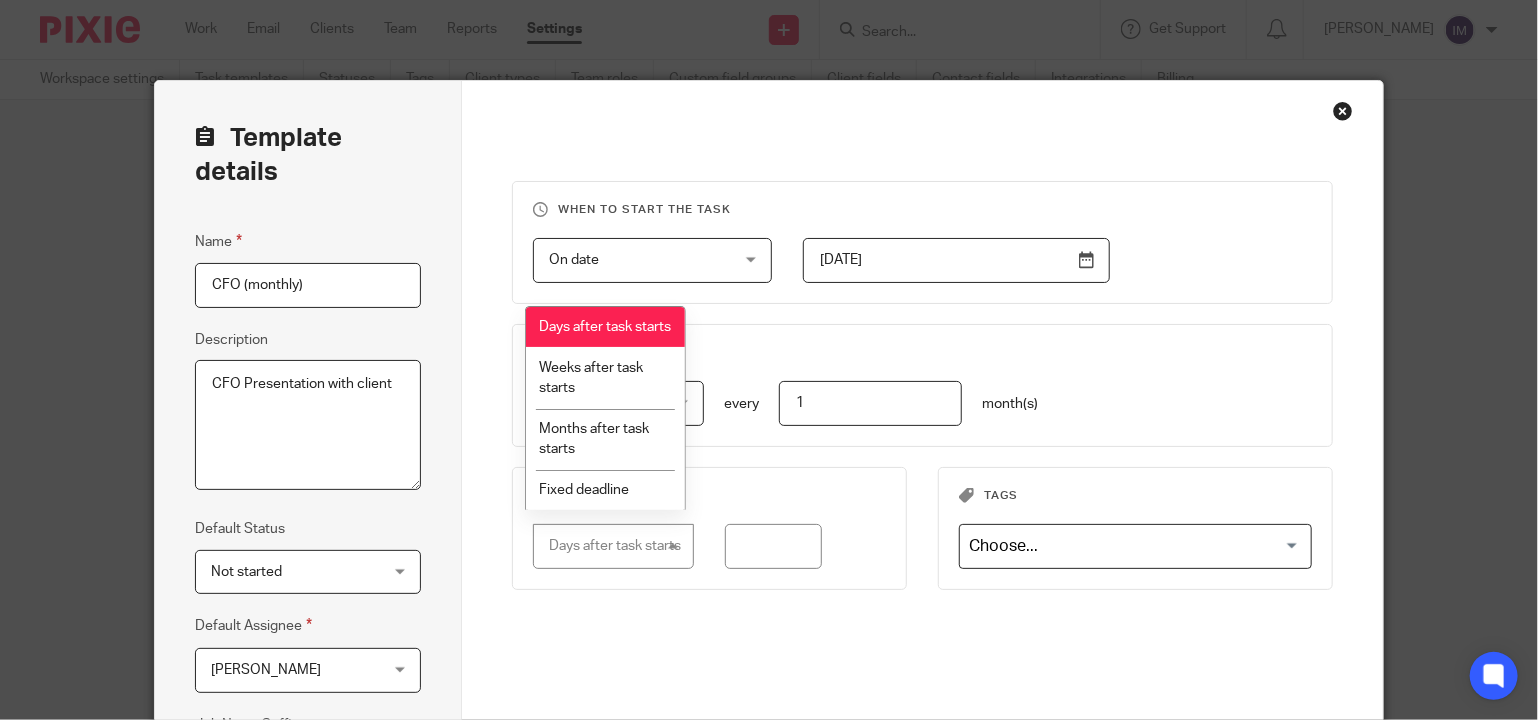 click on "Days after task starts" at bounding box center (615, 546) 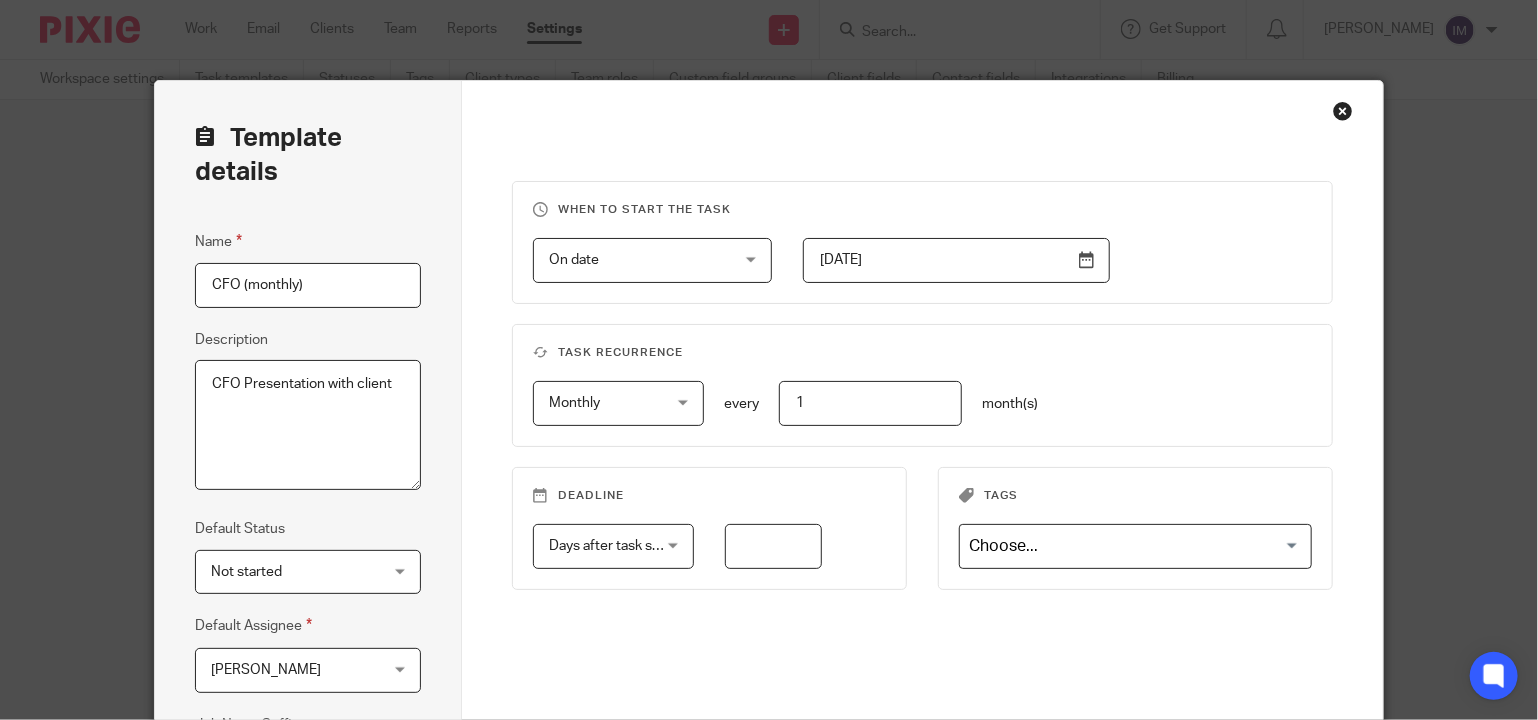 click at bounding box center [773, 546] 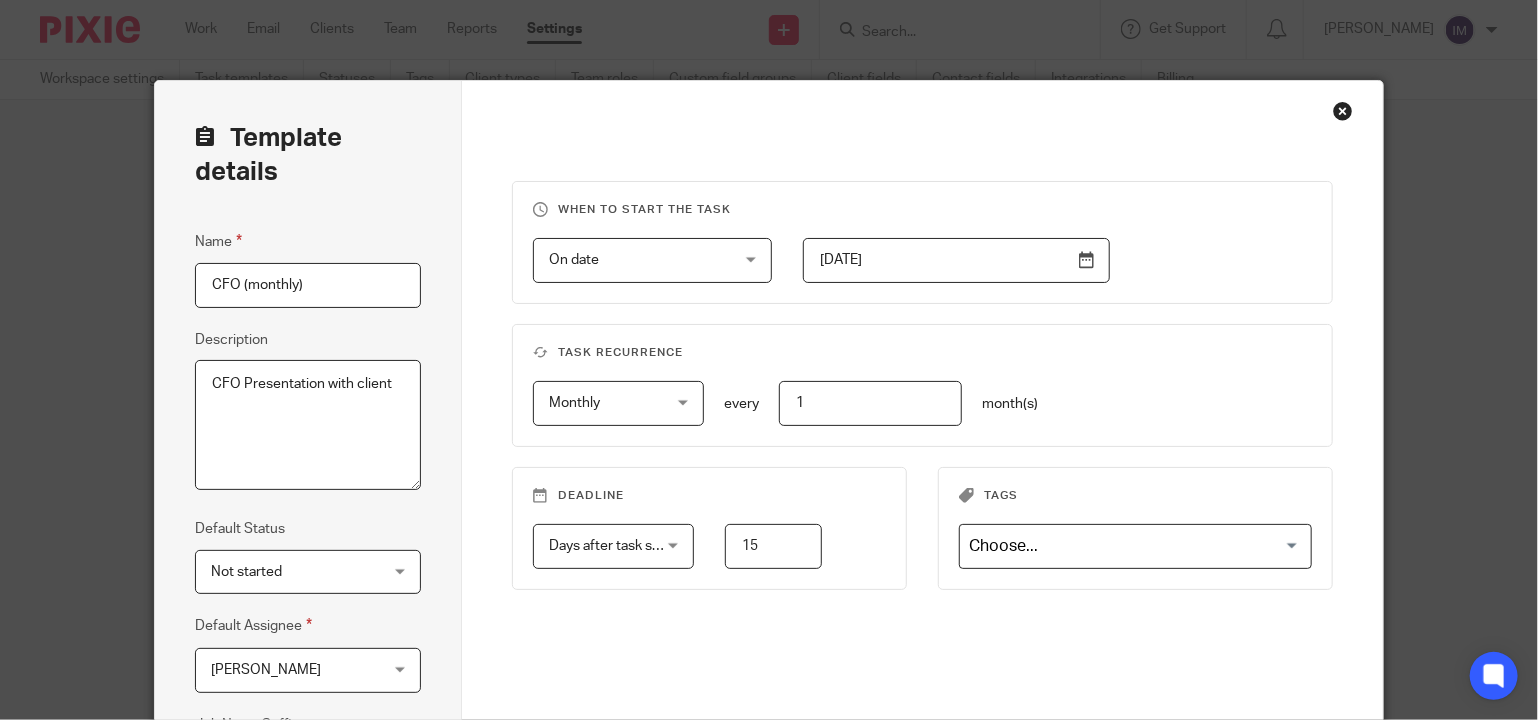 type on "15" 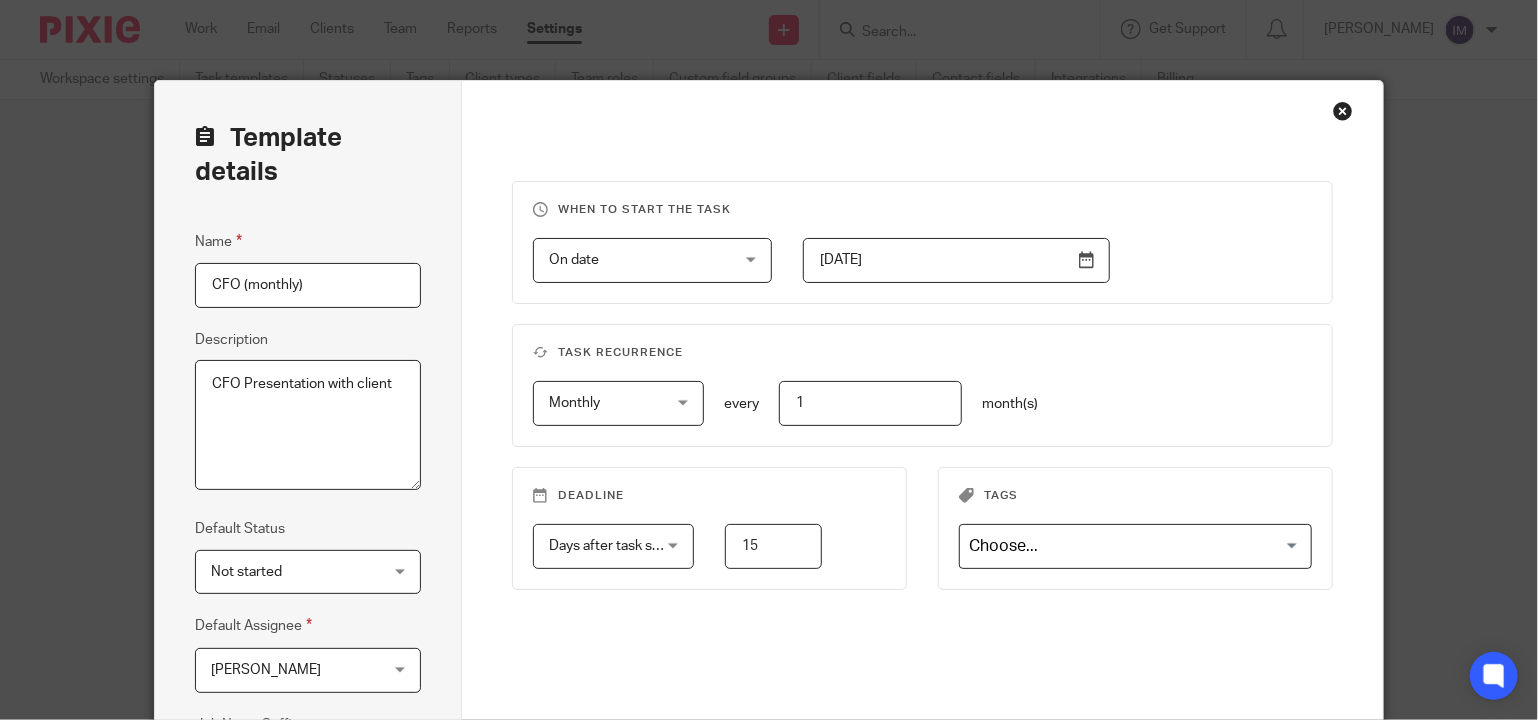 click on "Deadline" at bounding box center (709, 496) 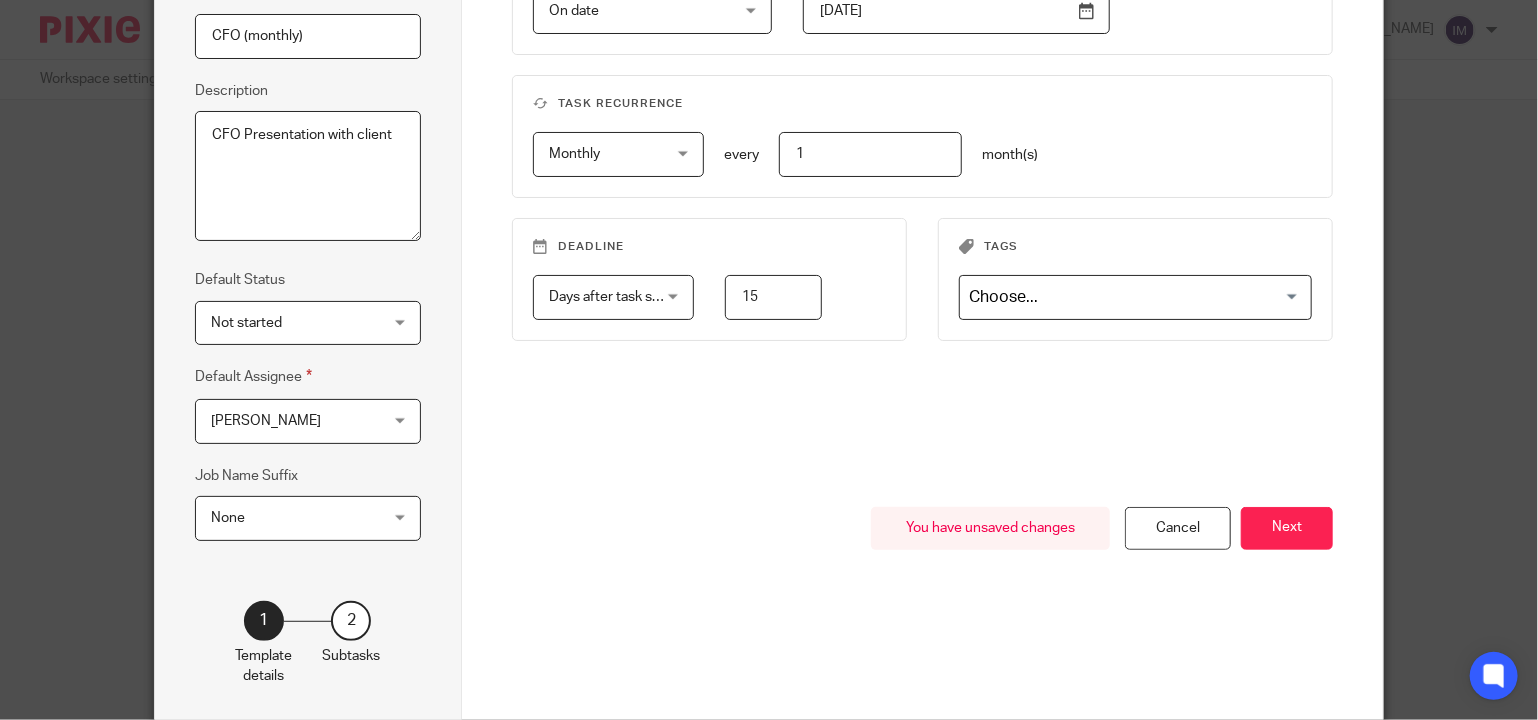 scroll, scrollTop: 166, scrollLeft: 0, axis: vertical 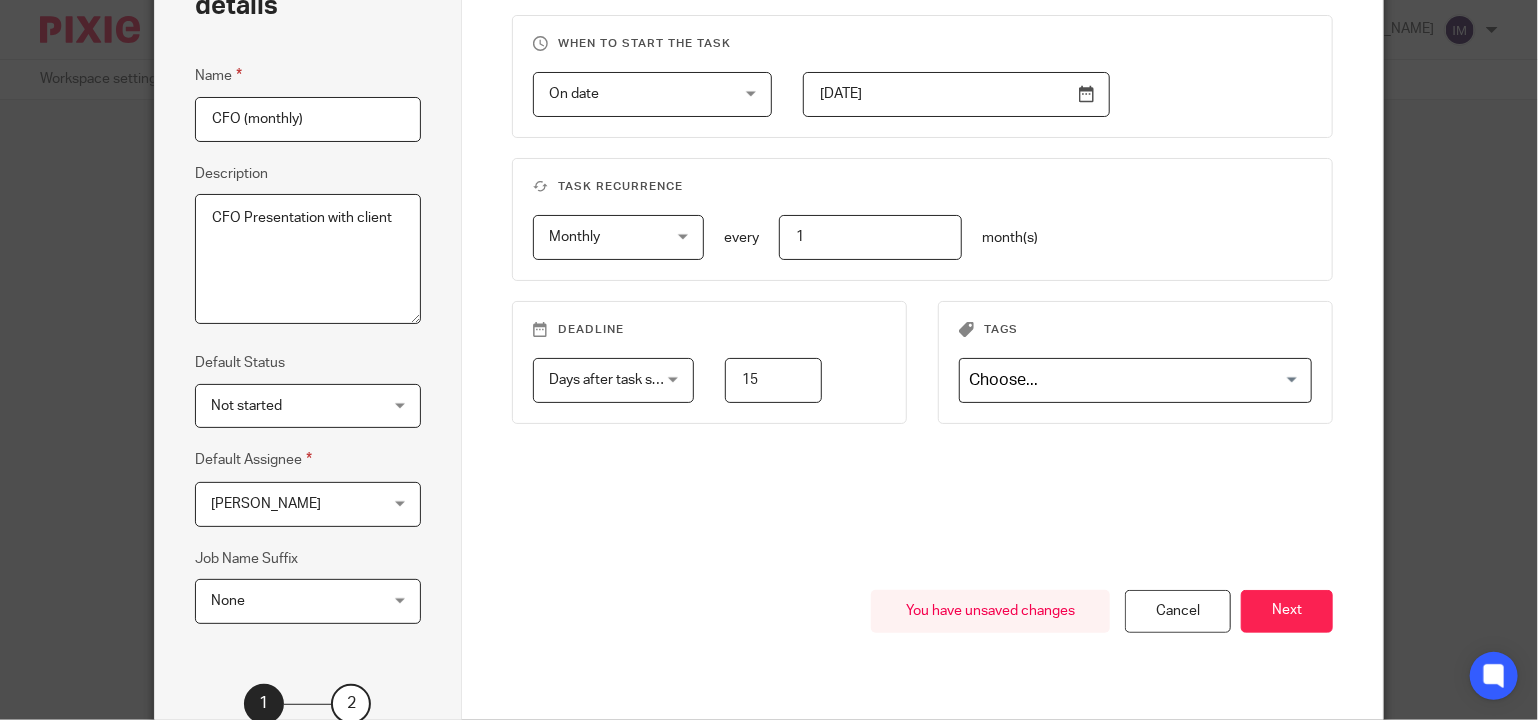 click on "When to start the task
On date
On date
Disable
On date
Week day
Month day
On client date field
JobTemplate::TriggerDate   2025-07-02         Task recurrence
Monthly
Monthly
No repeat
Weekly
Monthly
Yearly
monthly   every   1     month(s)
Deadline
Days after task starts
Days after task starts
Days after task starts
Weeks after task starts
Months after task starts
Fixed deadline
day   15
Tags
Loading..." at bounding box center (922, 302) 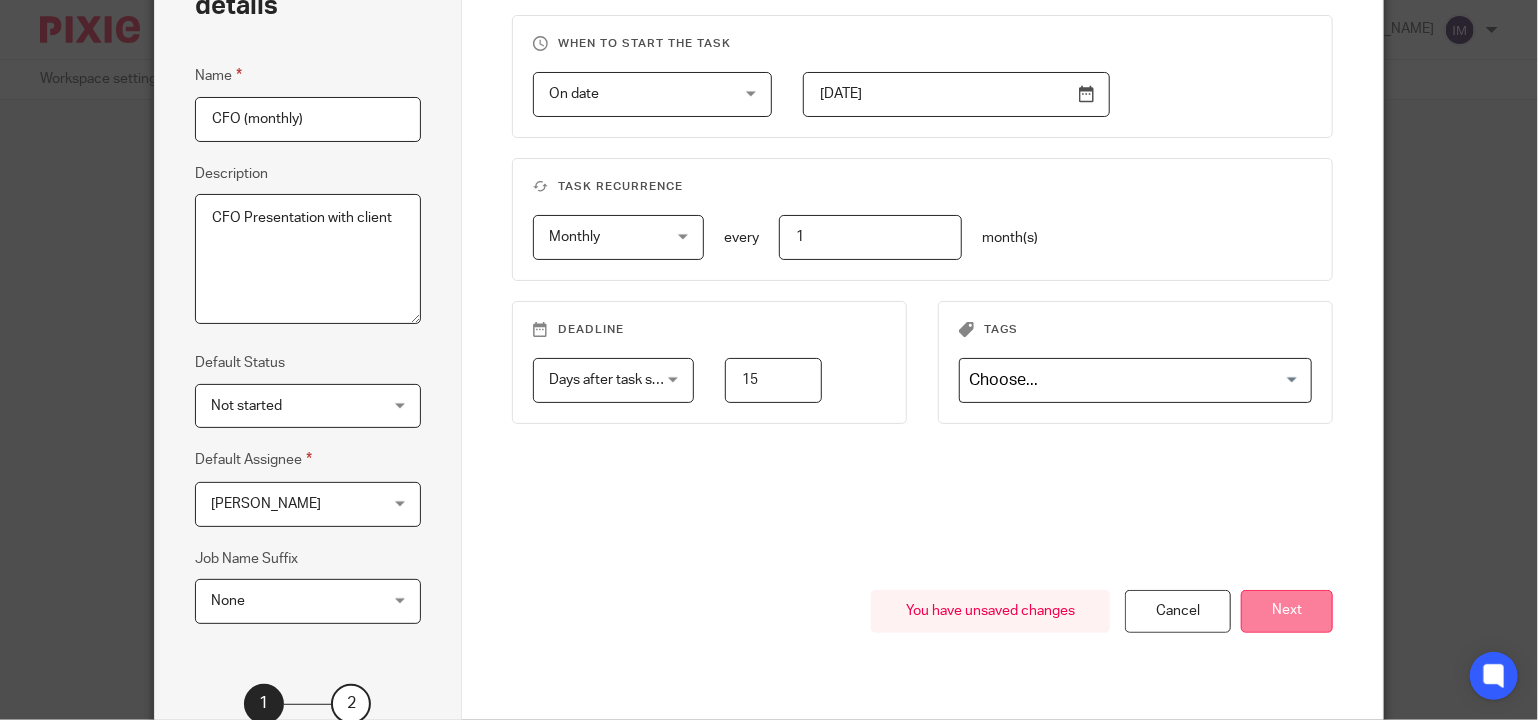 click on "Next" at bounding box center (1287, 611) 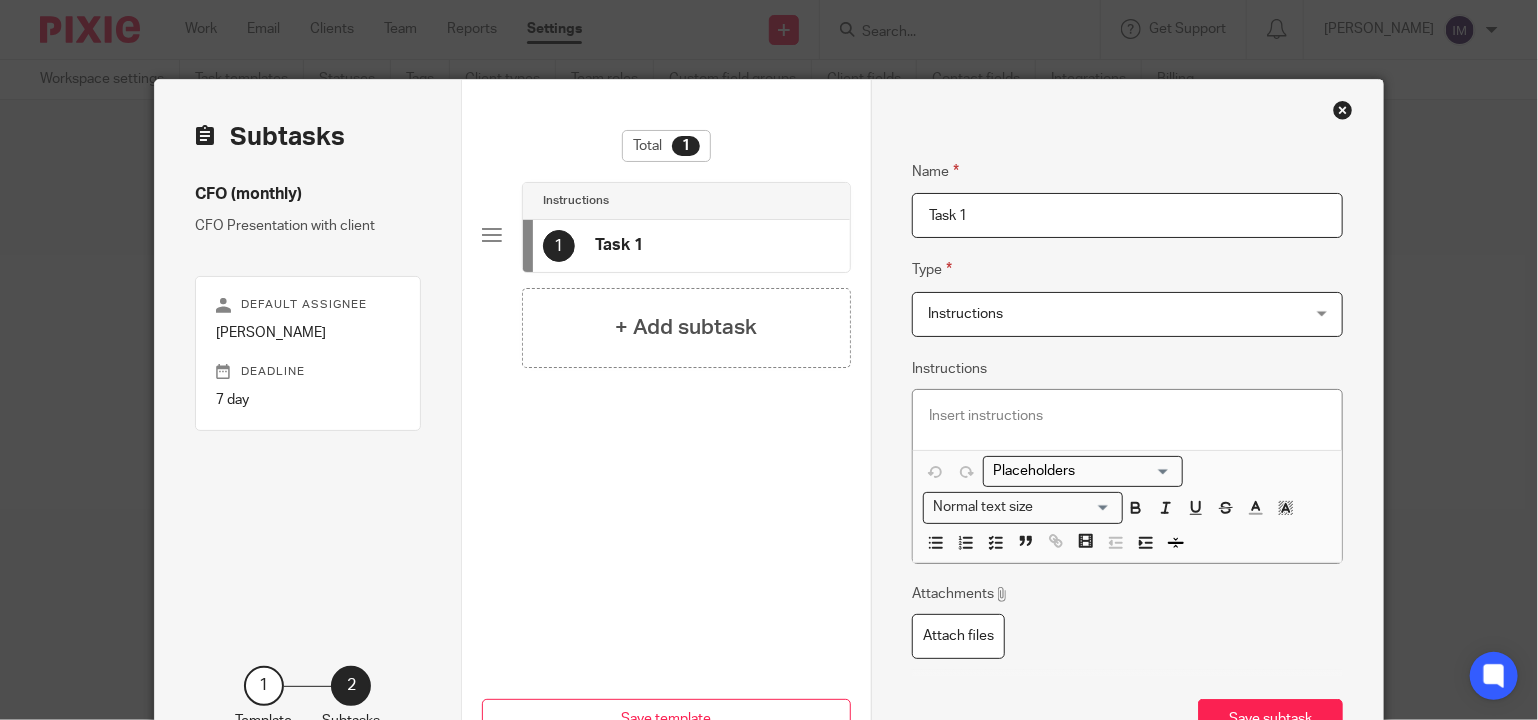 scroll, scrollTop: 0, scrollLeft: 0, axis: both 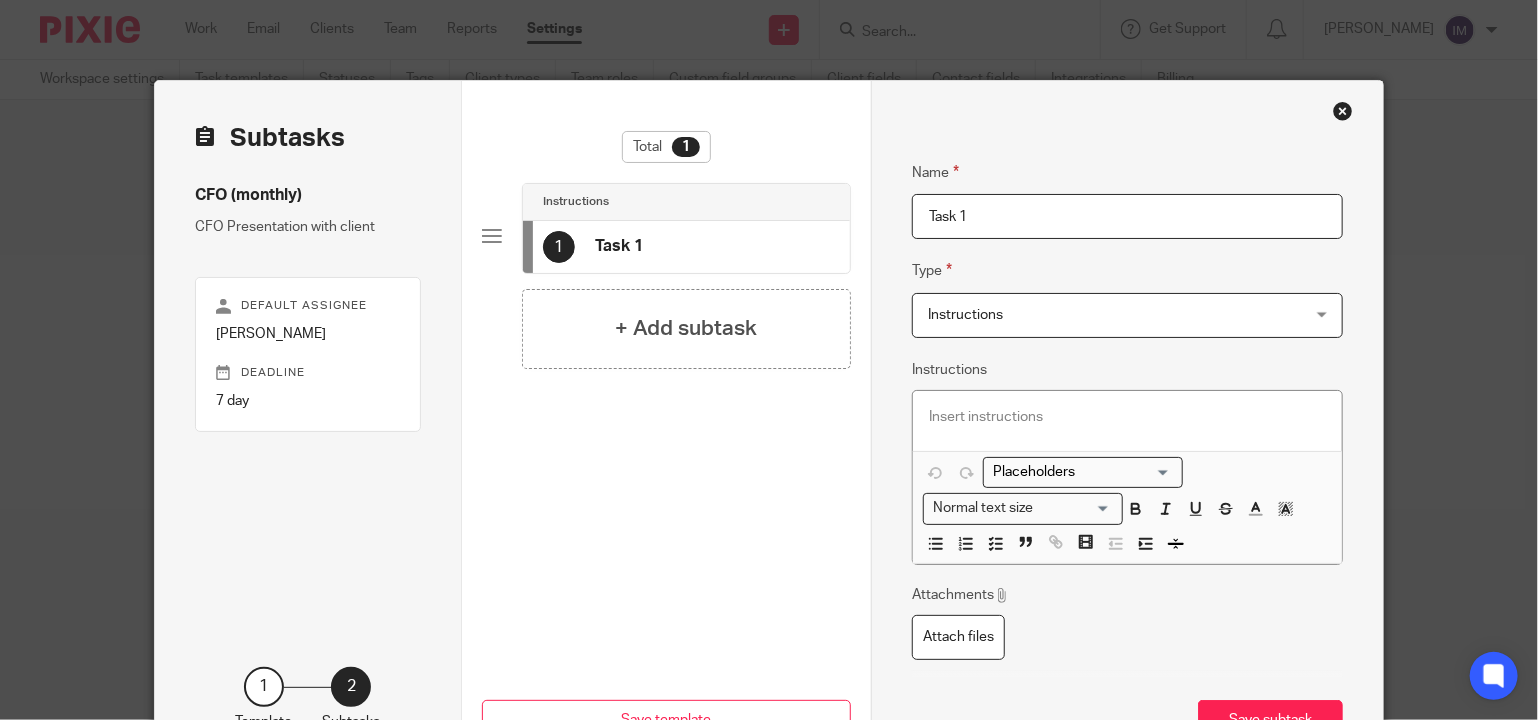 drag, startPoint x: 1012, startPoint y: 216, endPoint x: 837, endPoint y: 224, distance: 175.18275 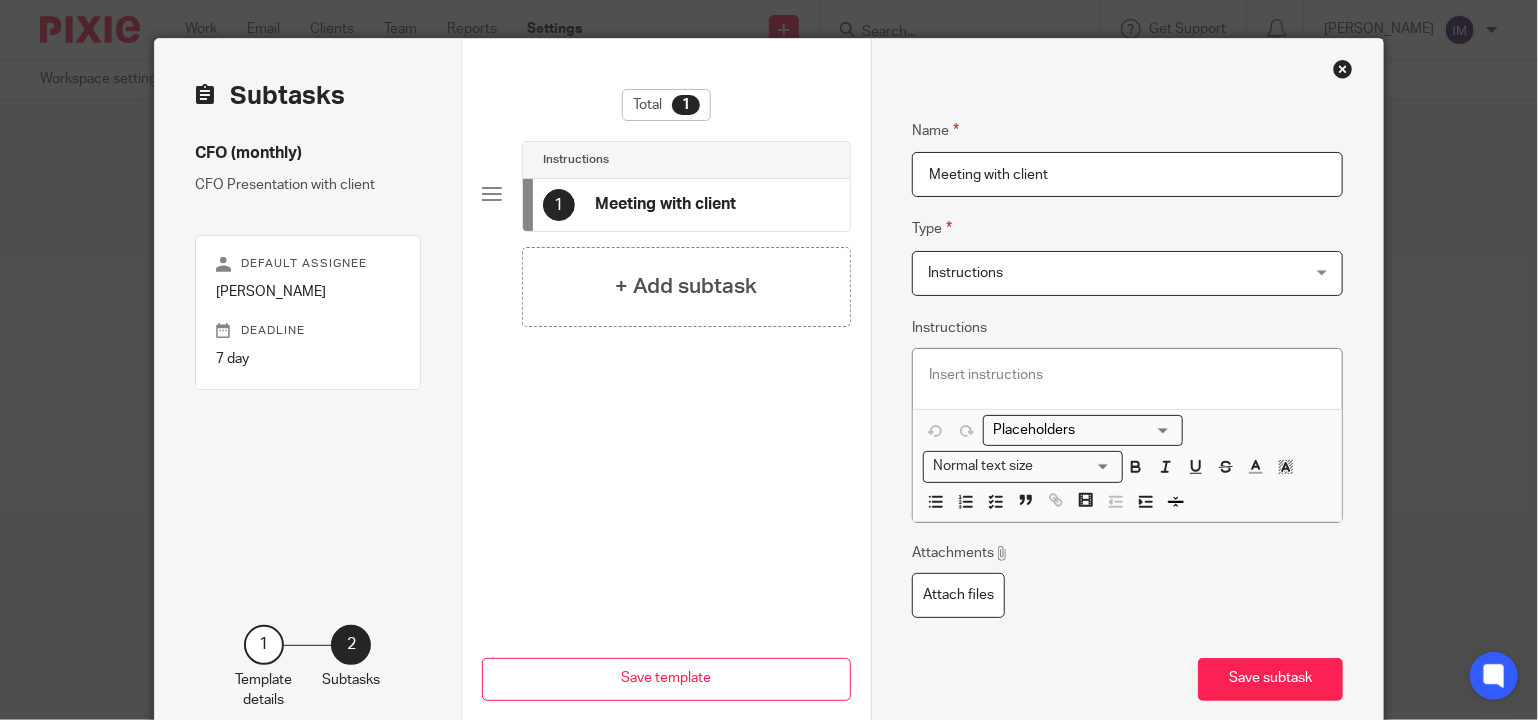 scroll, scrollTop: 150, scrollLeft: 0, axis: vertical 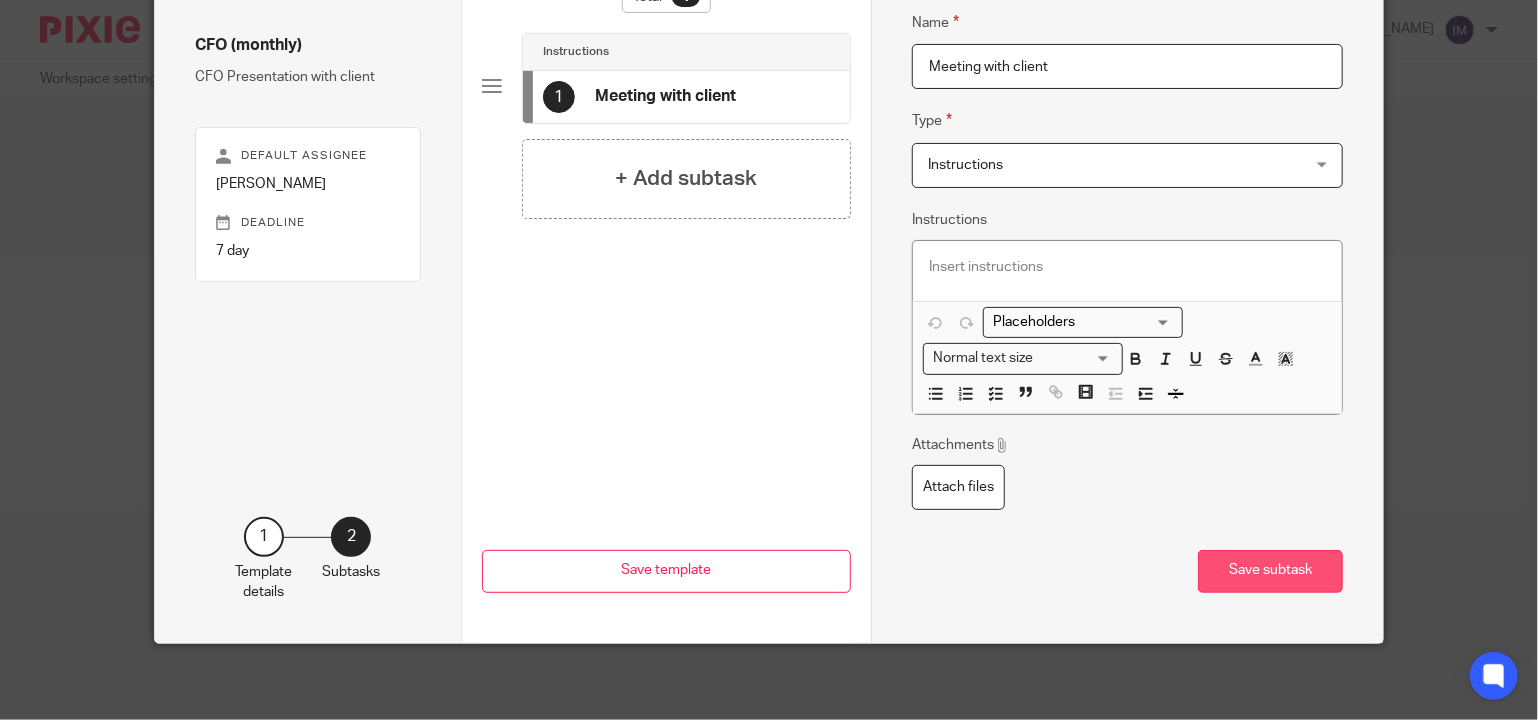 type on "Meeting with client" 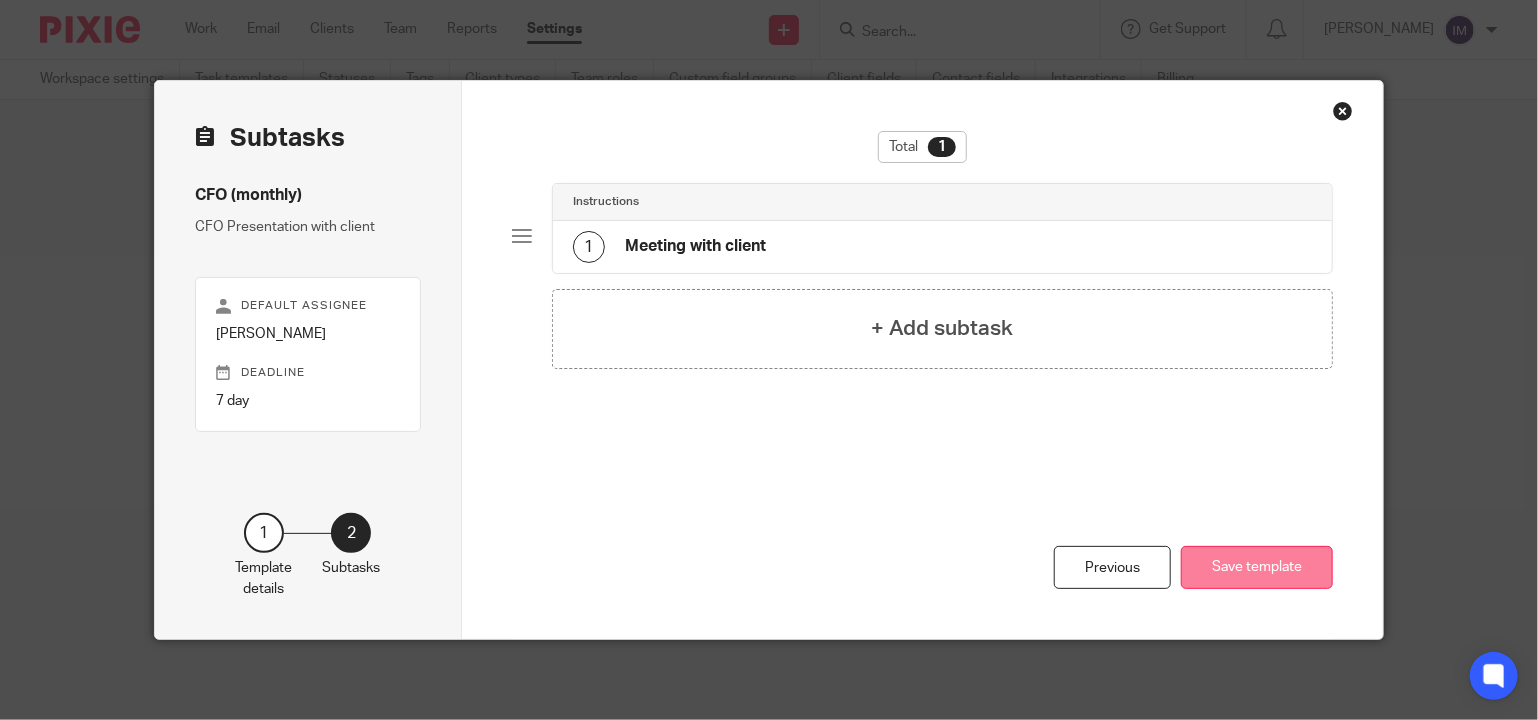 drag, startPoint x: 1254, startPoint y: 578, endPoint x: 1224, endPoint y: 565, distance: 32.695564 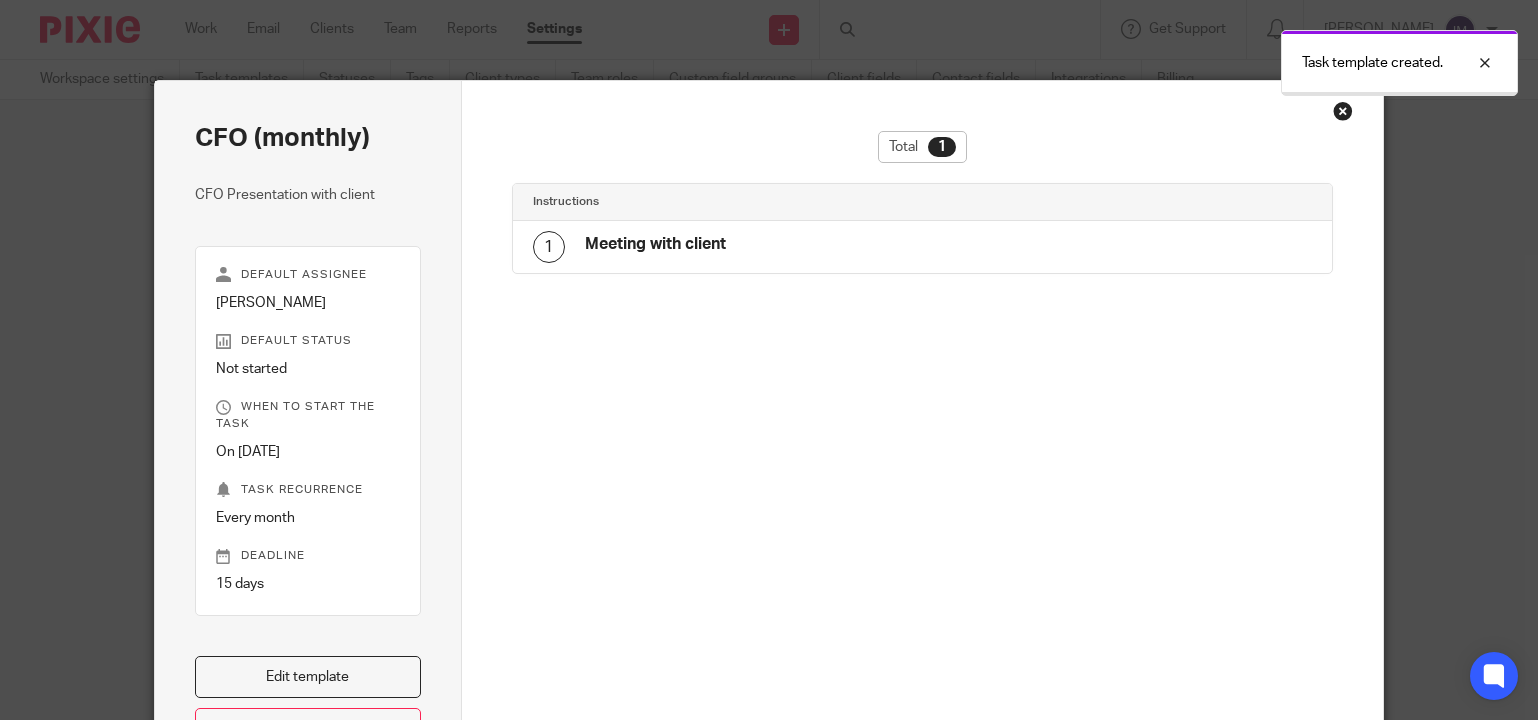 scroll, scrollTop: 0, scrollLeft: 0, axis: both 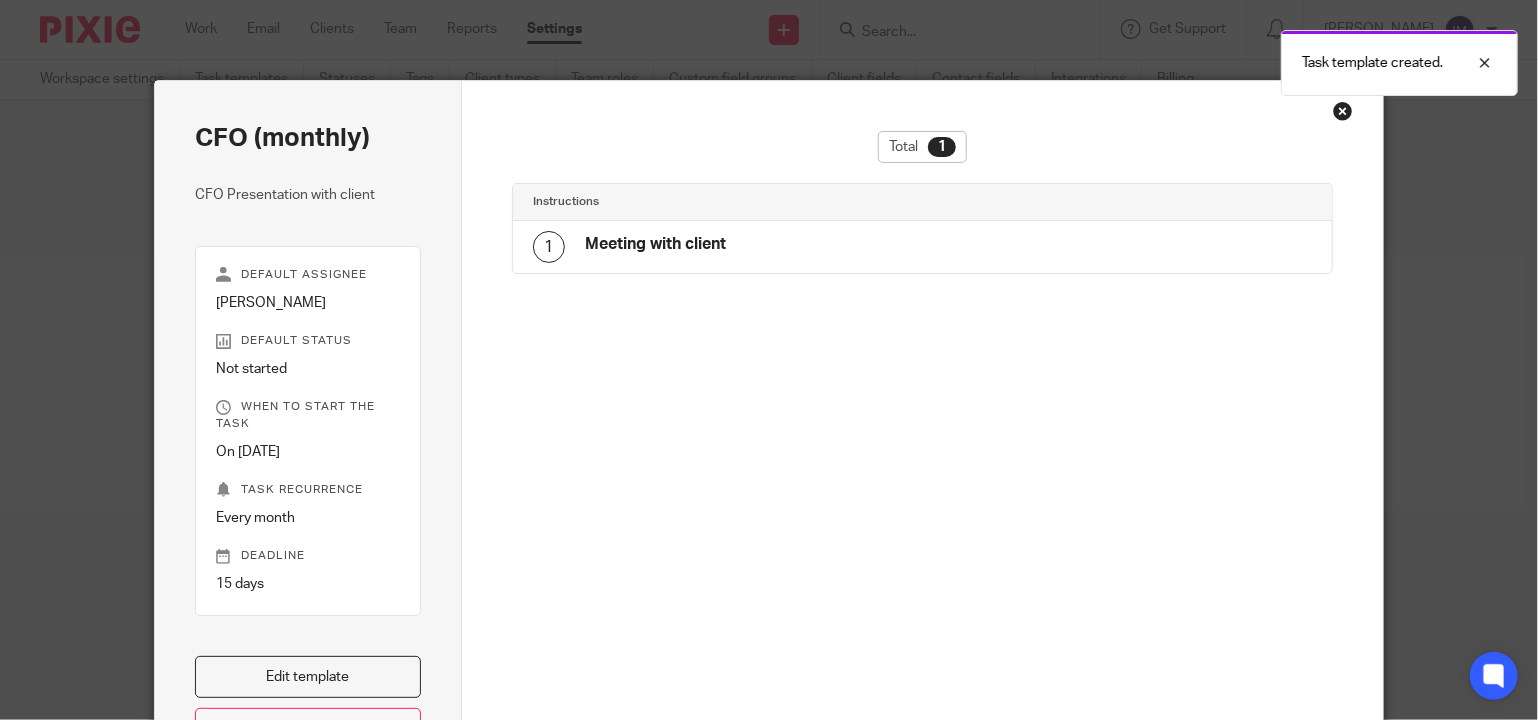 click at bounding box center (1343, 111) 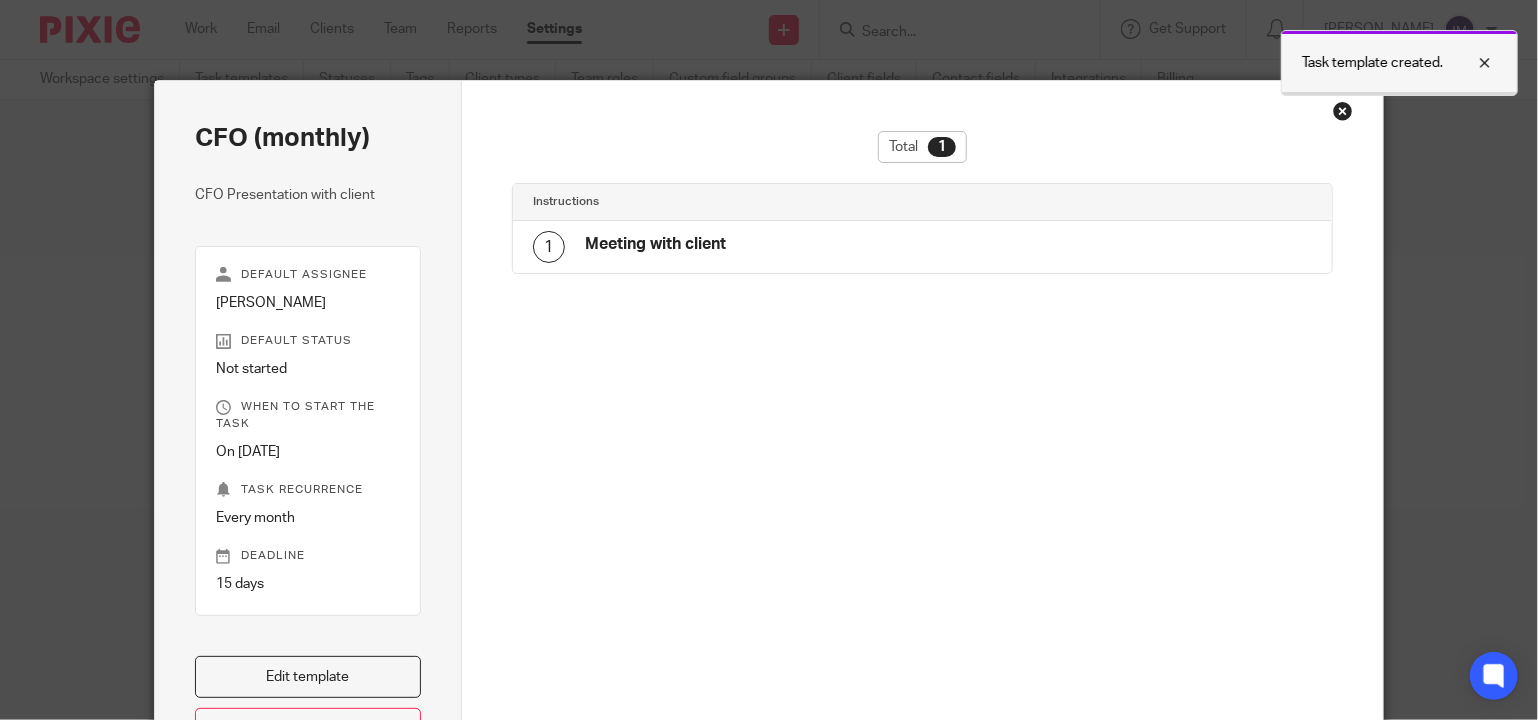 click at bounding box center [1470, 63] 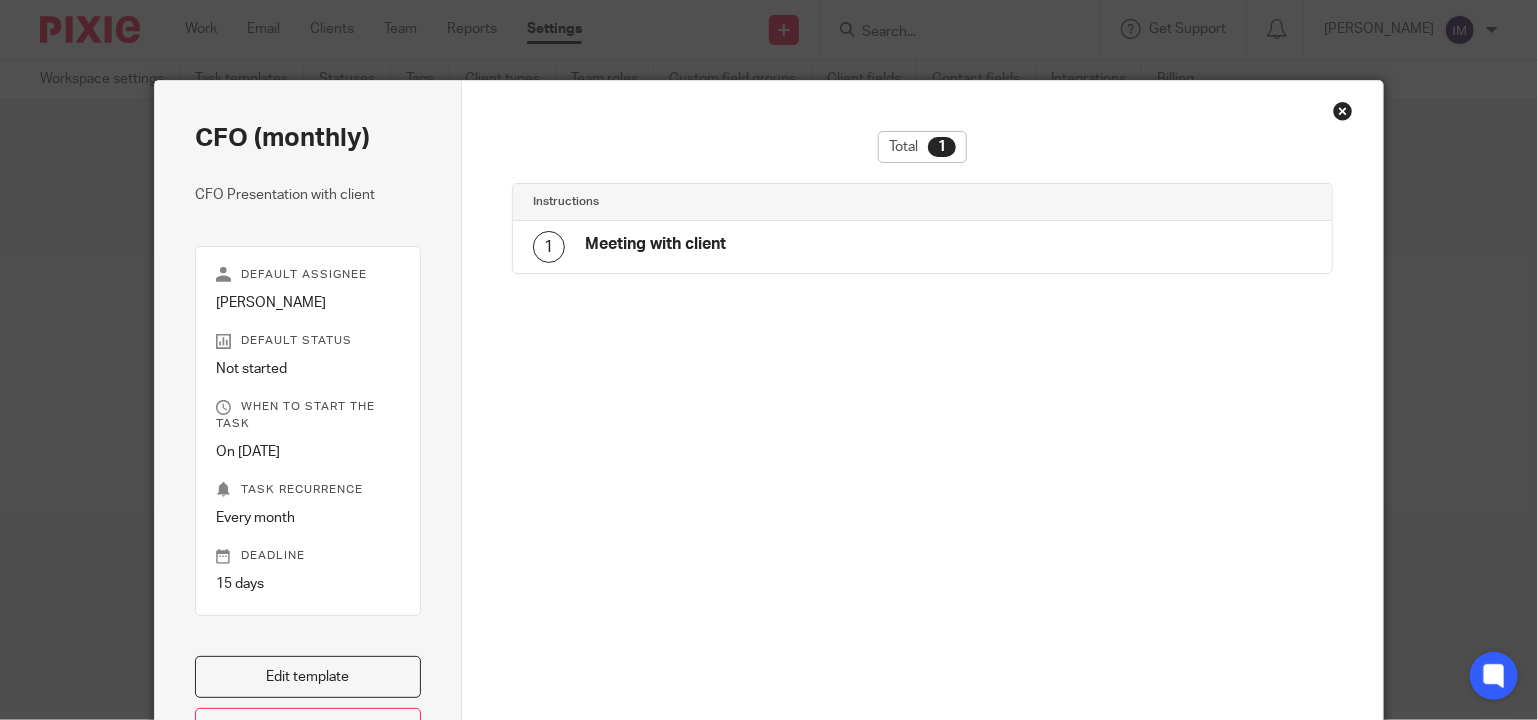 click at bounding box center [1343, 111] 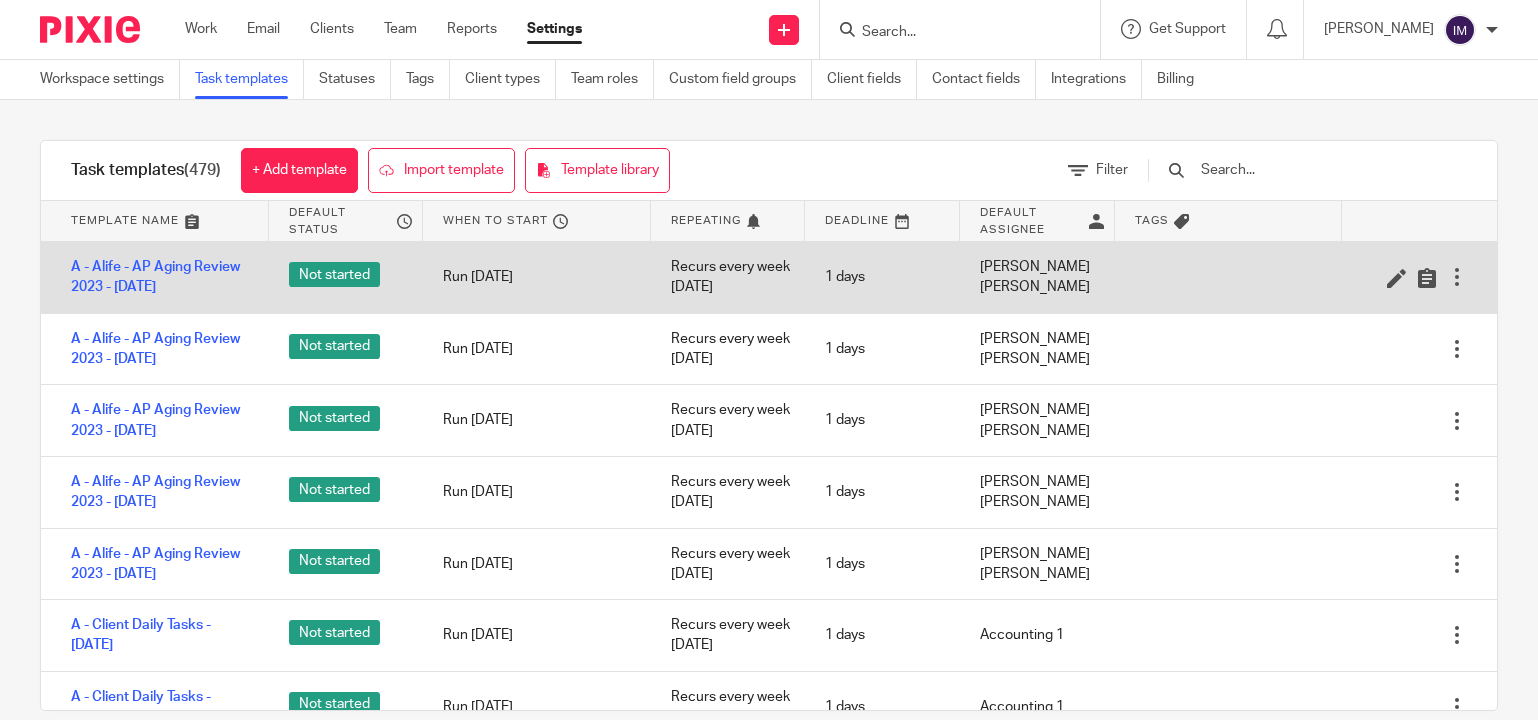 scroll, scrollTop: 0, scrollLeft: 0, axis: both 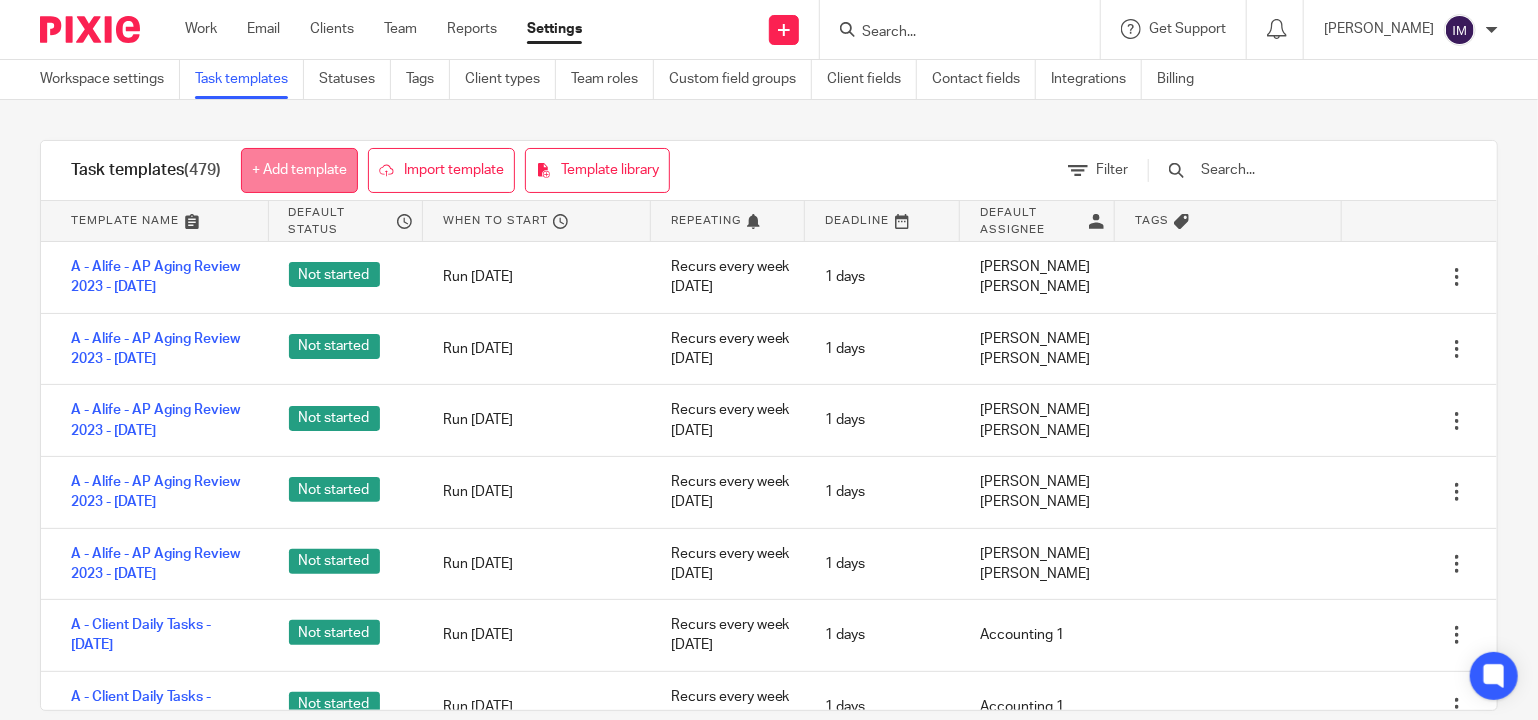 click on "+ Add template" at bounding box center (299, 170) 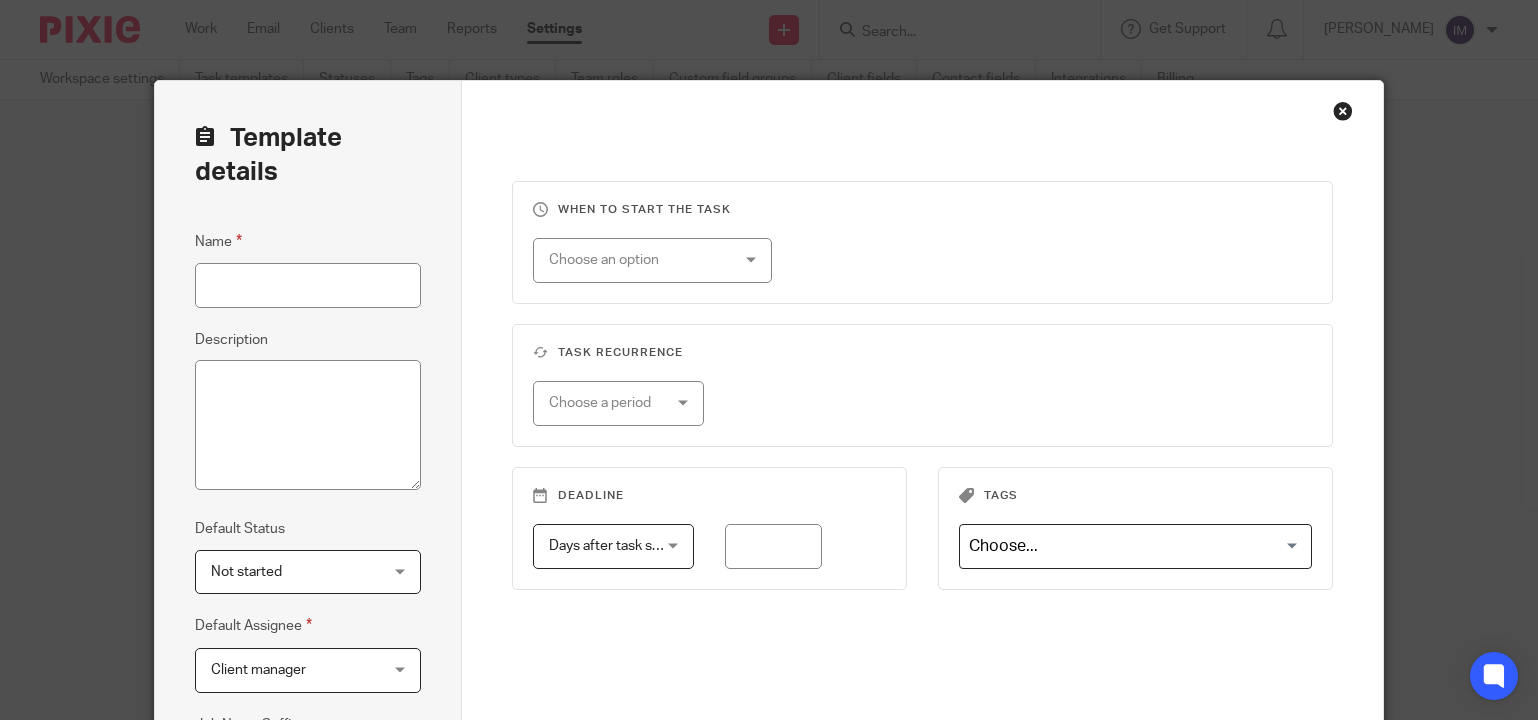 scroll, scrollTop: 0, scrollLeft: 0, axis: both 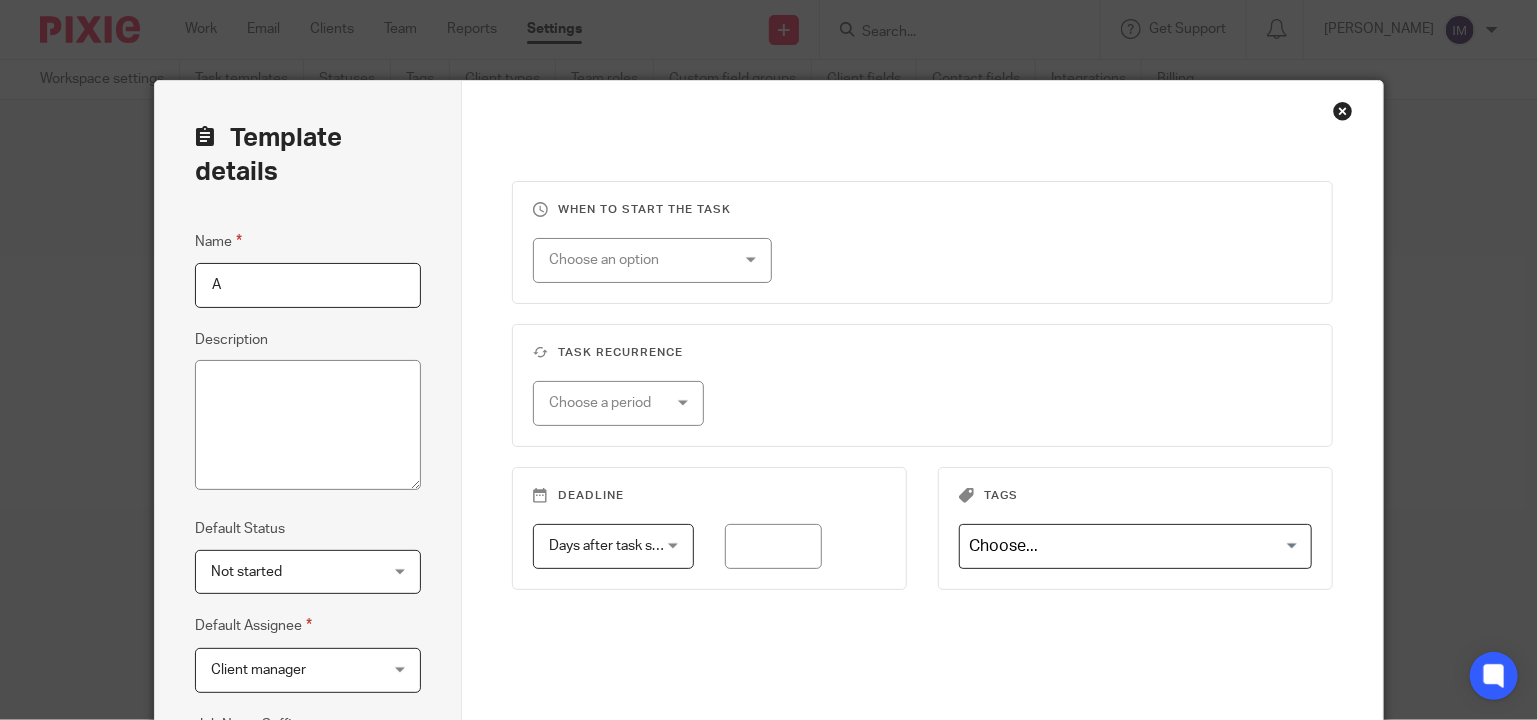 type on "A" 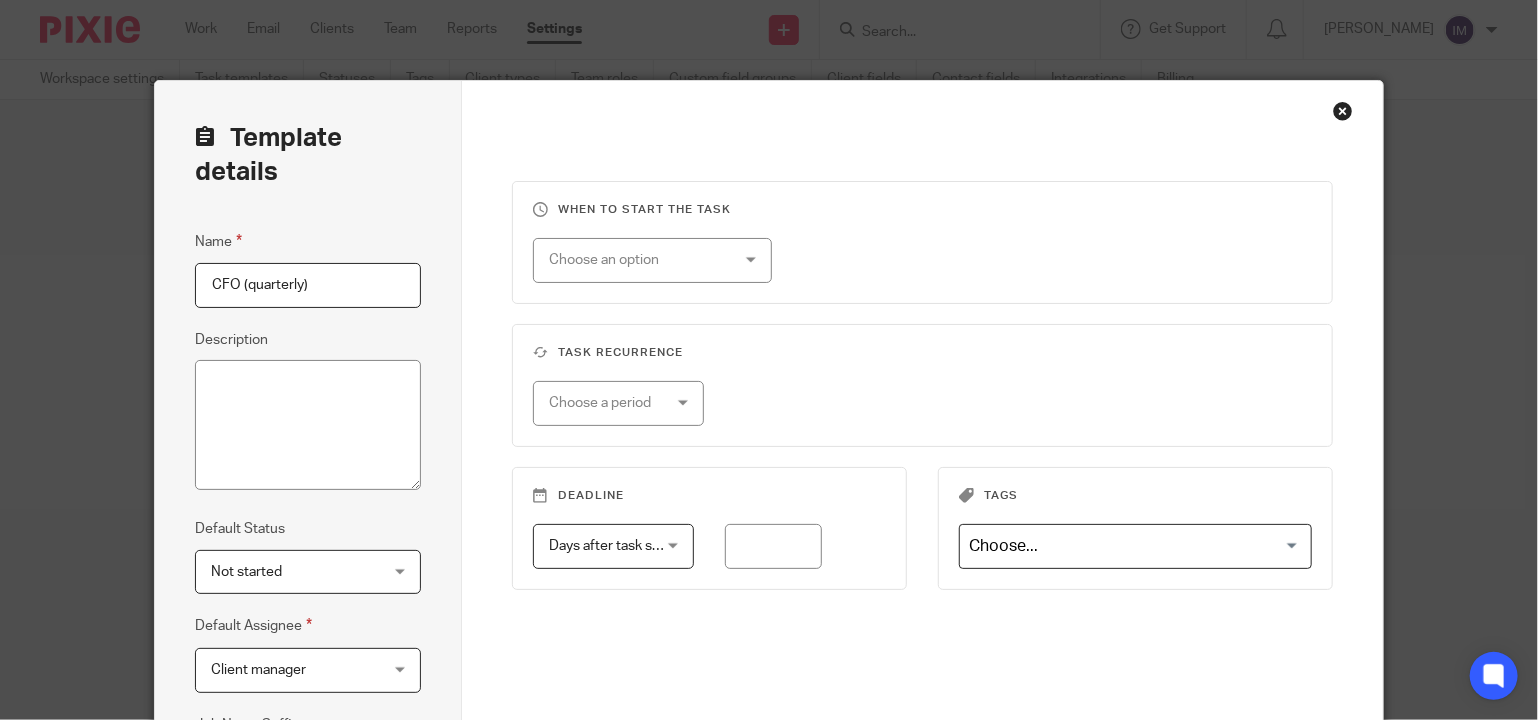 type on "CFO (quarterly)" 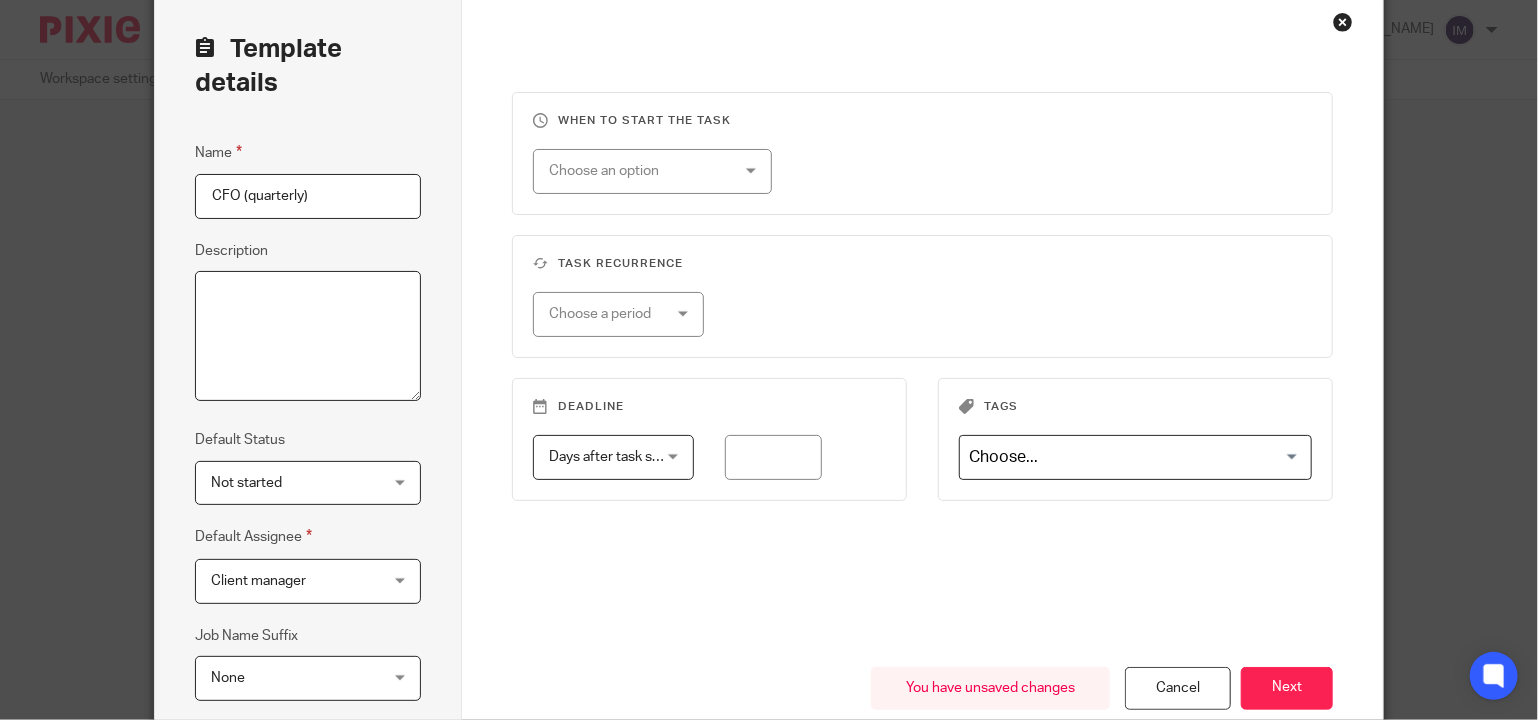 scroll, scrollTop: 166, scrollLeft: 0, axis: vertical 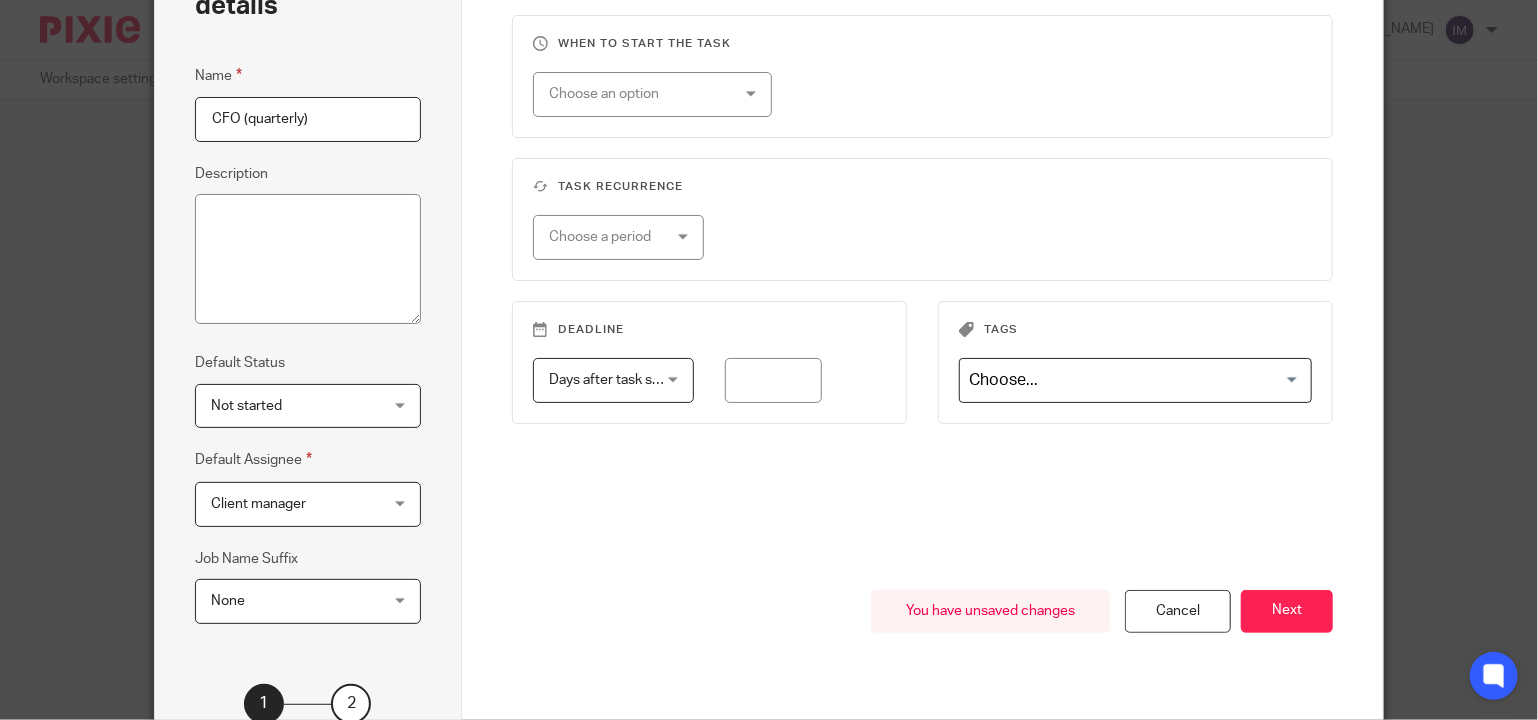 click on "Client manager" at bounding box center [294, 504] 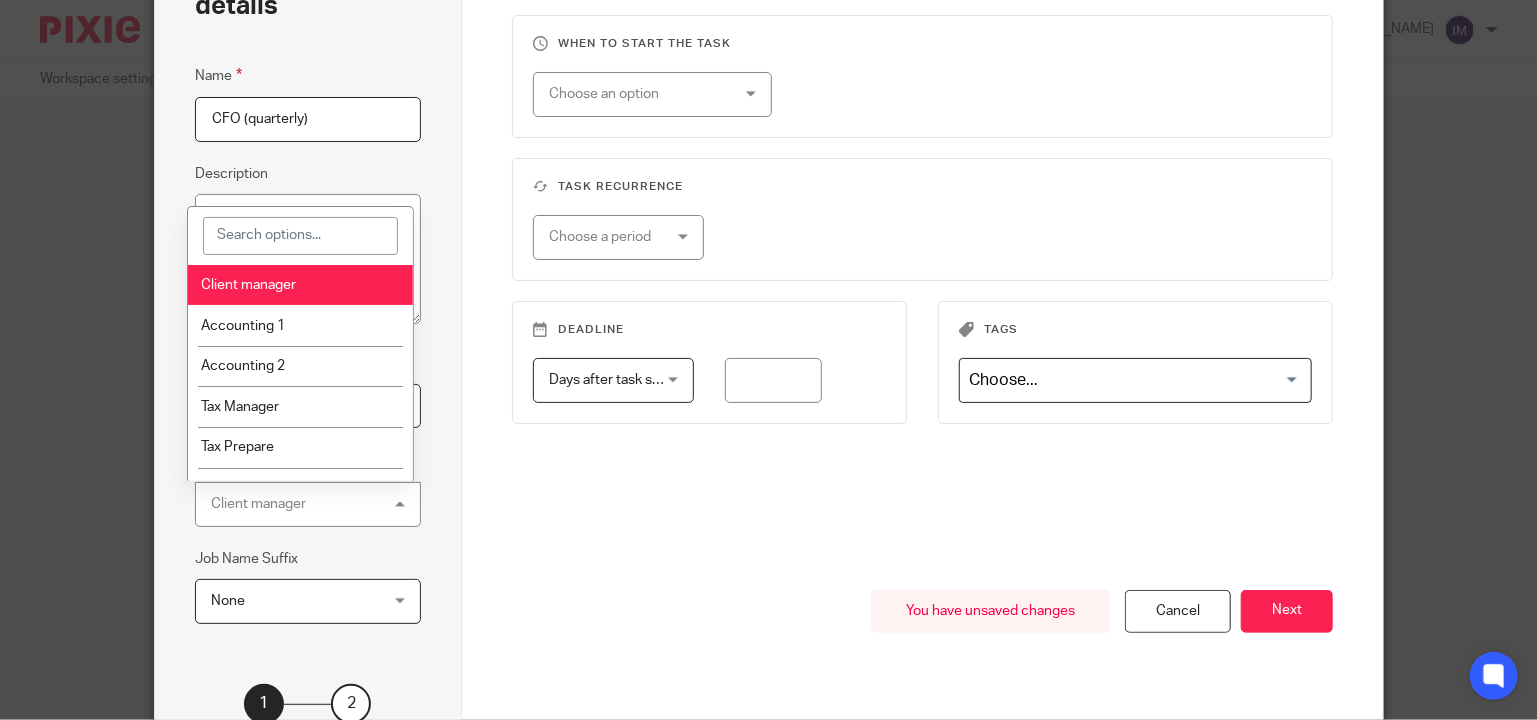 click at bounding box center (300, 236) 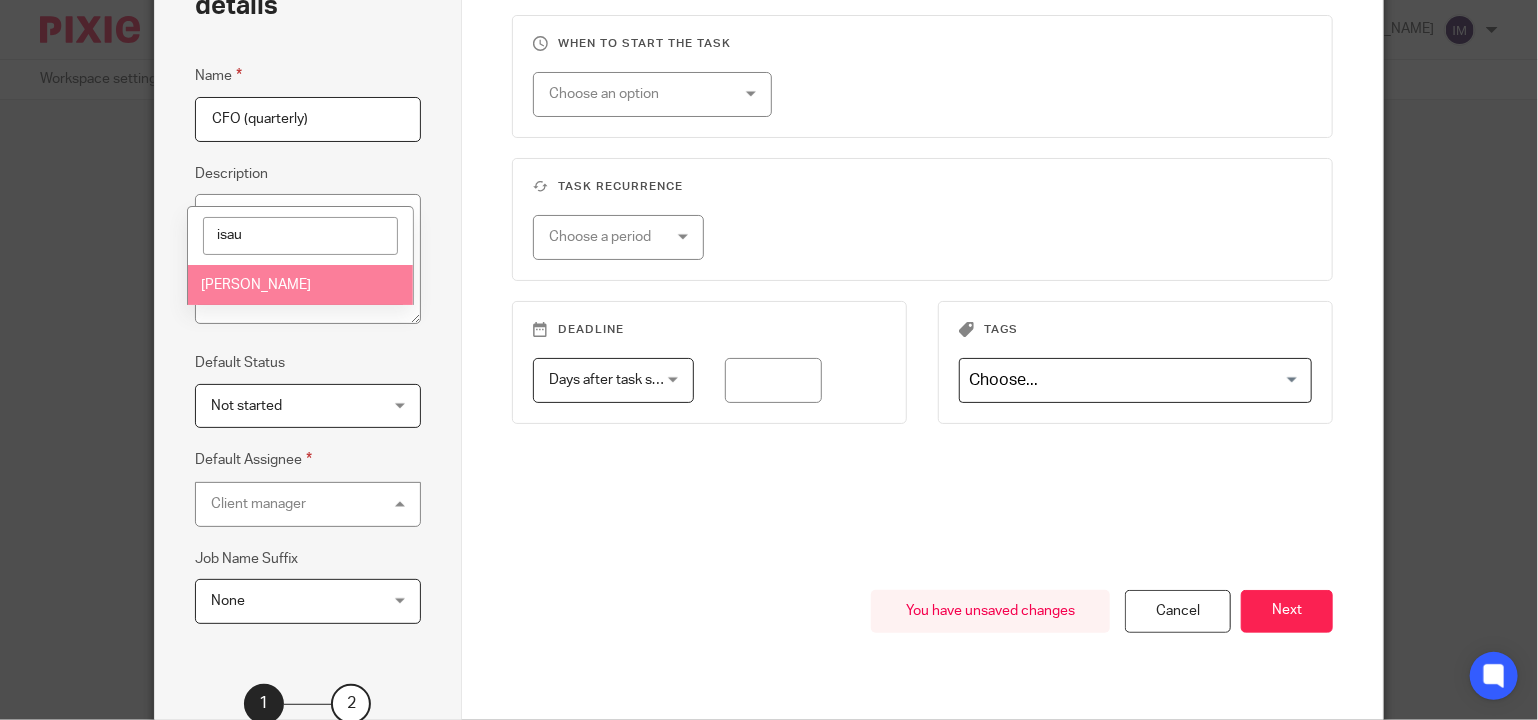 type on "isau" 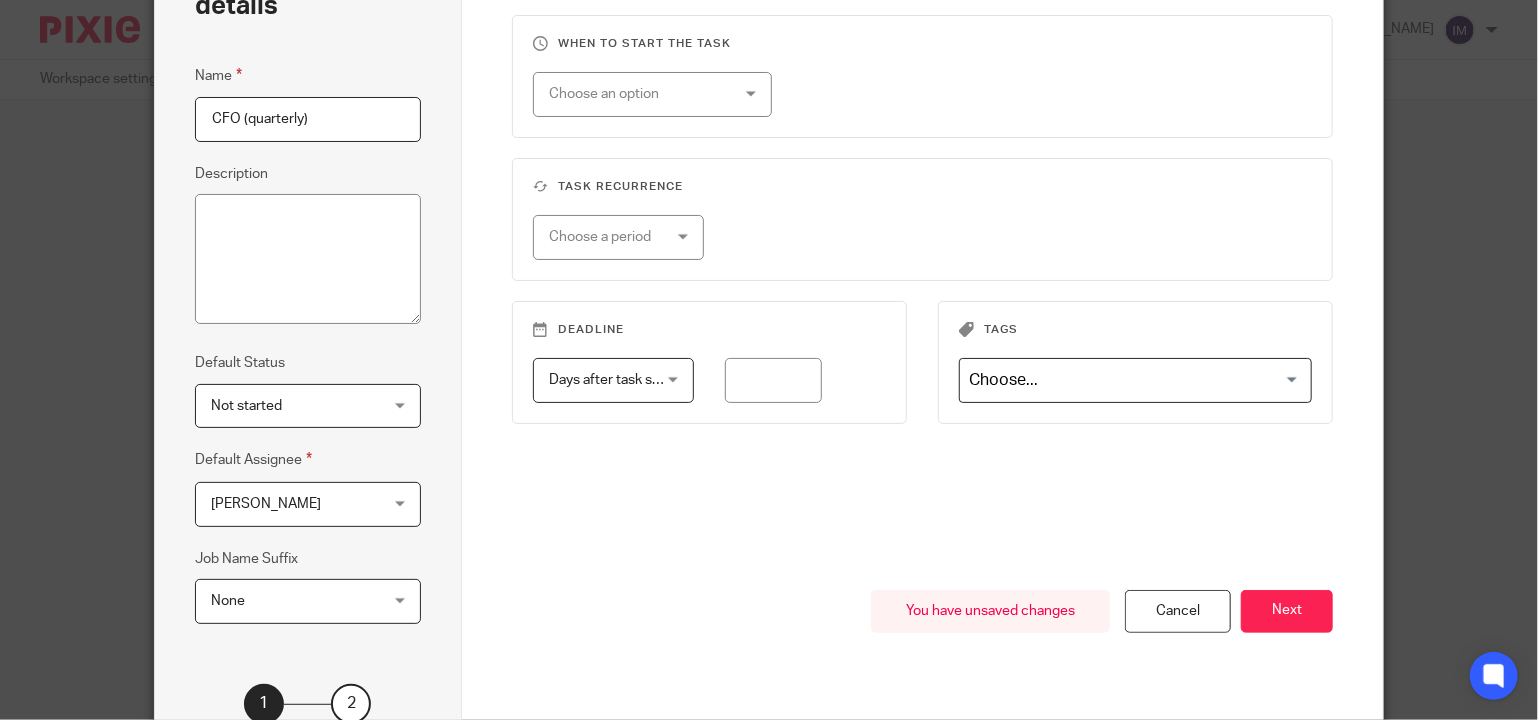 click on "When to start the task
Choose an option
On date
Week day
Month day
On client date field
Task recurrence
Choose a period
No repeat
Weekly
Monthly
Yearly
Deadline
Days after task starts
Days after task starts
Days after task starts
Weeks after task starts
Months after task starts
day
Tags
Loading..." at bounding box center [922, 302] 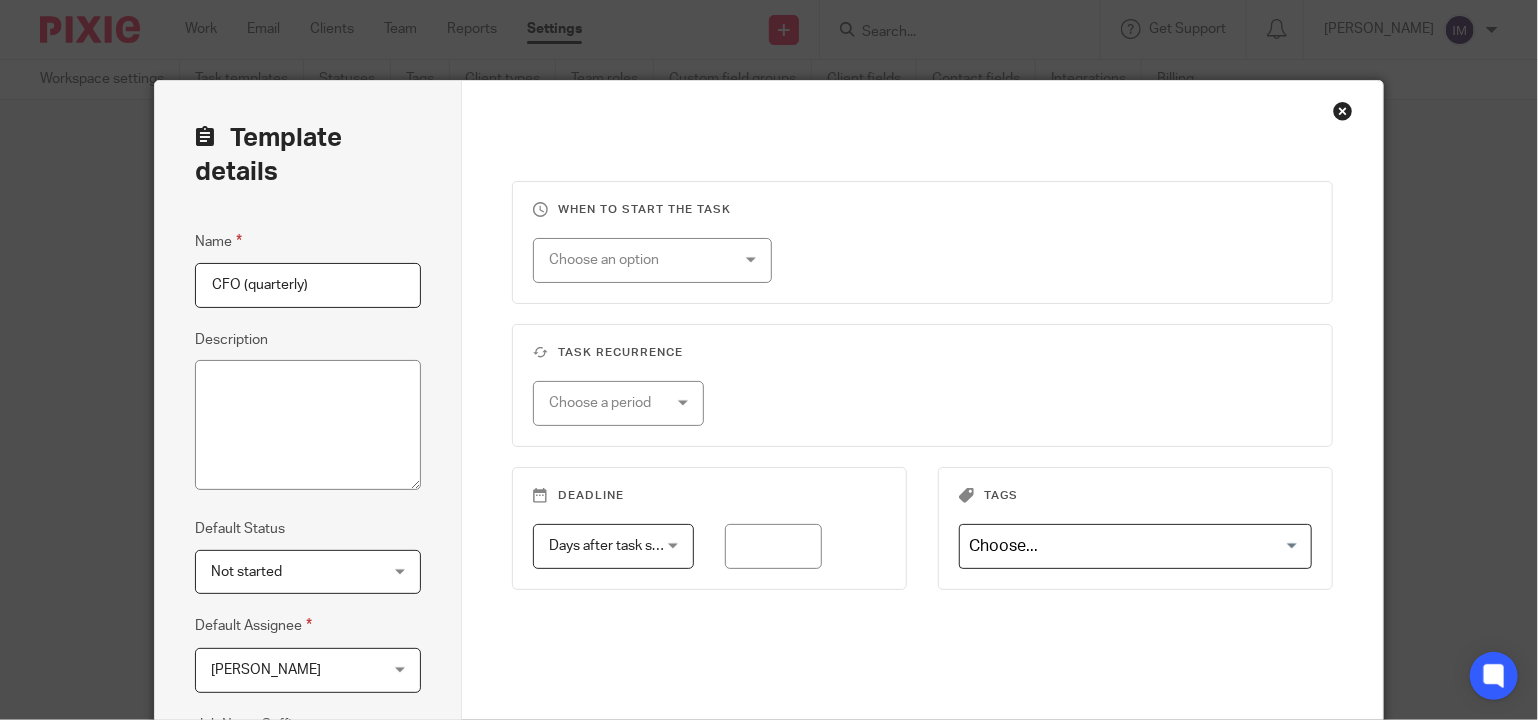 click on "Choose an option" at bounding box center [638, 260] 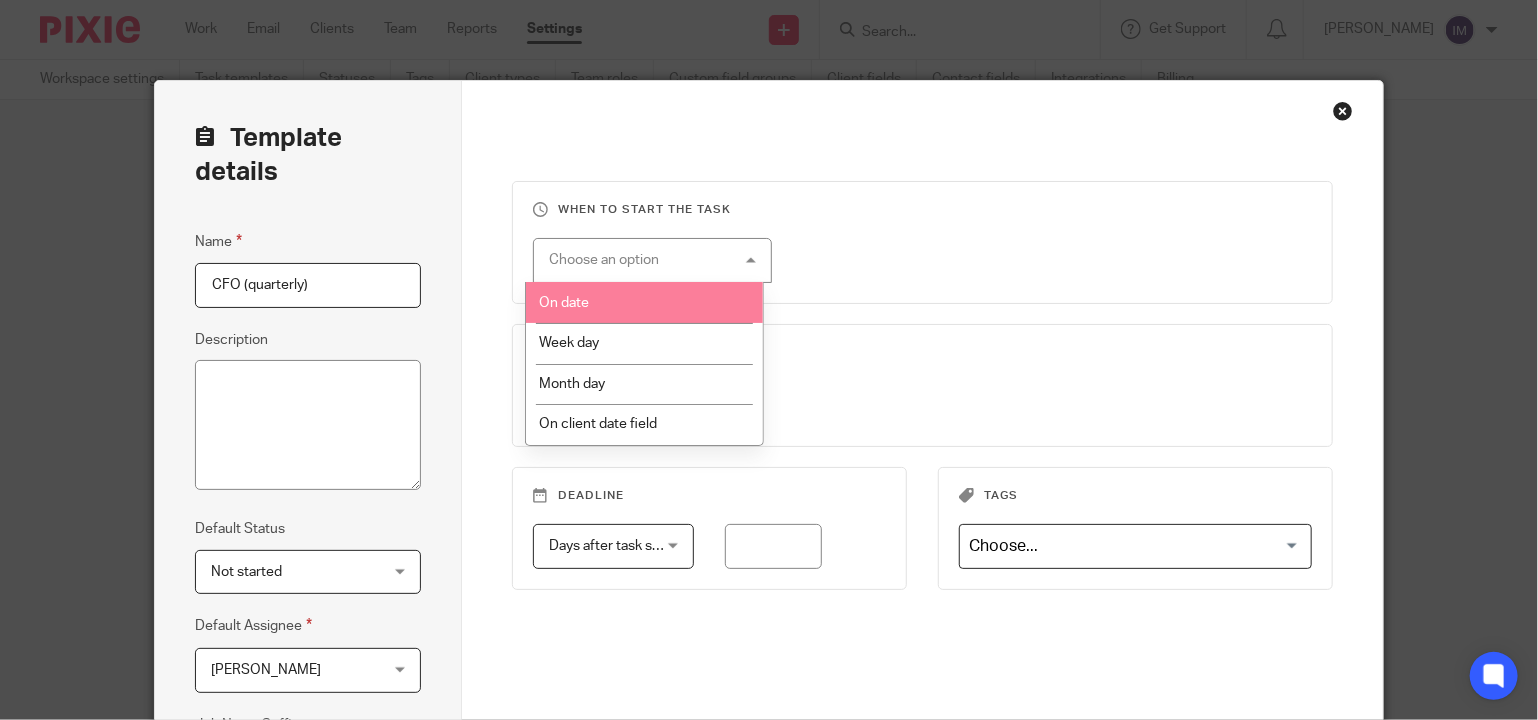 click on "On date" at bounding box center [644, 302] 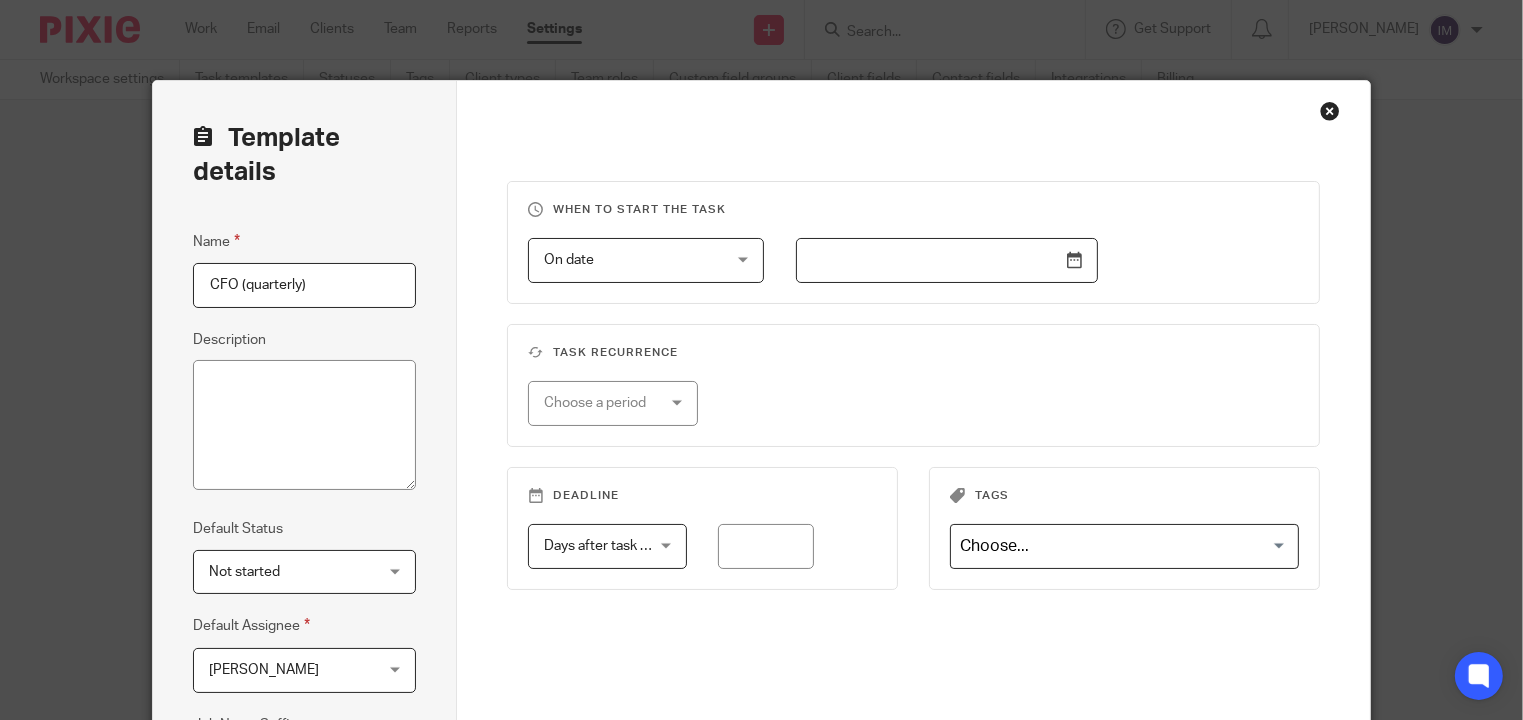 click at bounding box center (947, 260) 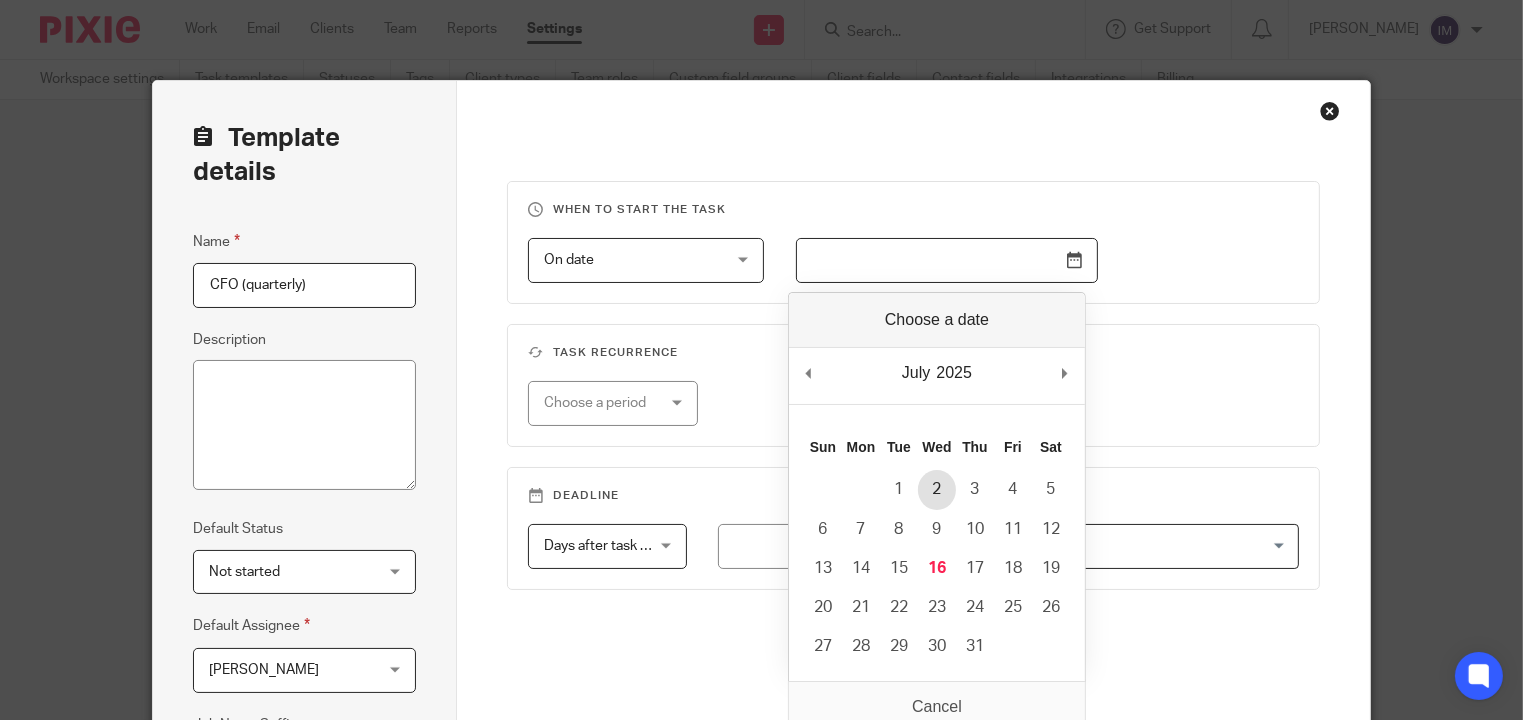 type on "2025-07-02" 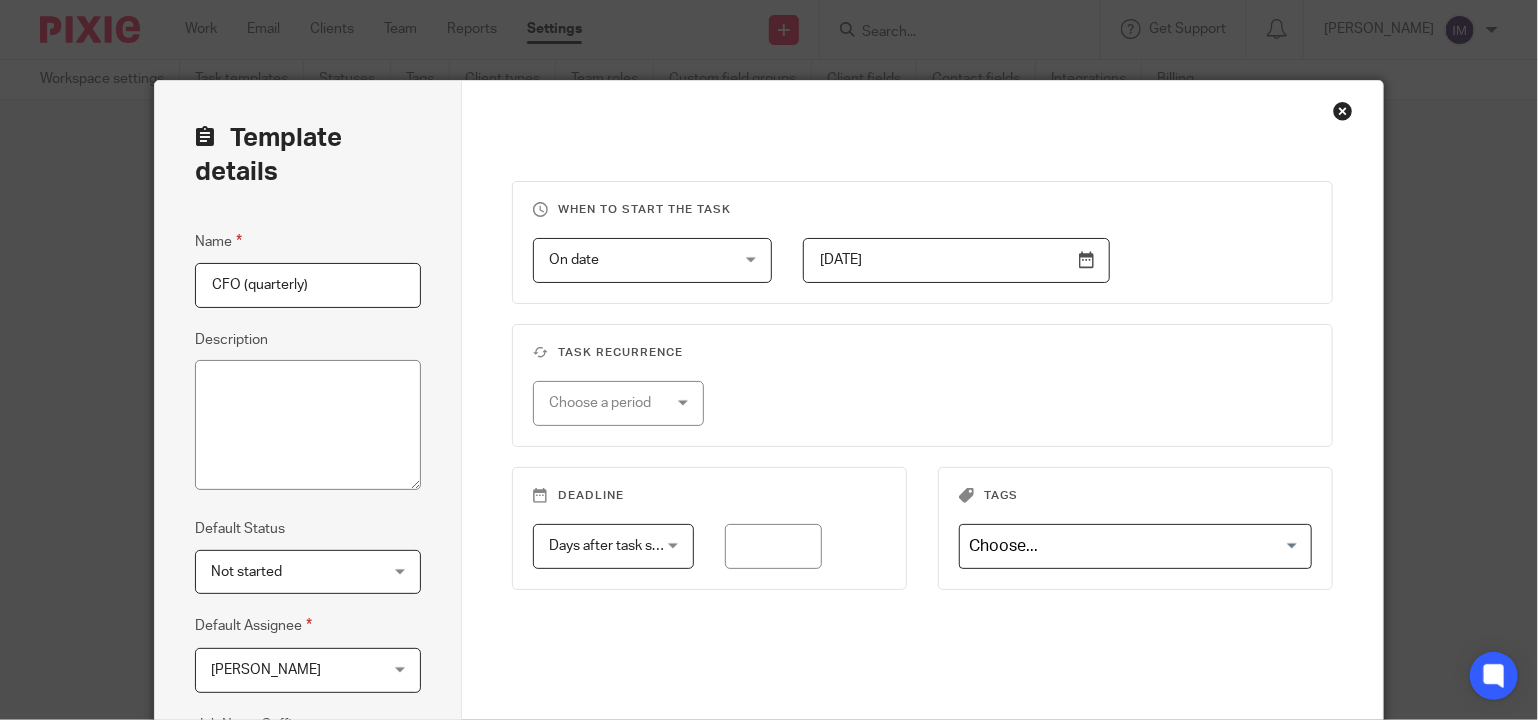 click on "Choose a period" at bounding box center (611, 403) 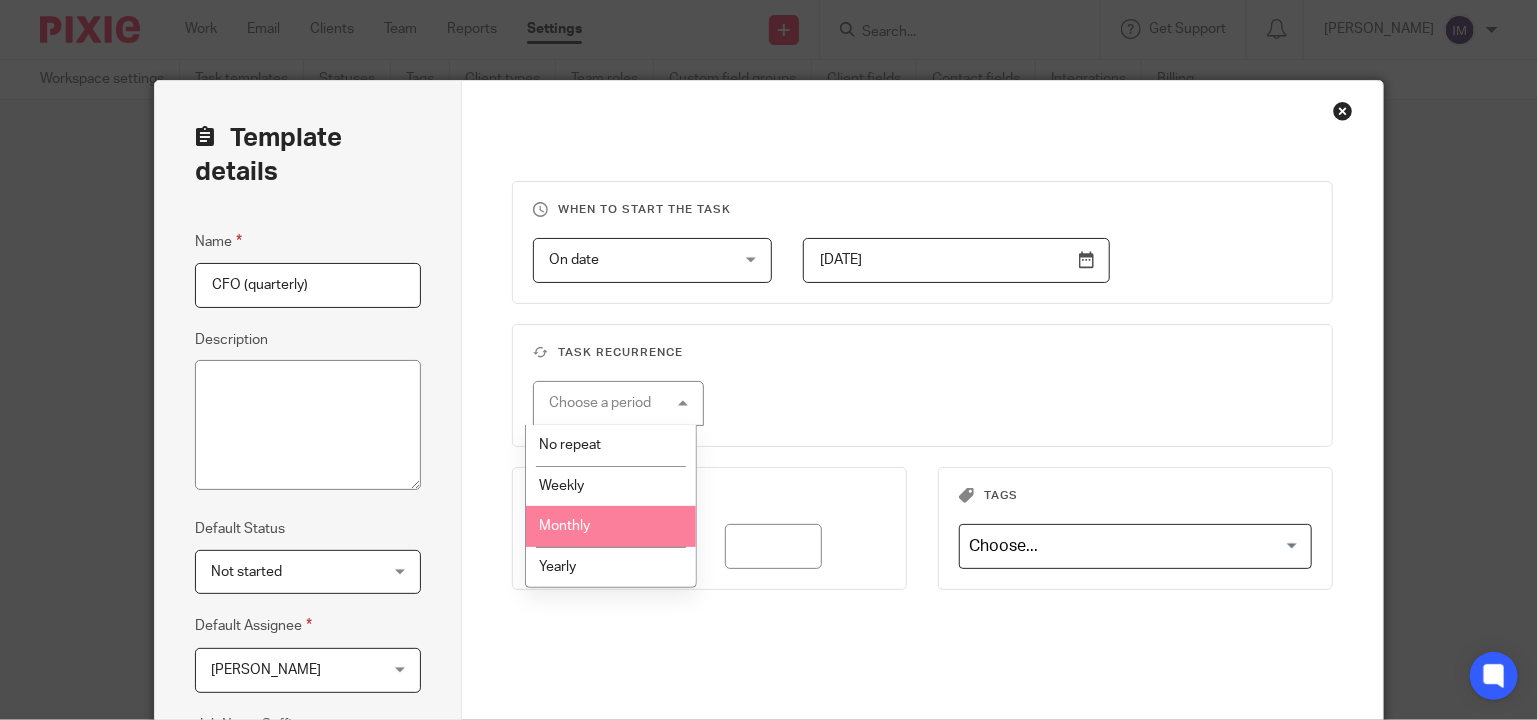 click on "Monthly" at bounding box center [564, 526] 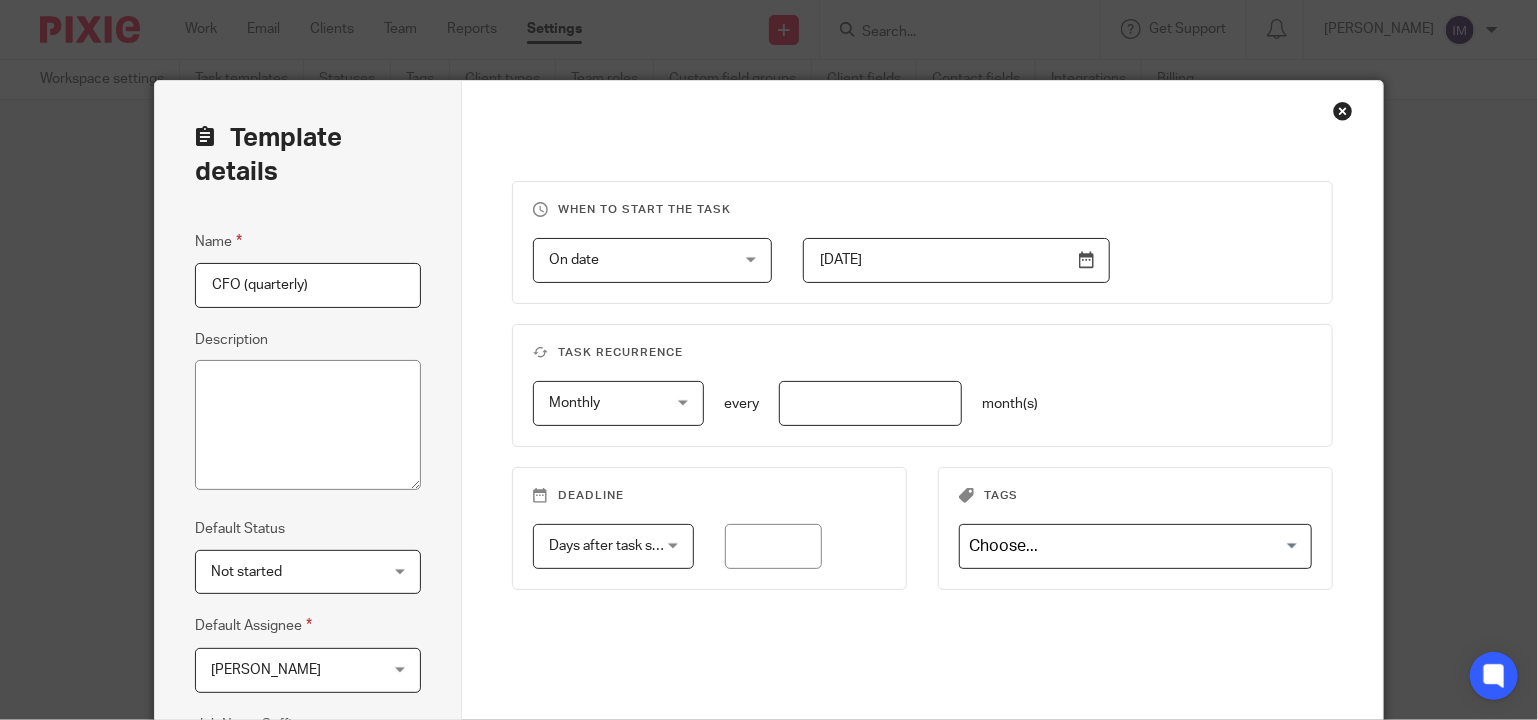 drag, startPoint x: 830, startPoint y: 407, endPoint x: 780, endPoint y: 409, distance: 50.039986 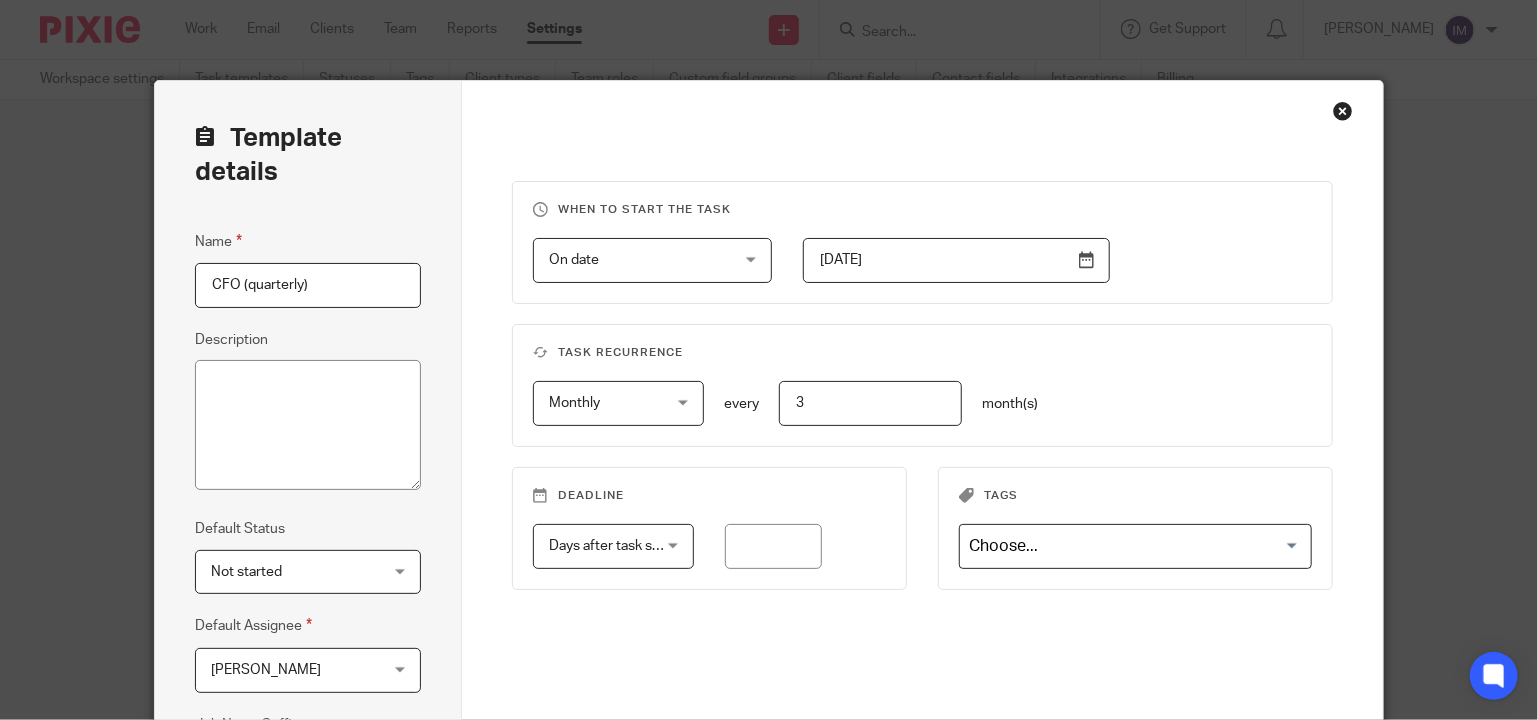 type on "3" 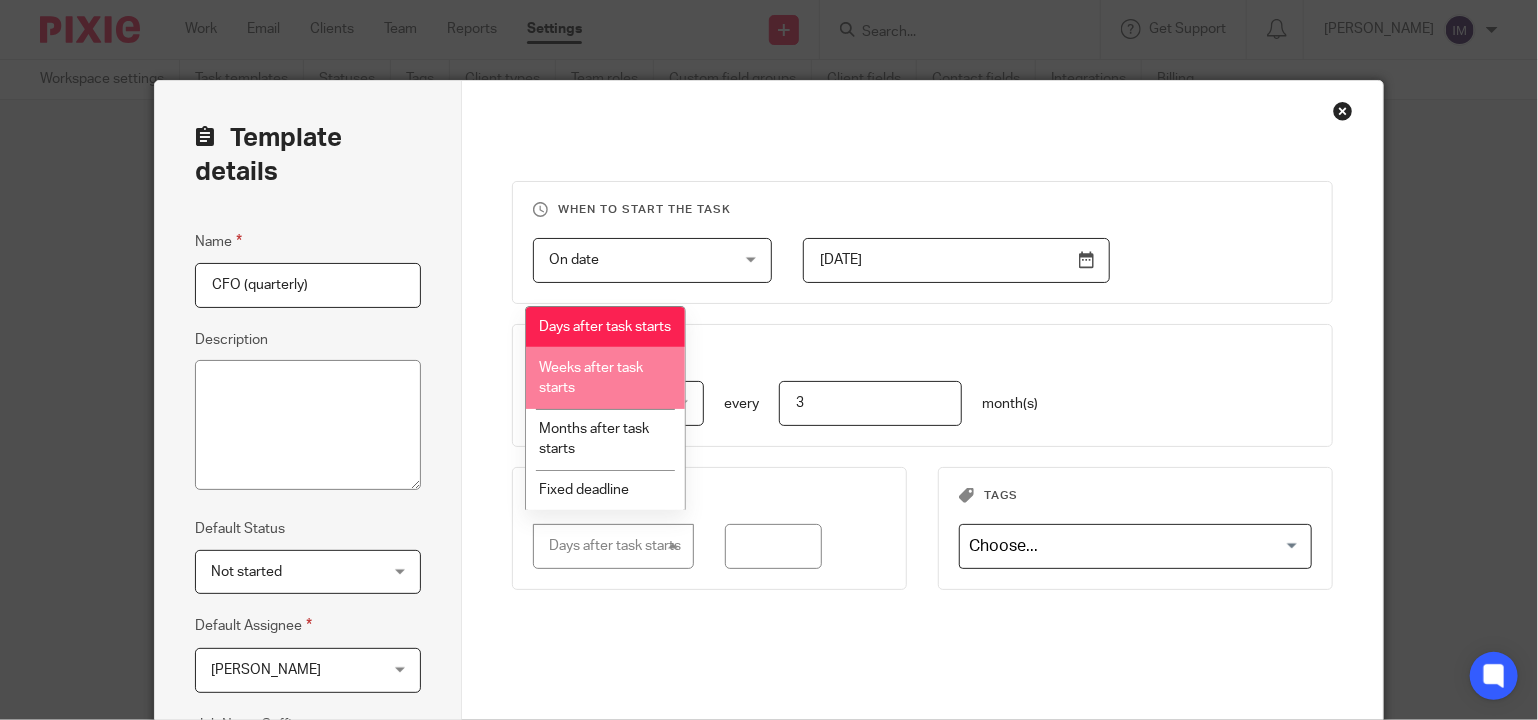 click on "Days after task starts" at bounding box center (605, 327) 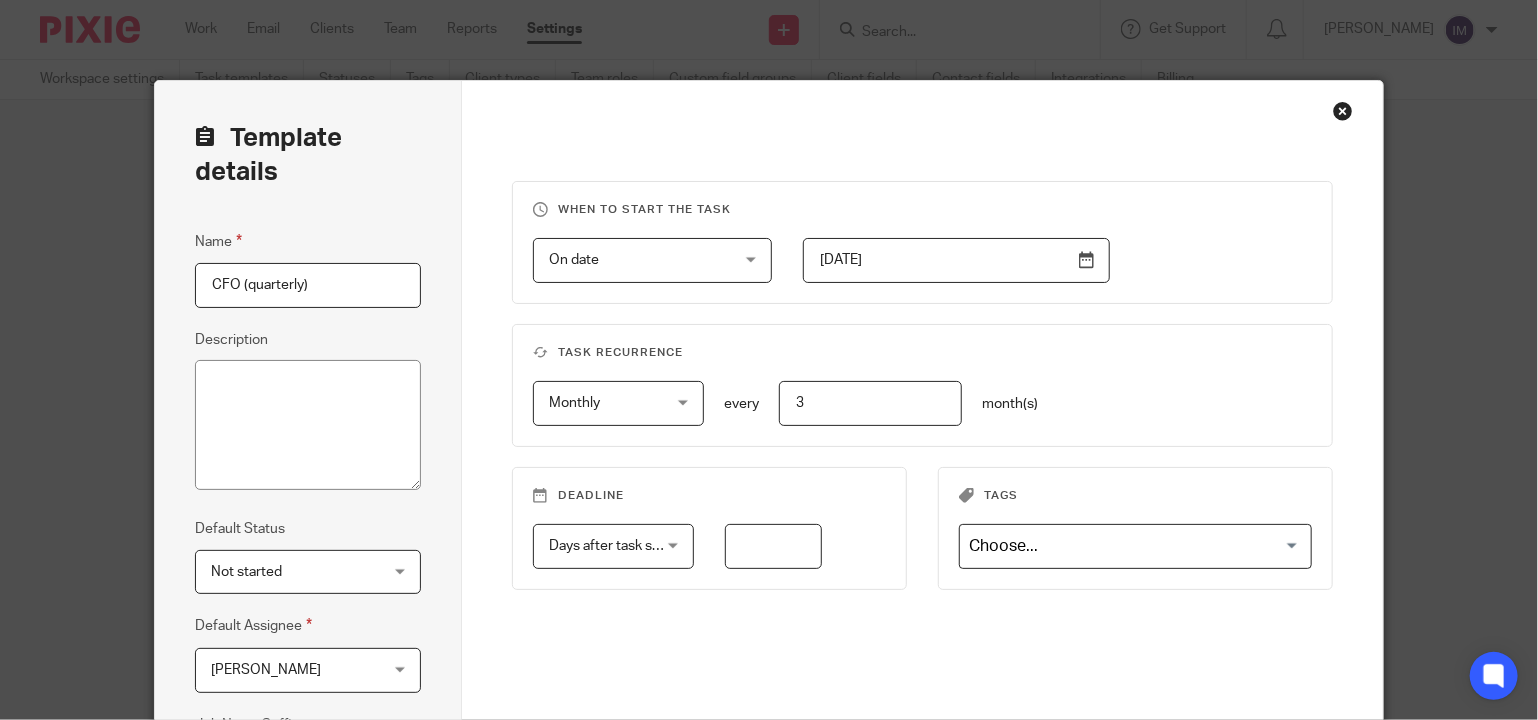 click at bounding box center [773, 546] 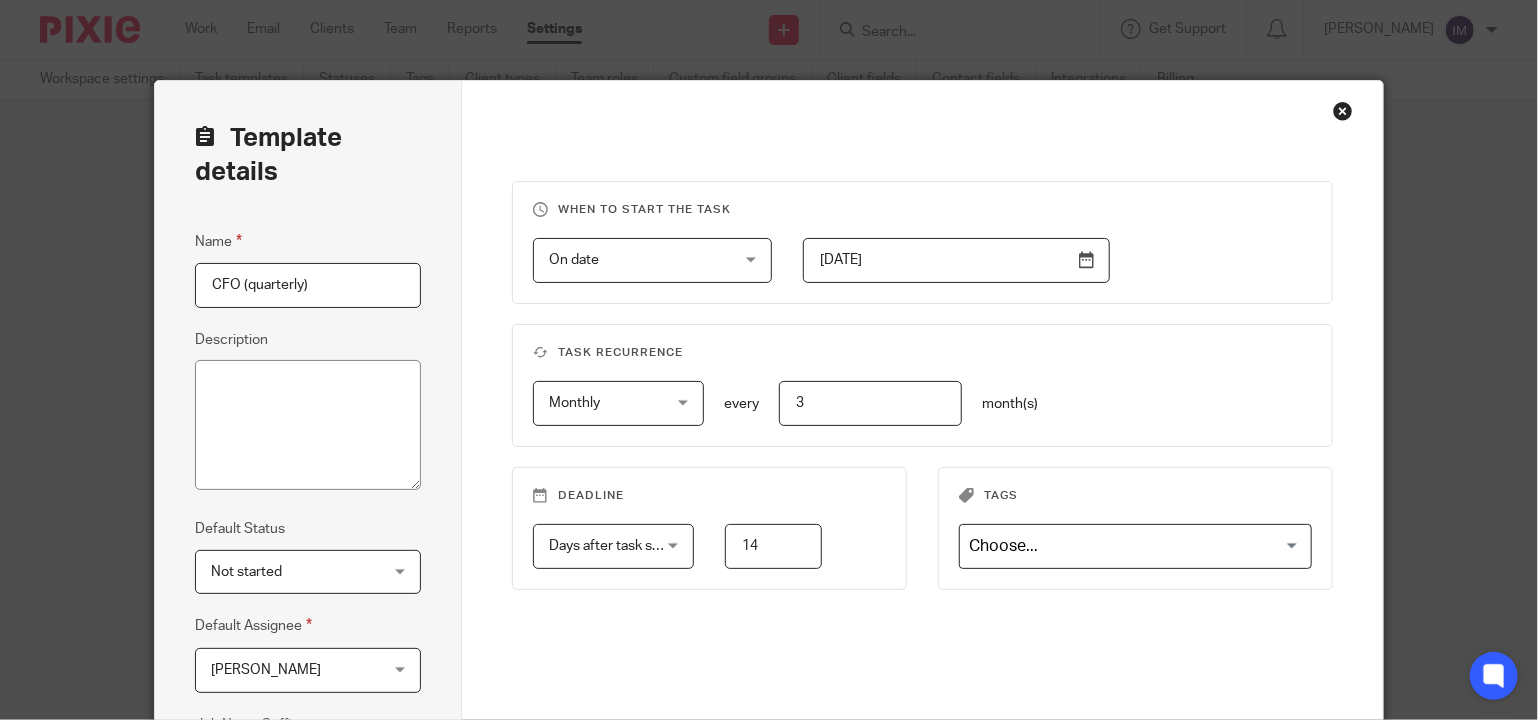 scroll, scrollTop: 333, scrollLeft: 0, axis: vertical 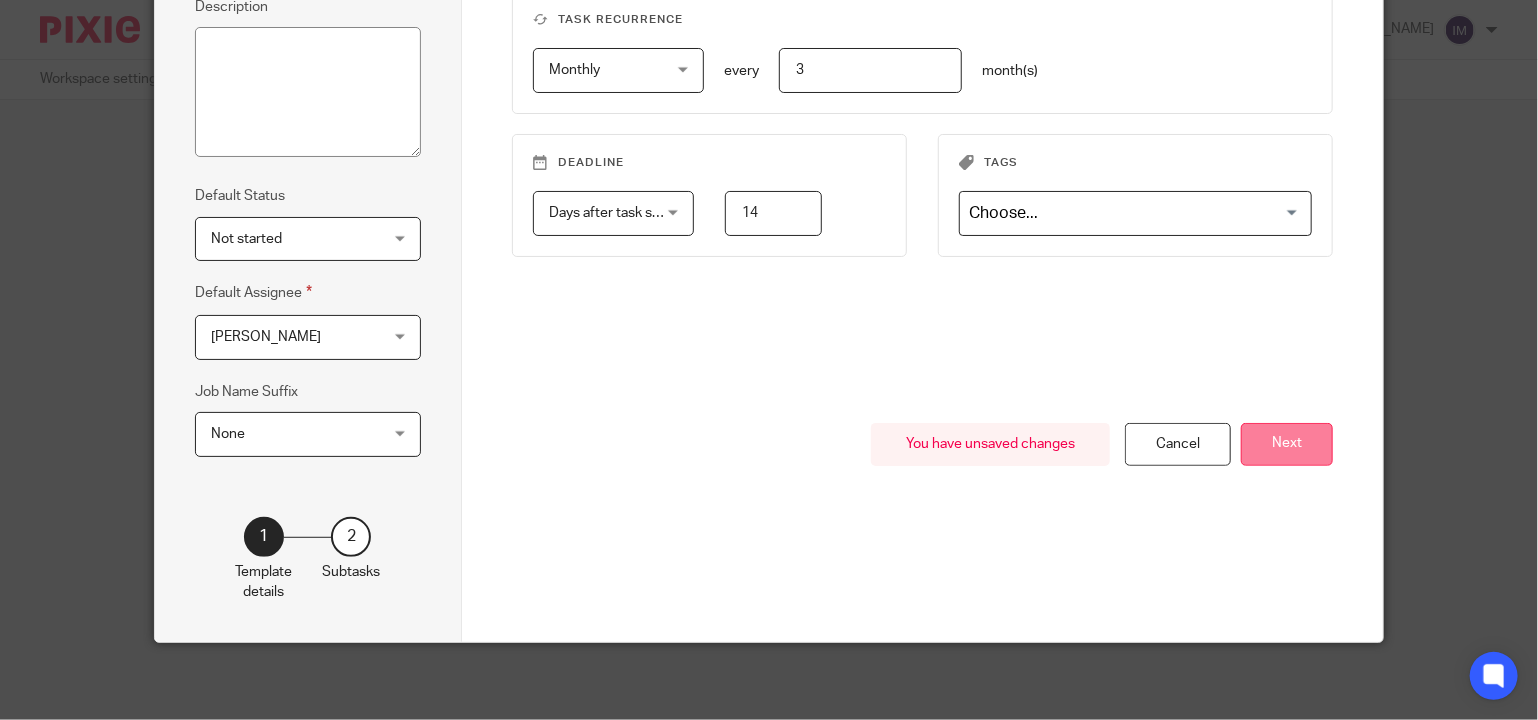 type on "14" 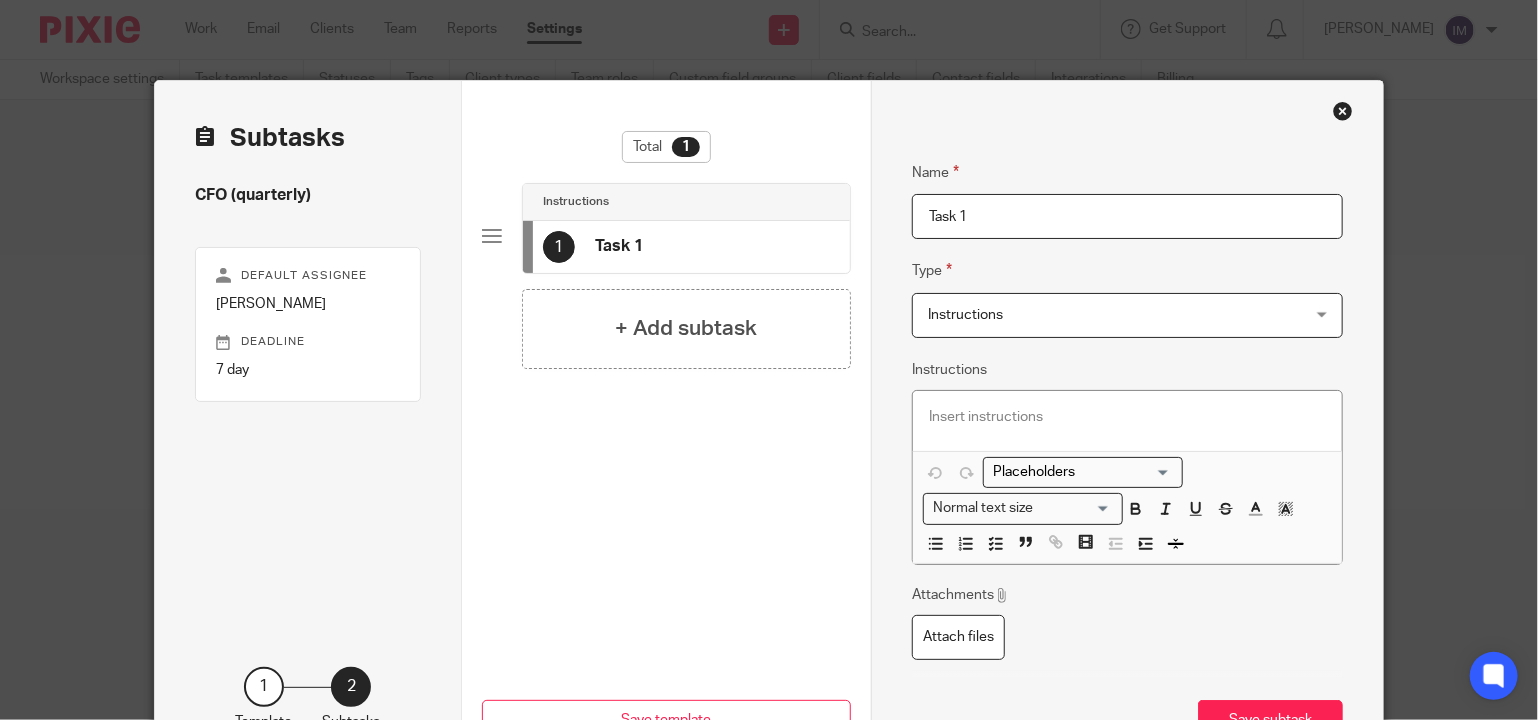 drag, startPoint x: 979, startPoint y: 219, endPoint x: 898, endPoint y: 247, distance: 85.70297 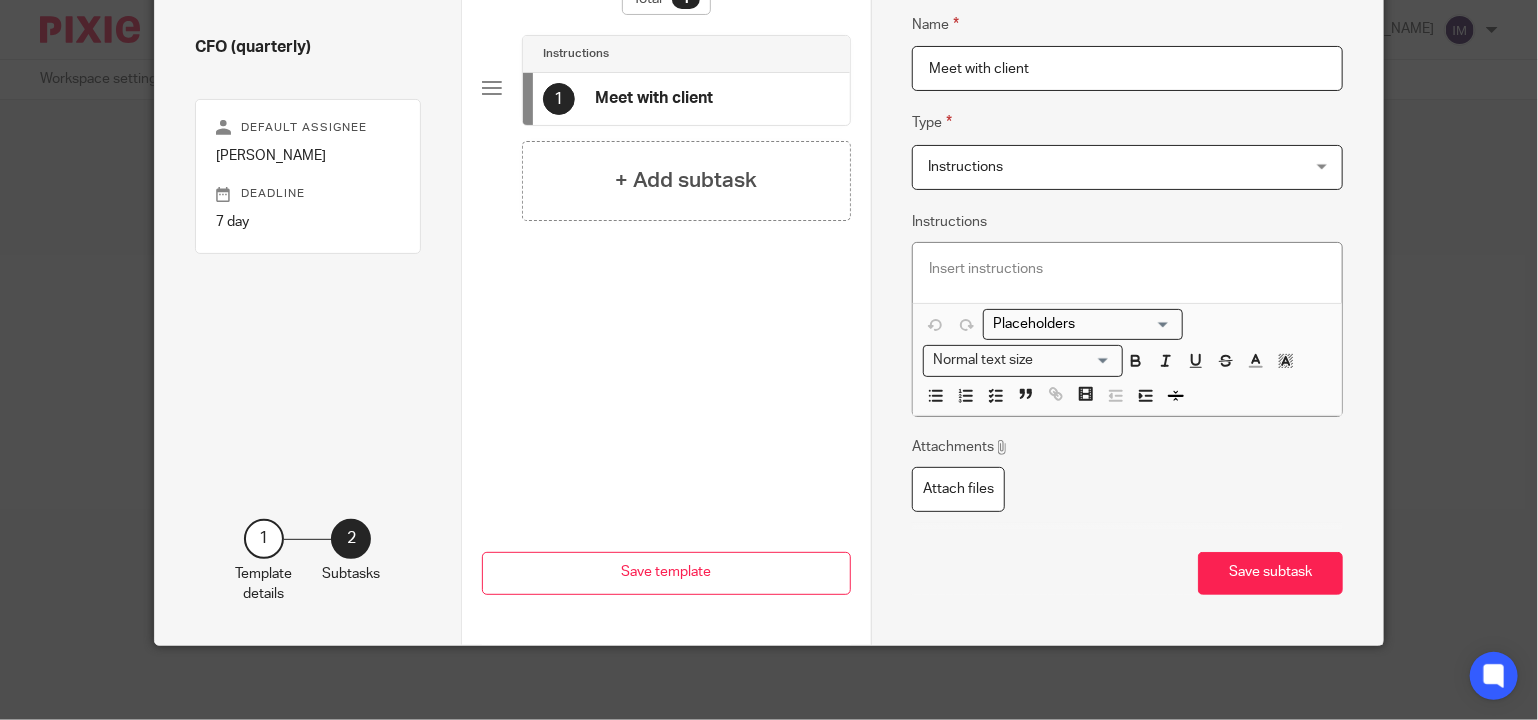 scroll, scrollTop: 150, scrollLeft: 0, axis: vertical 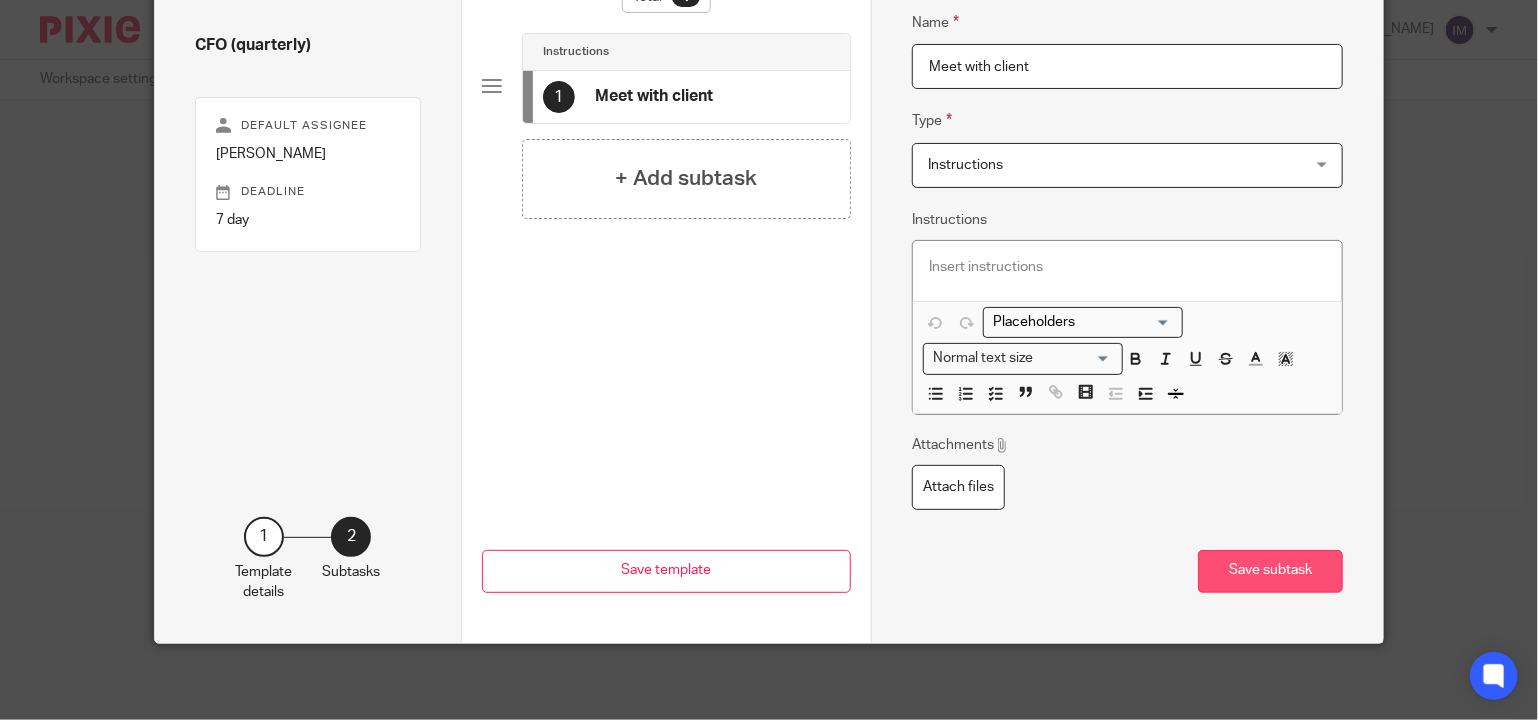 type on "Meet with client" 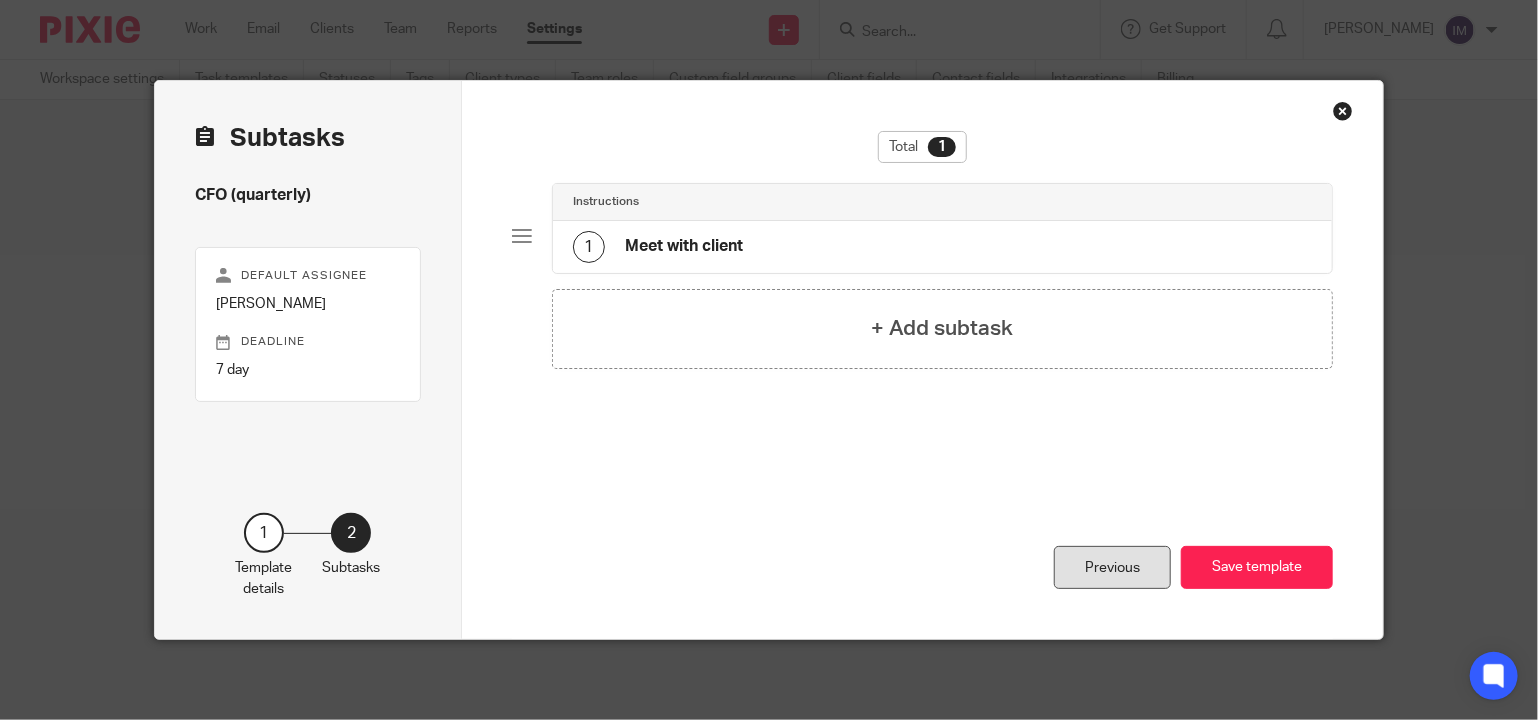 scroll, scrollTop: 0, scrollLeft: 0, axis: both 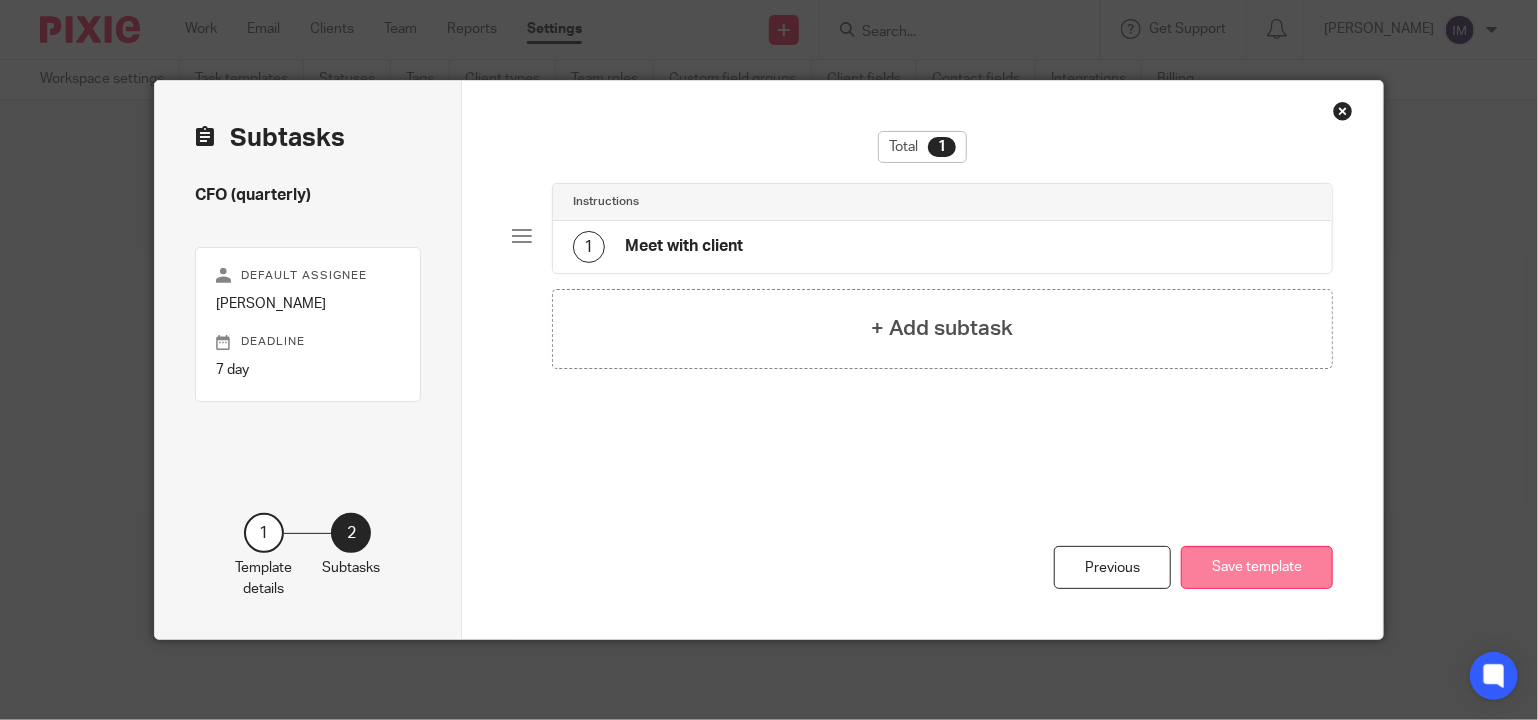 click on "Save template" at bounding box center (1257, 567) 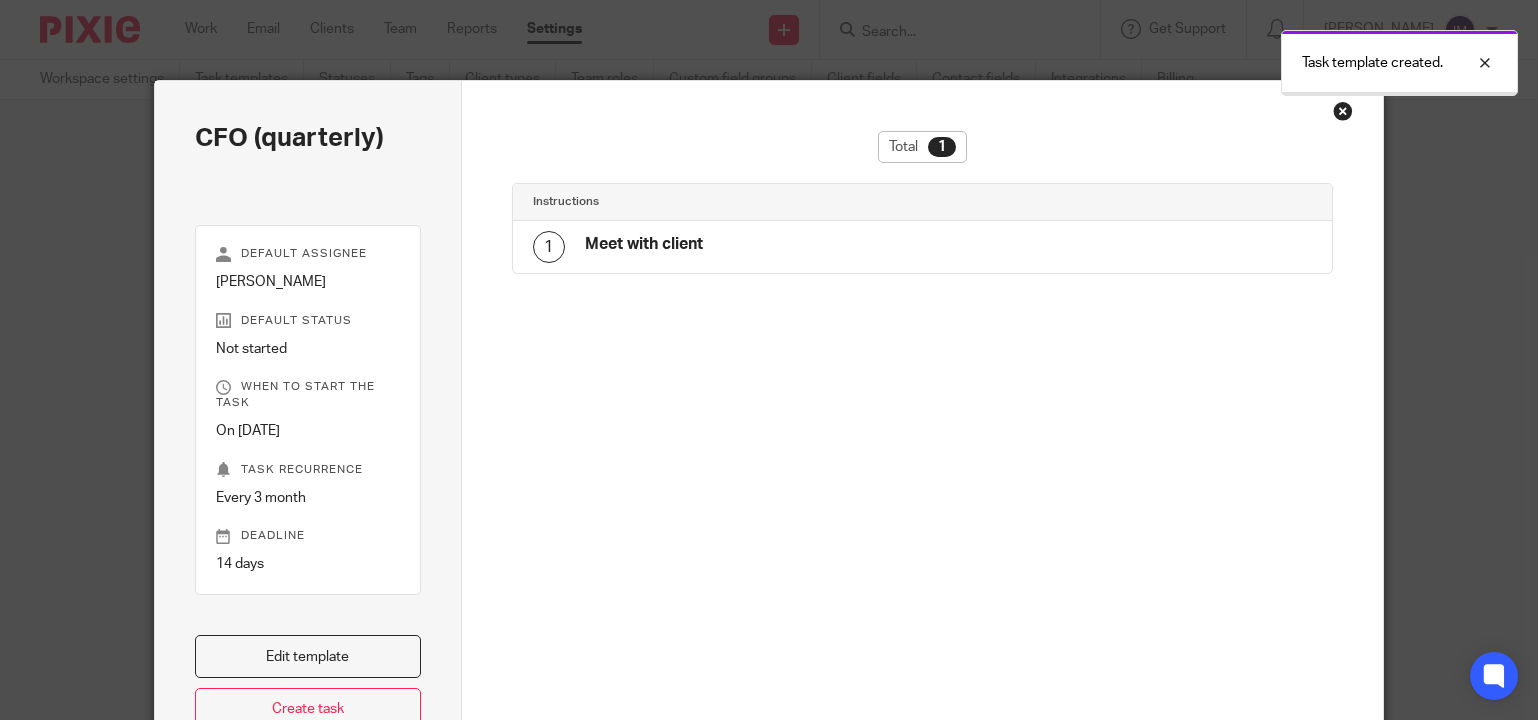 scroll, scrollTop: 0, scrollLeft: 0, axis: both 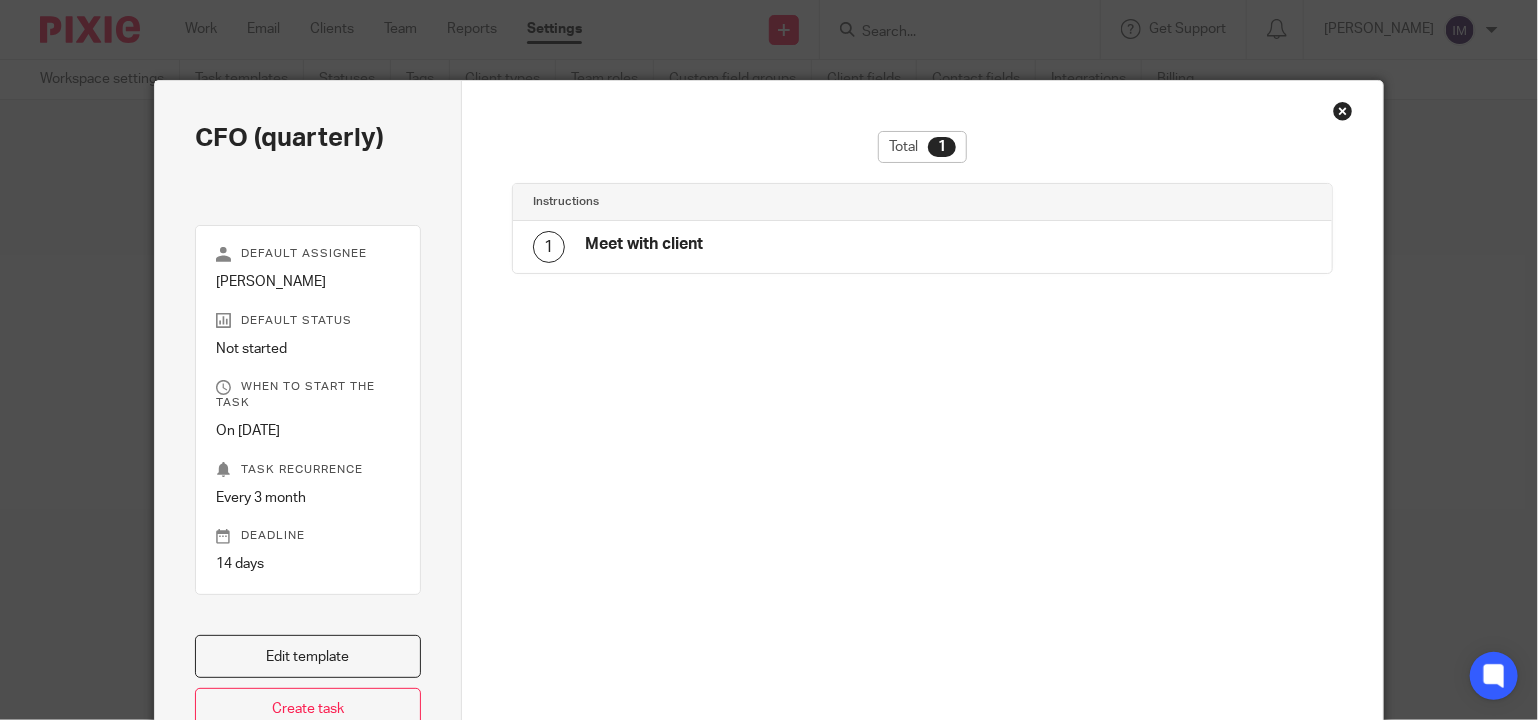 click at bounding box center [1343, 111] 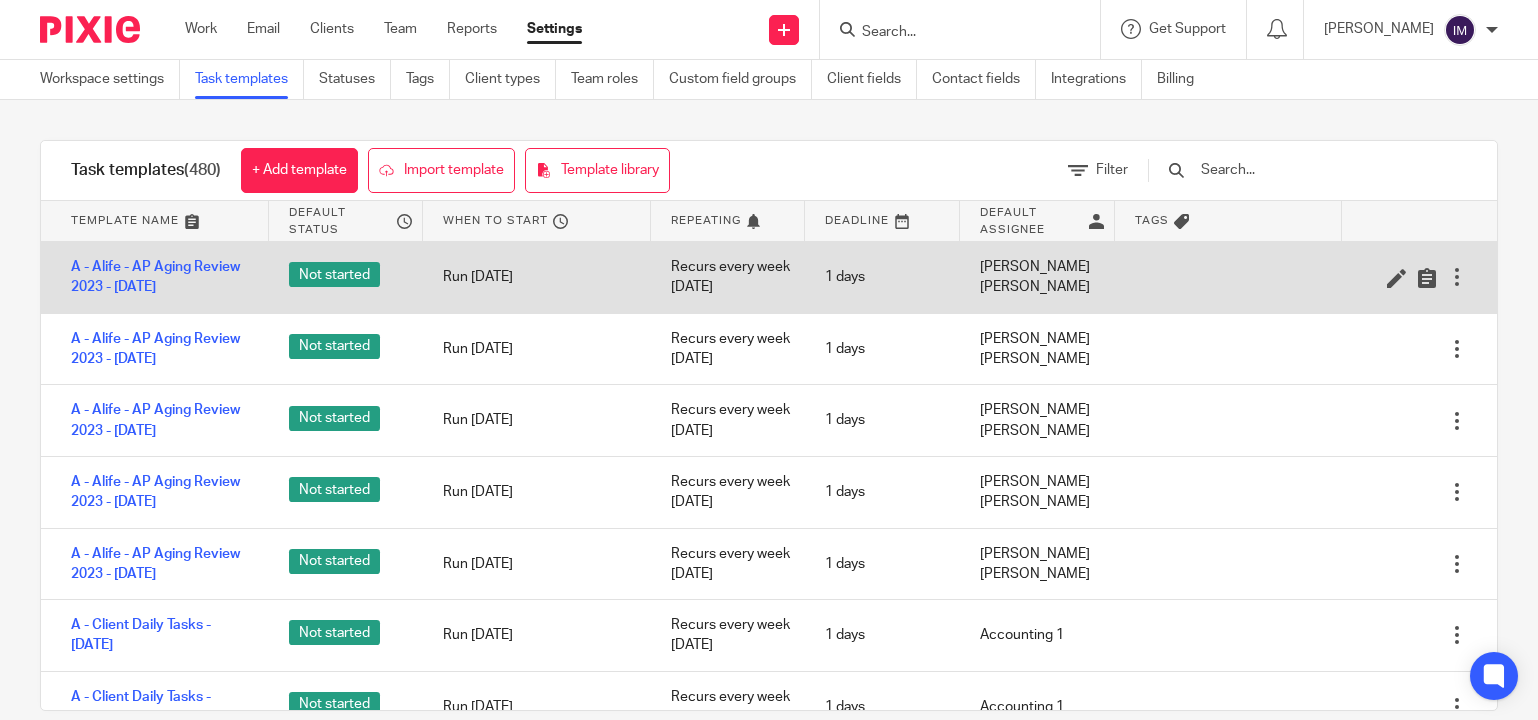 scroll, scrollTop: 0, scrollLeft: 0, axis: both 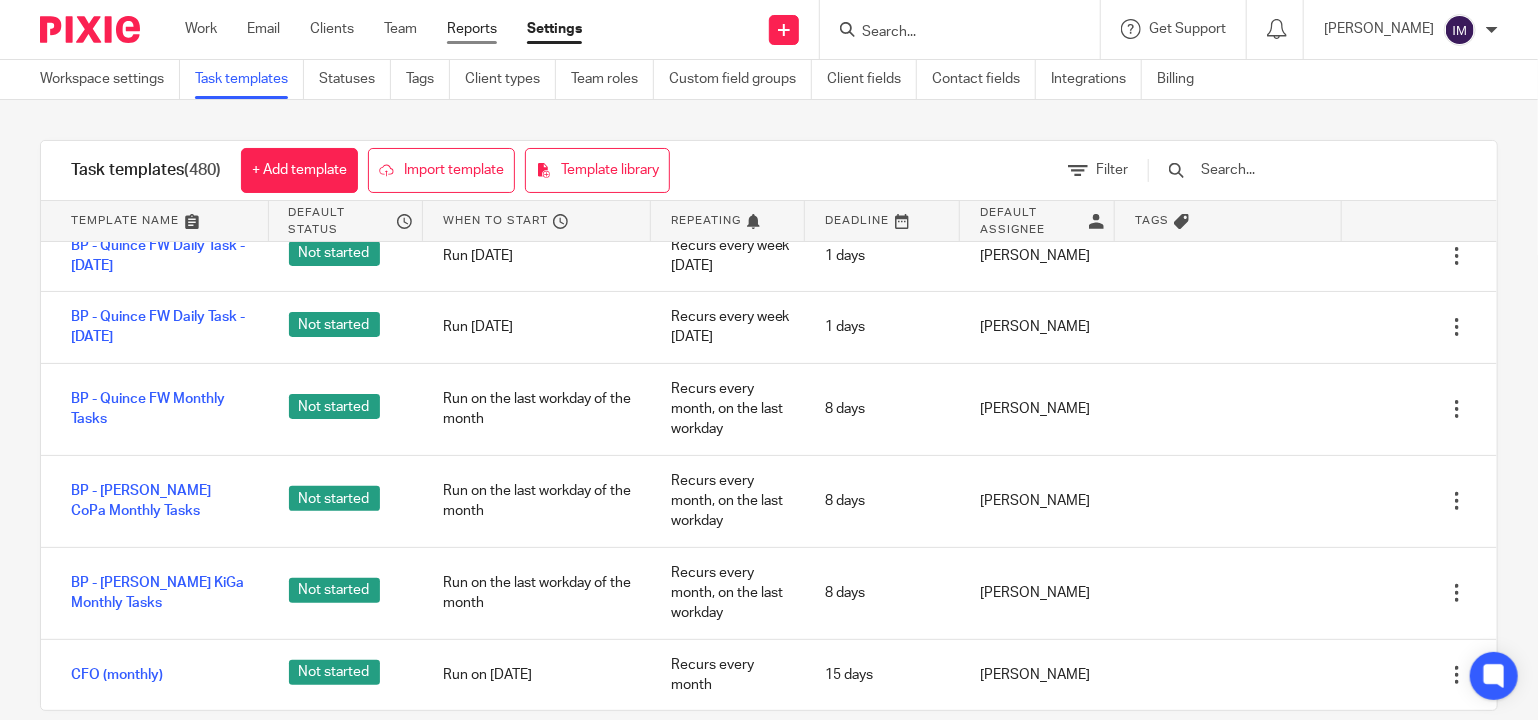 click on "Reports" at bounding box center (472, 29) 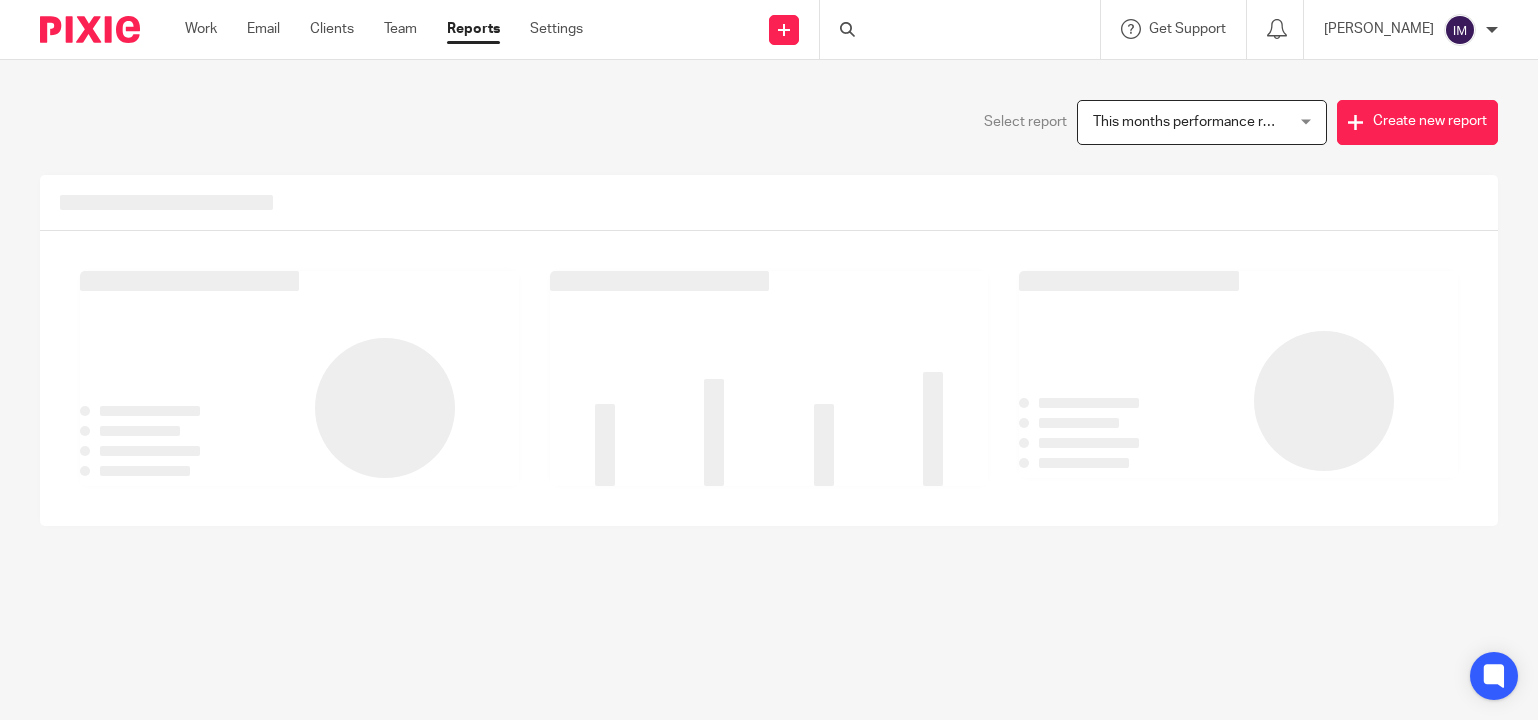 scroll, scrollTop: 0, scrollLeft: 0, axis: both 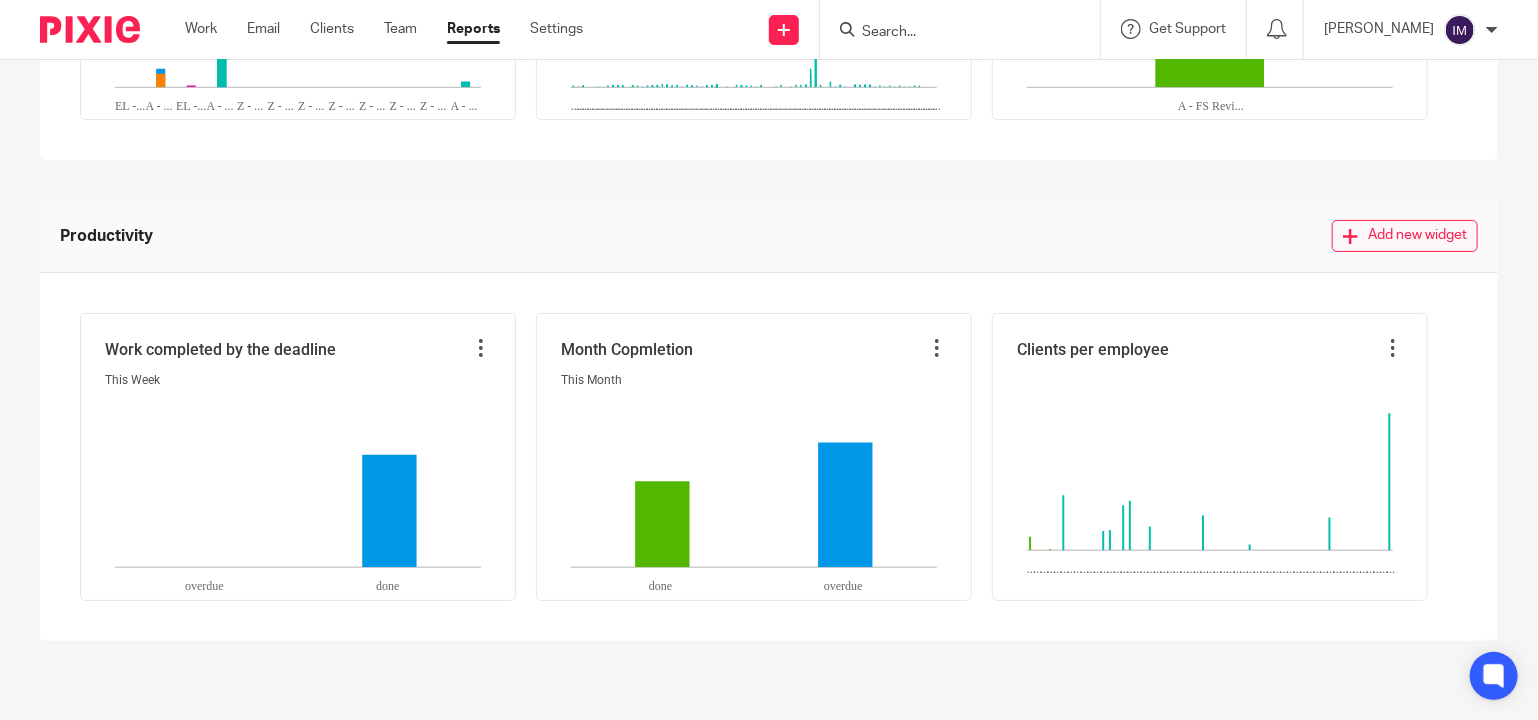 click on "Add new widget" at bounding box center [1405, 236] 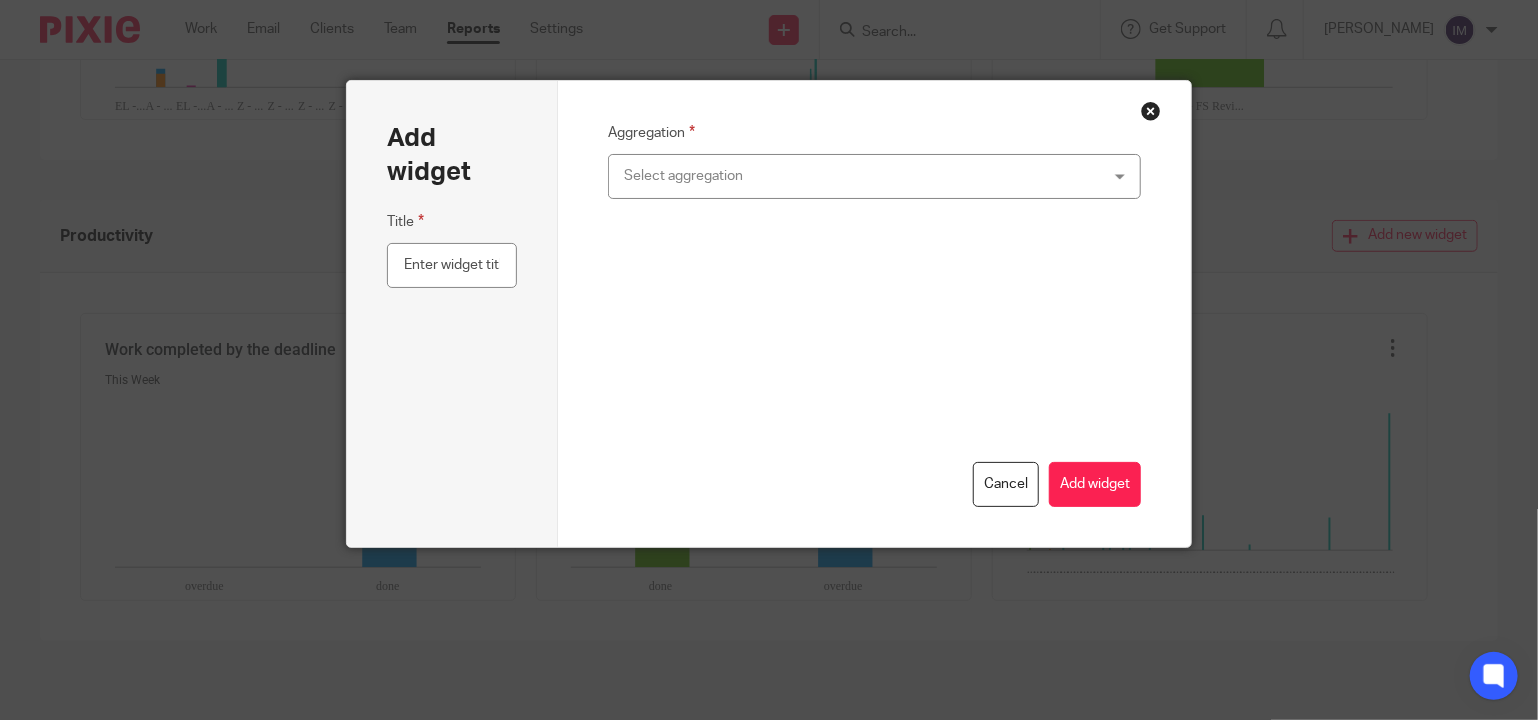 click at bounding box center [1151, 111] 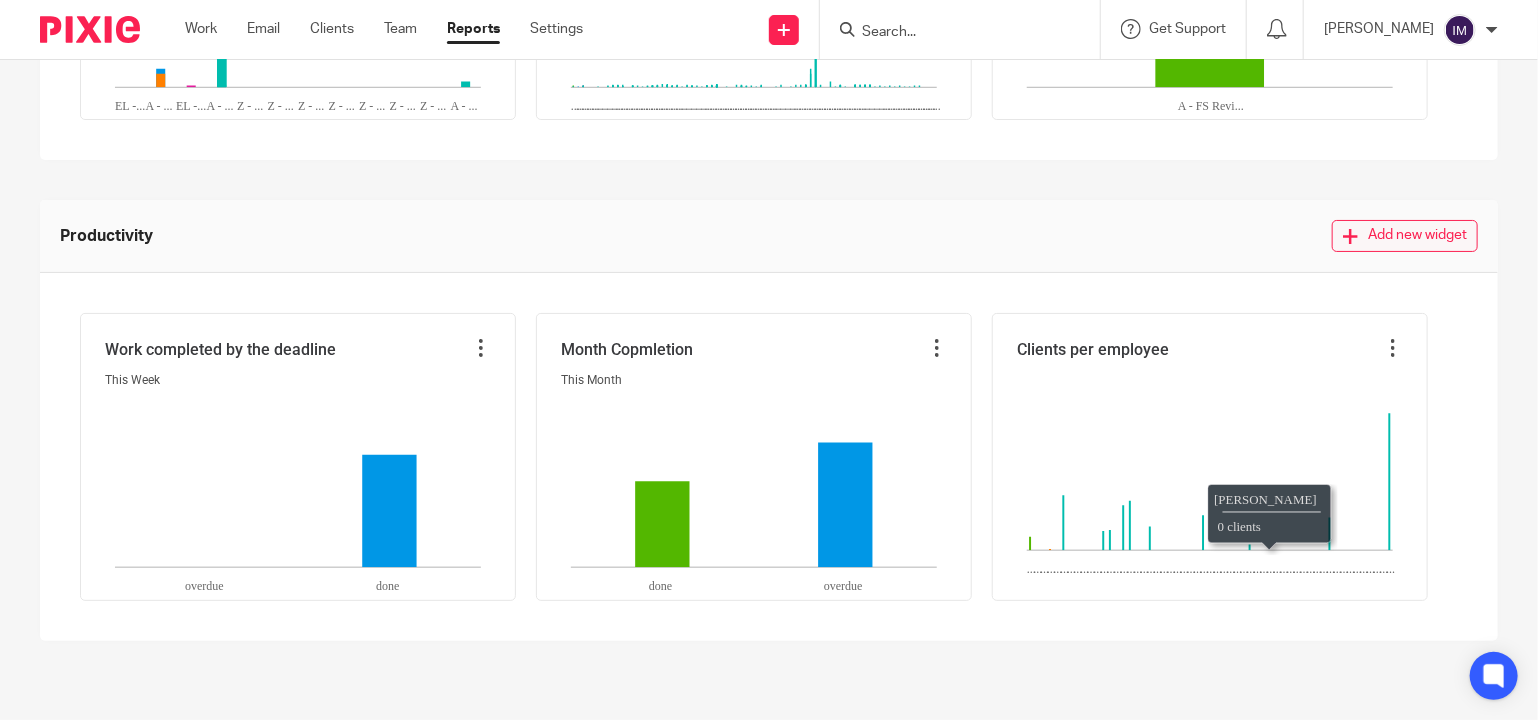 click on "Add new widget" at bounding box center [1405, 236] 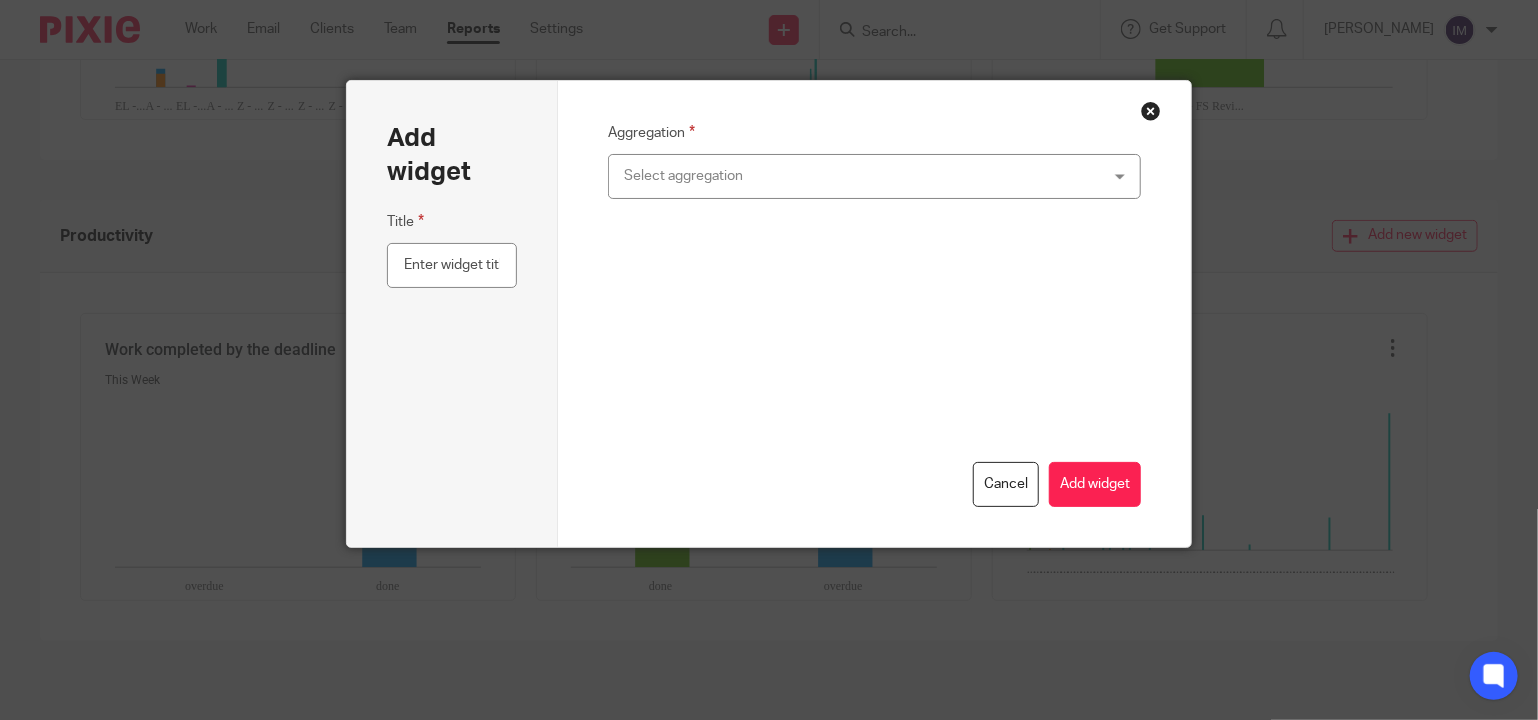 click at bounding box center [1151, 111] 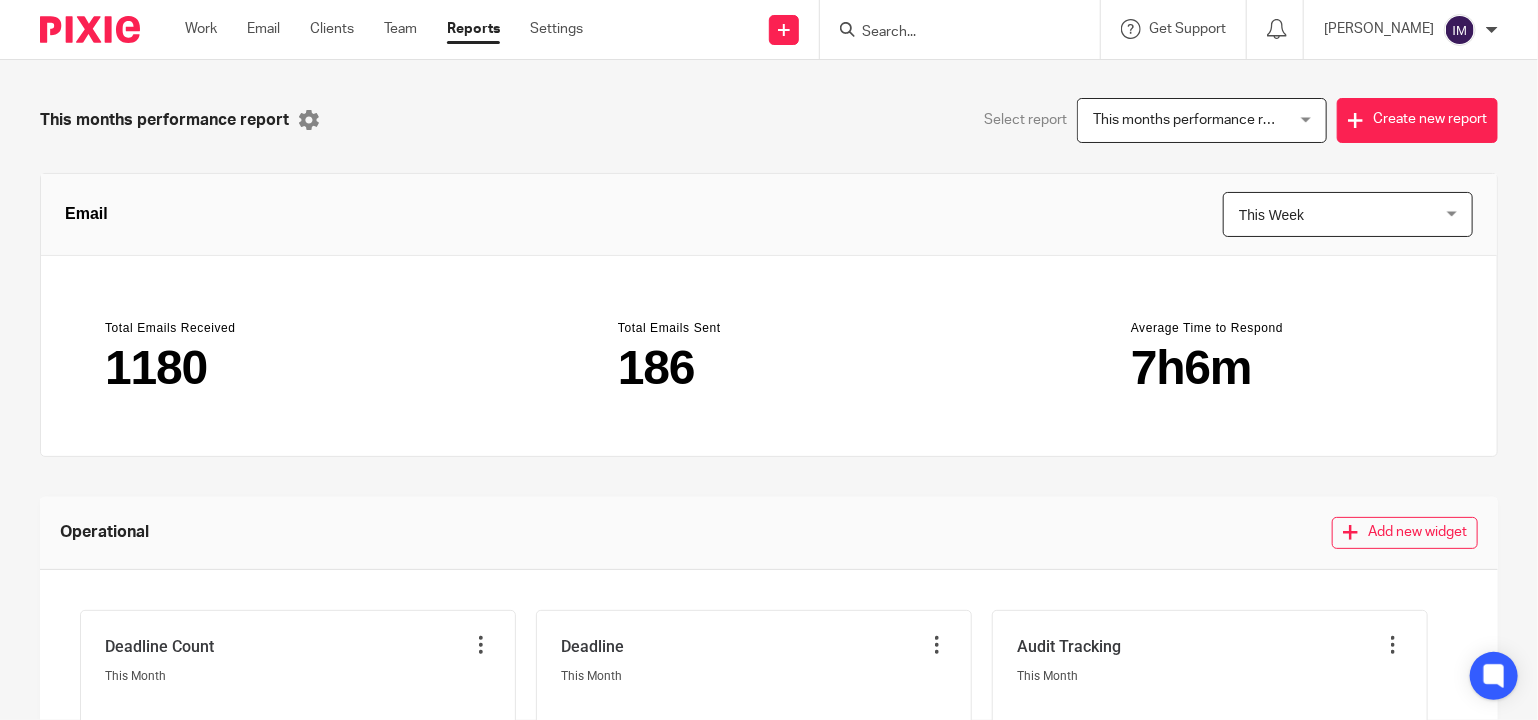 scroll, scrollTop: 0, scrollLeft: 0, axis: both 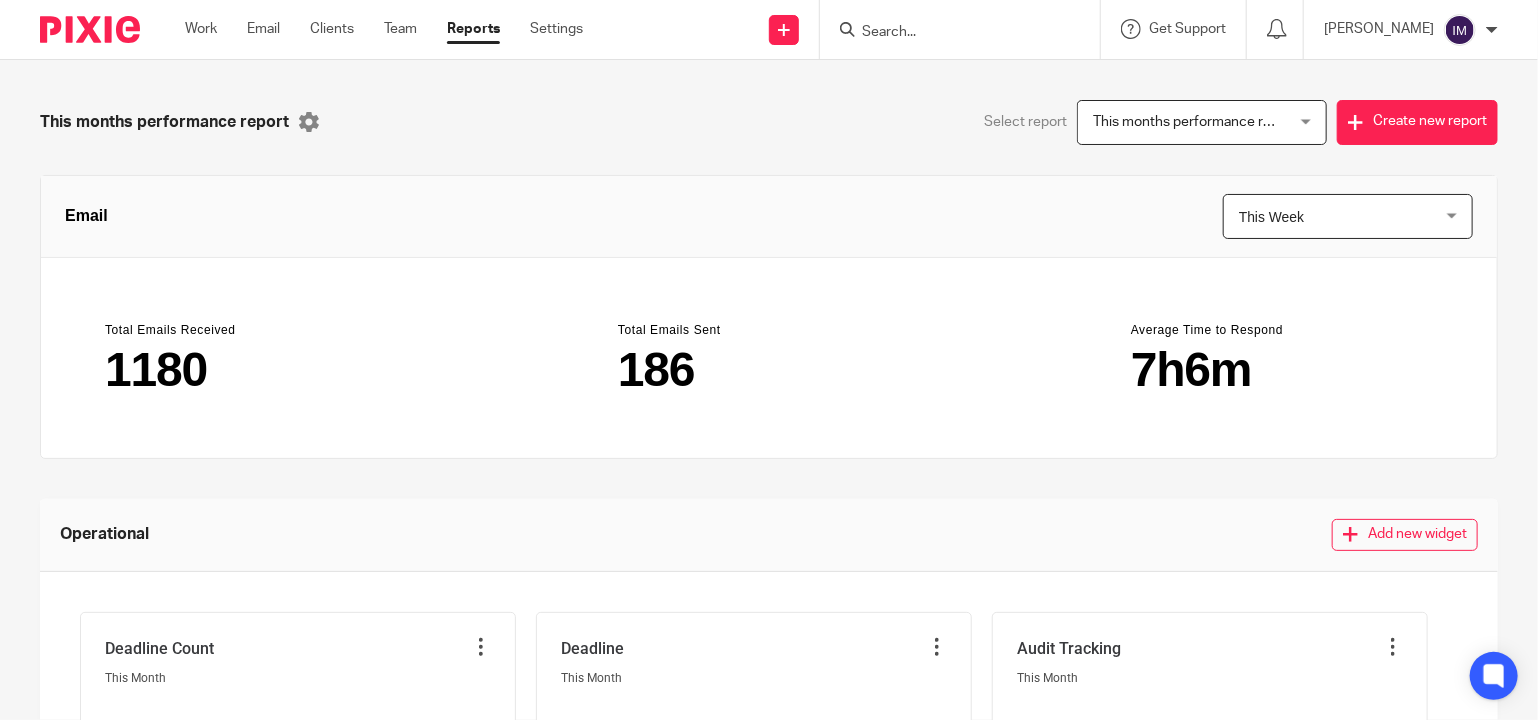 drag, startPoint x: 187, startPoint y: 33, endPoint x: 264, endPoint y: 105, distance: 105.41821 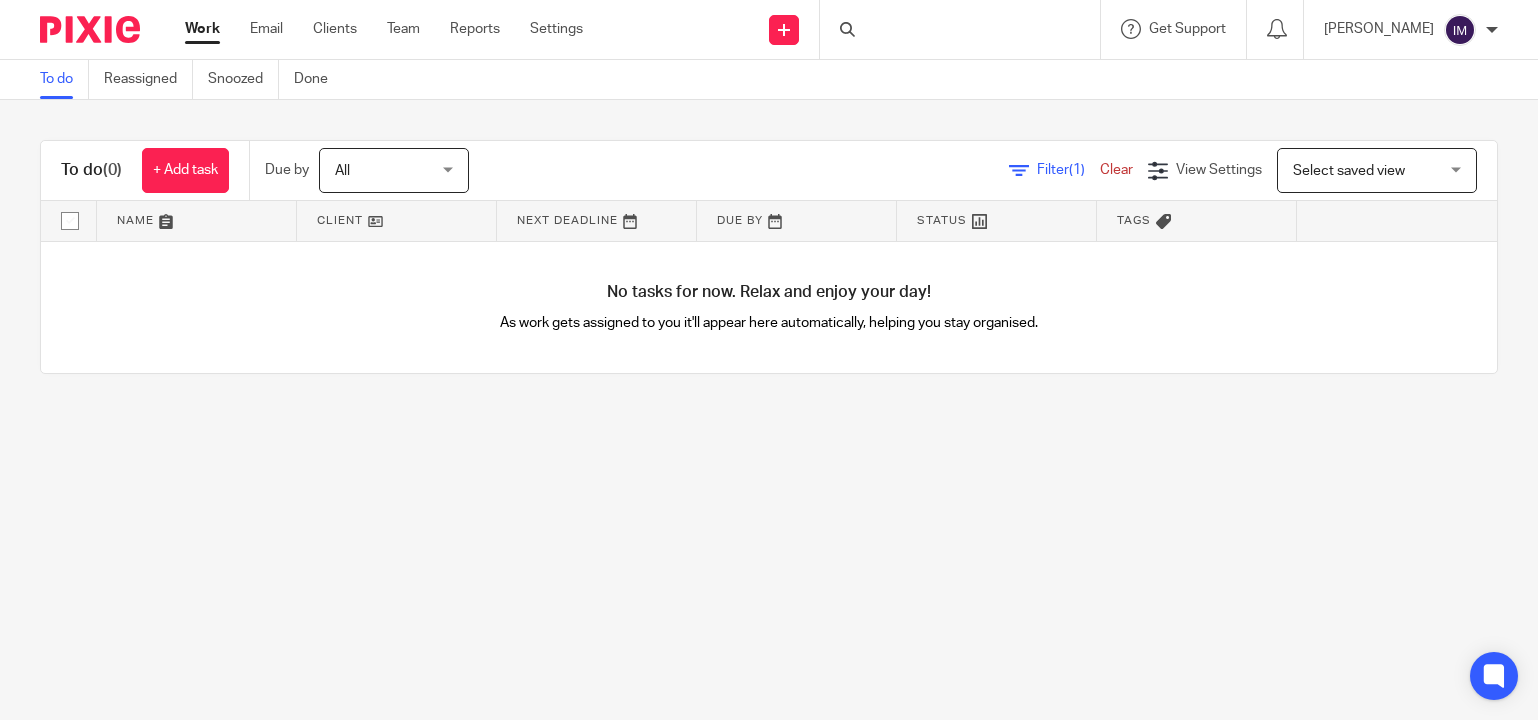 scroll, scrollTop: 0, scrollLeft: 0, axis: both 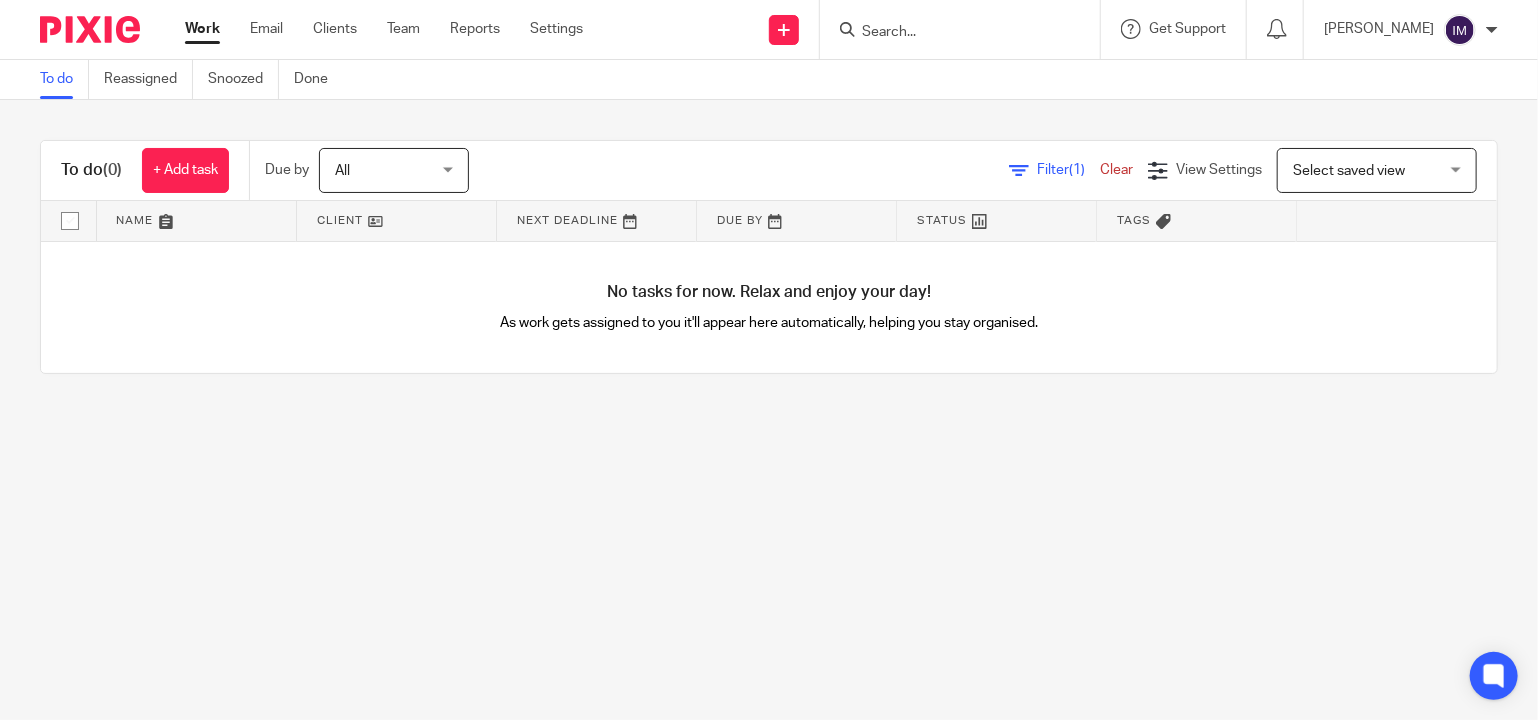 click on "All" at bounding box center (388, 170) 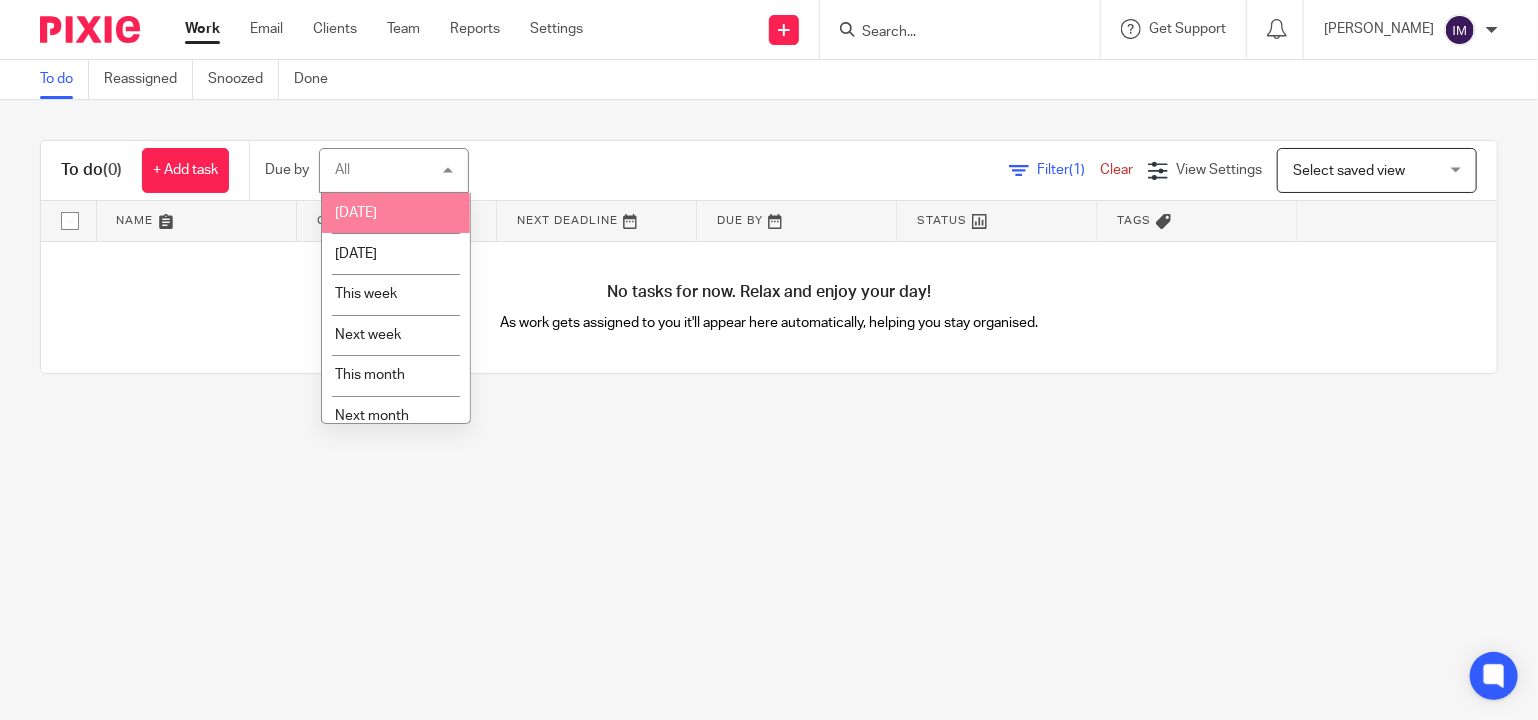 drag, startPoint x: 367, startPoint y: 218, endPoint x: 399, endPoint y: 256, distance: 49.67897 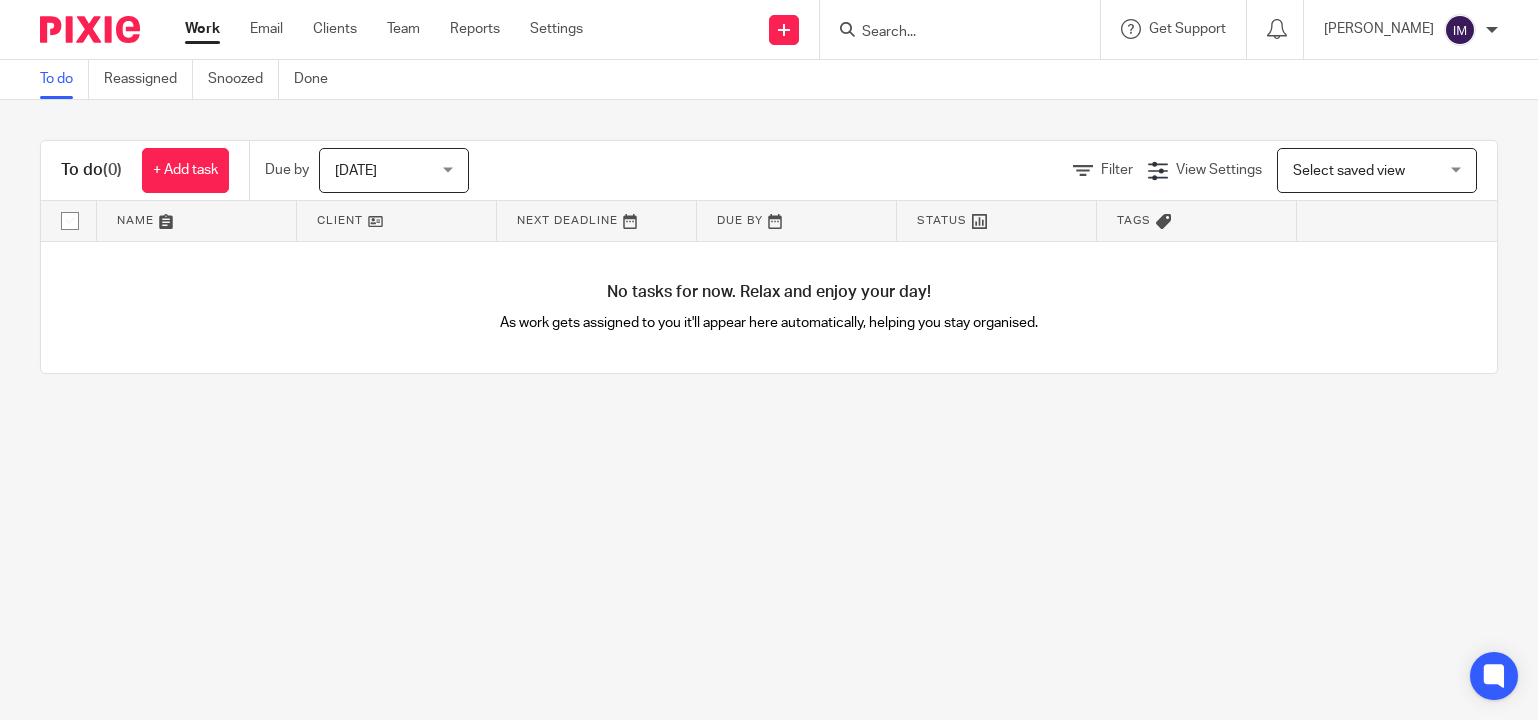 scroll, scrollTop: 0, scrollLeft: 0, axis: both 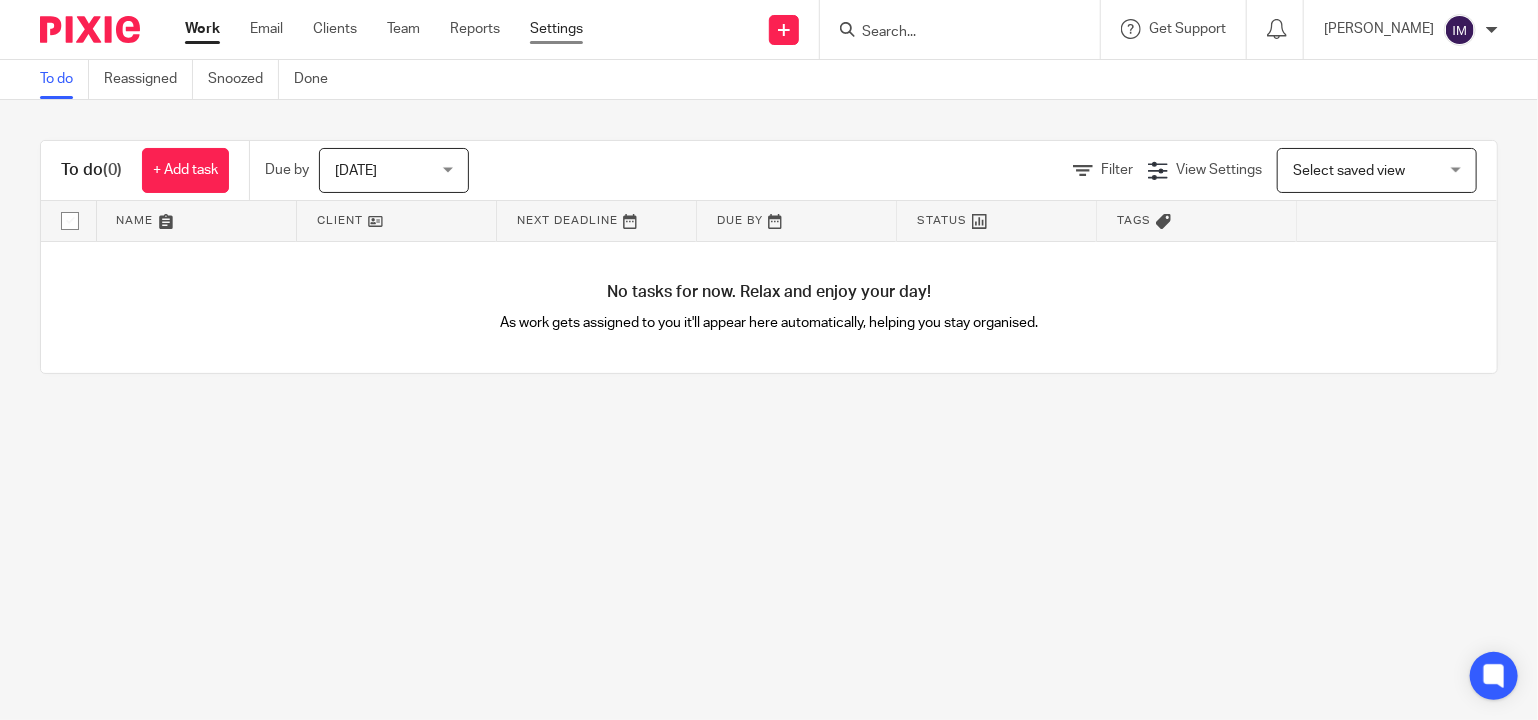 click on "Settings" at bounding box center [556, 29] 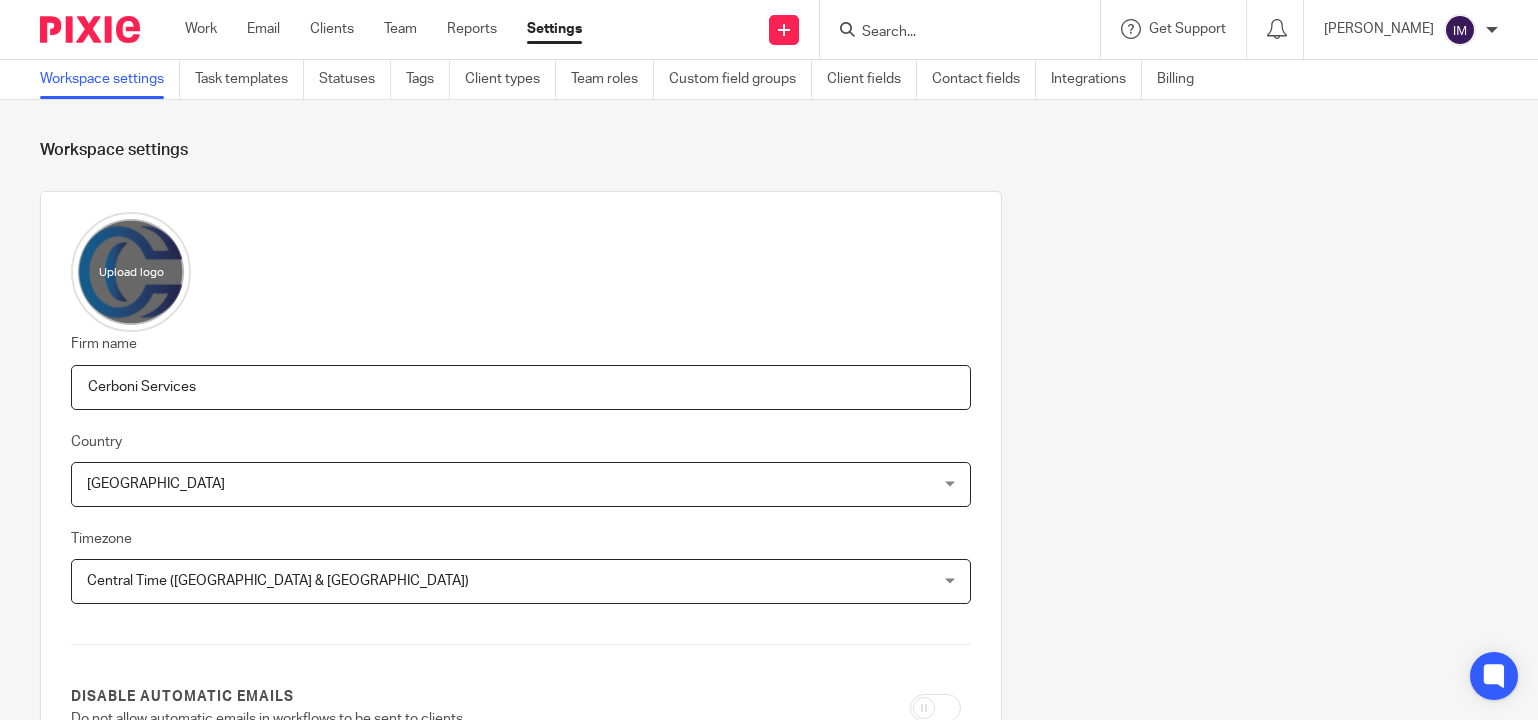 scroll, scrollTop: 0, scrollLeft: 0, axis: both 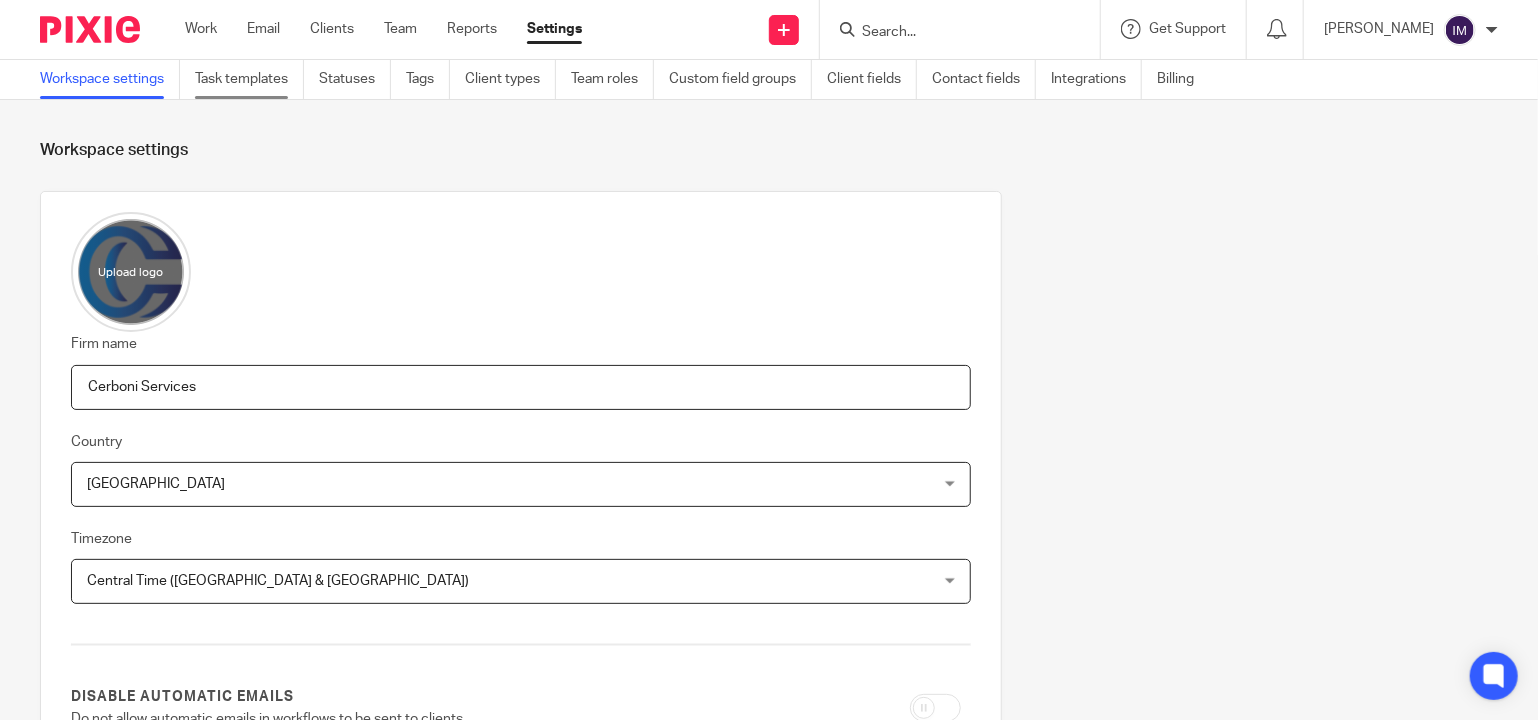 click on "Task templates" at bounding box center [249, 79] 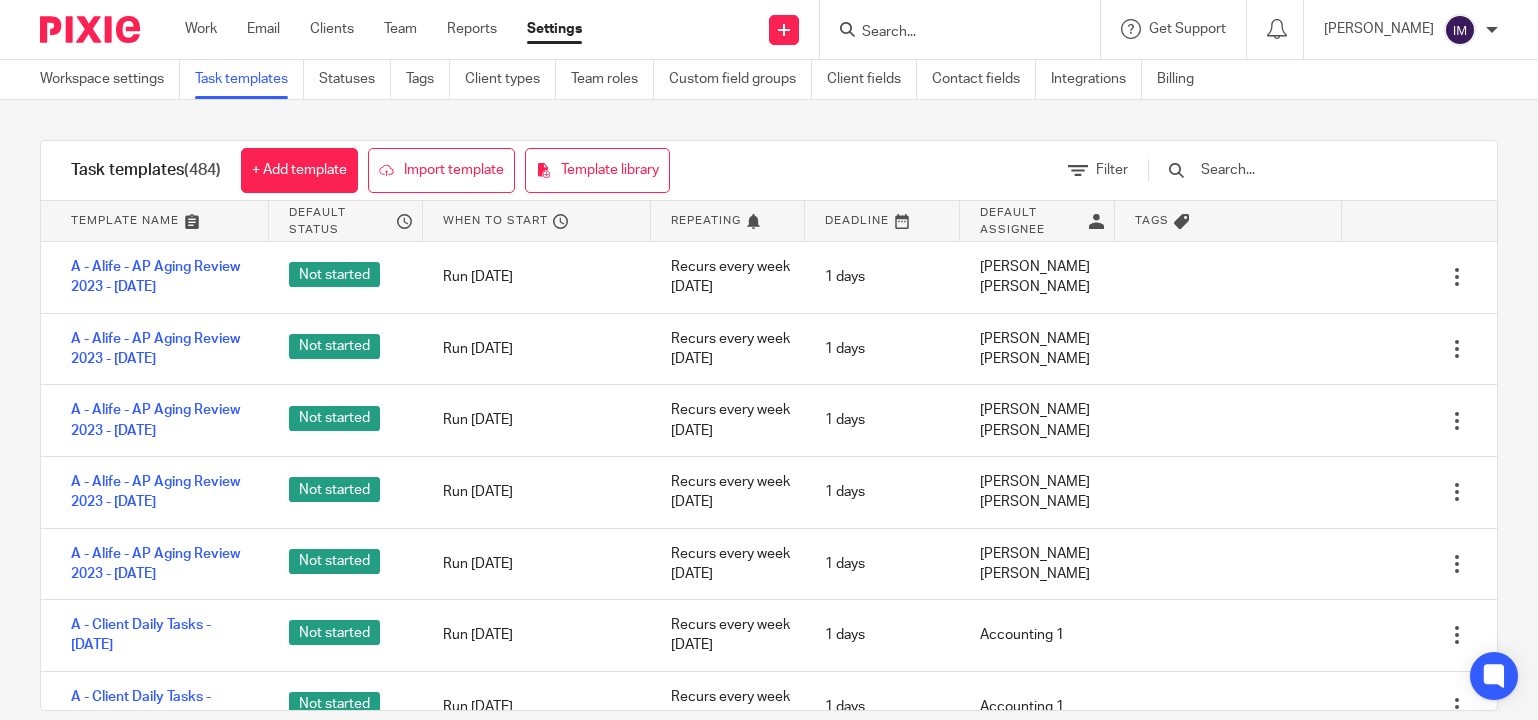 scroll, scrollTop: 0, scrollLeft: 0, axis: both 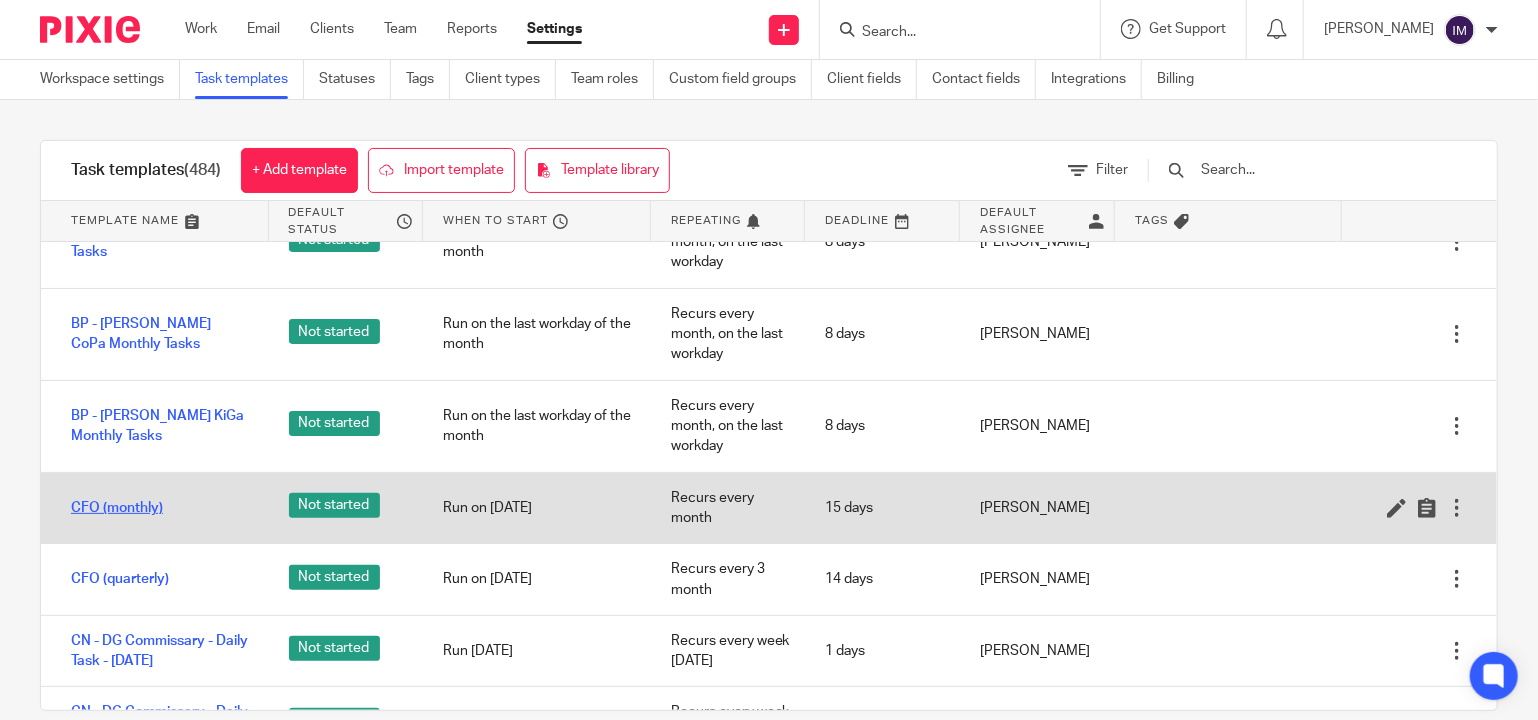 click on "CFO (monthly)" at bounding box center (117, 508) 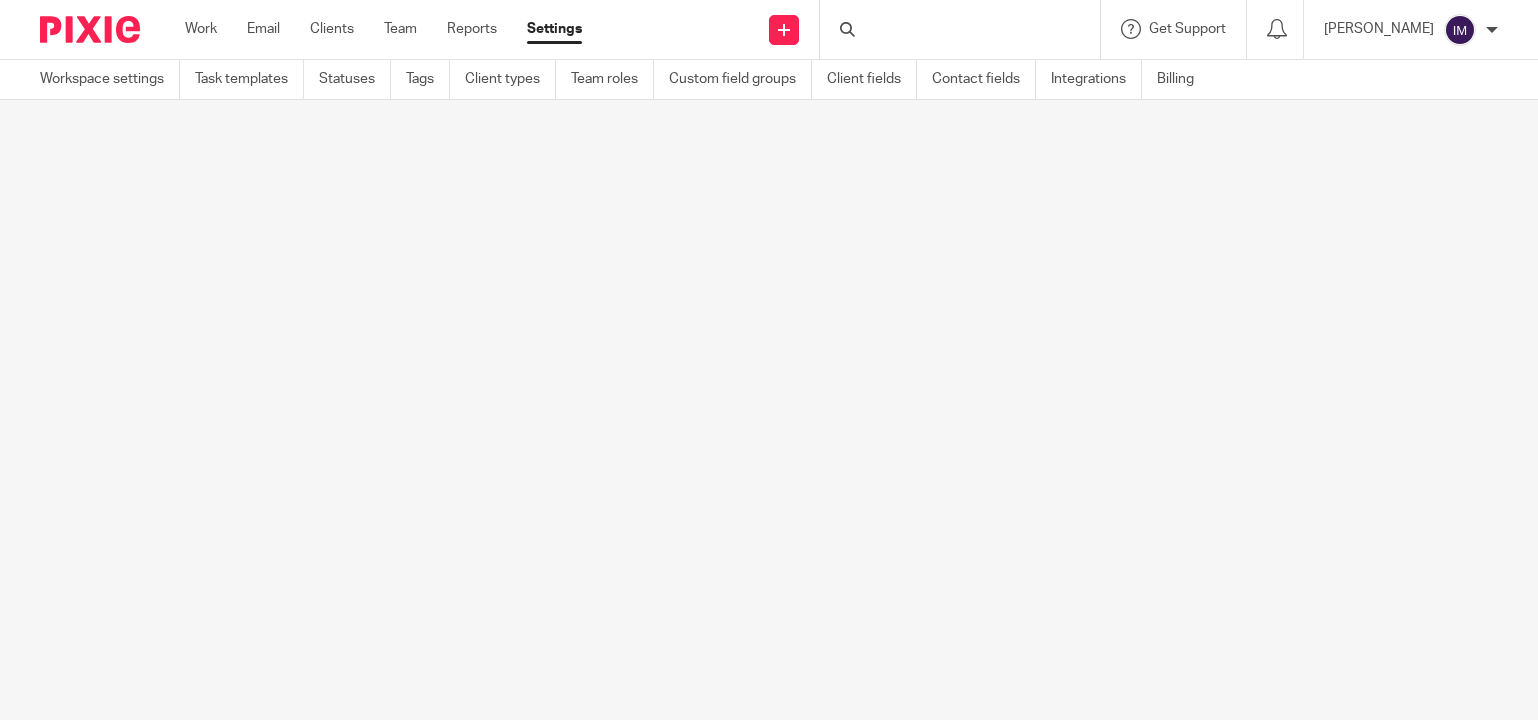 scroll, scrollTop: 0, scrollLeft: 0, axis: both 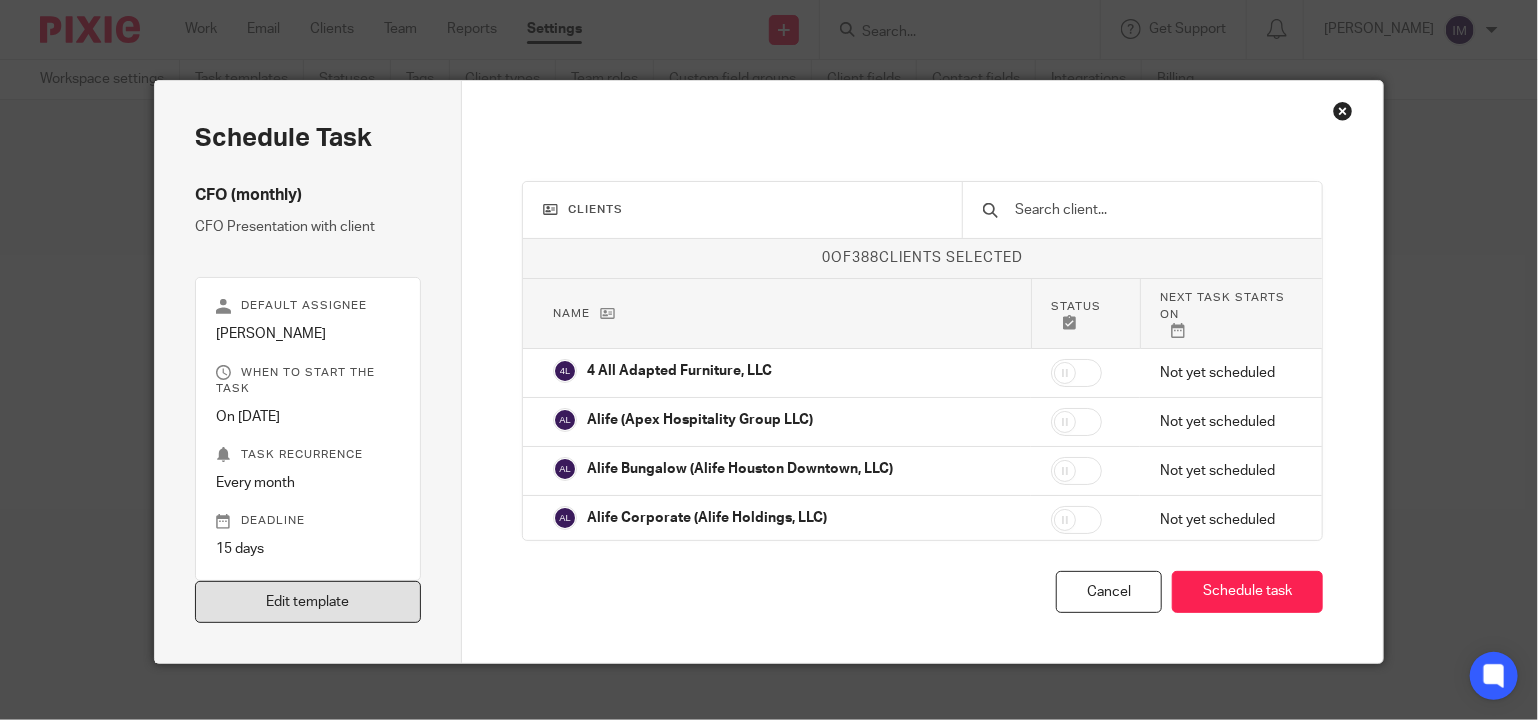 click on "Edit template" at bounding box center [308, 602] 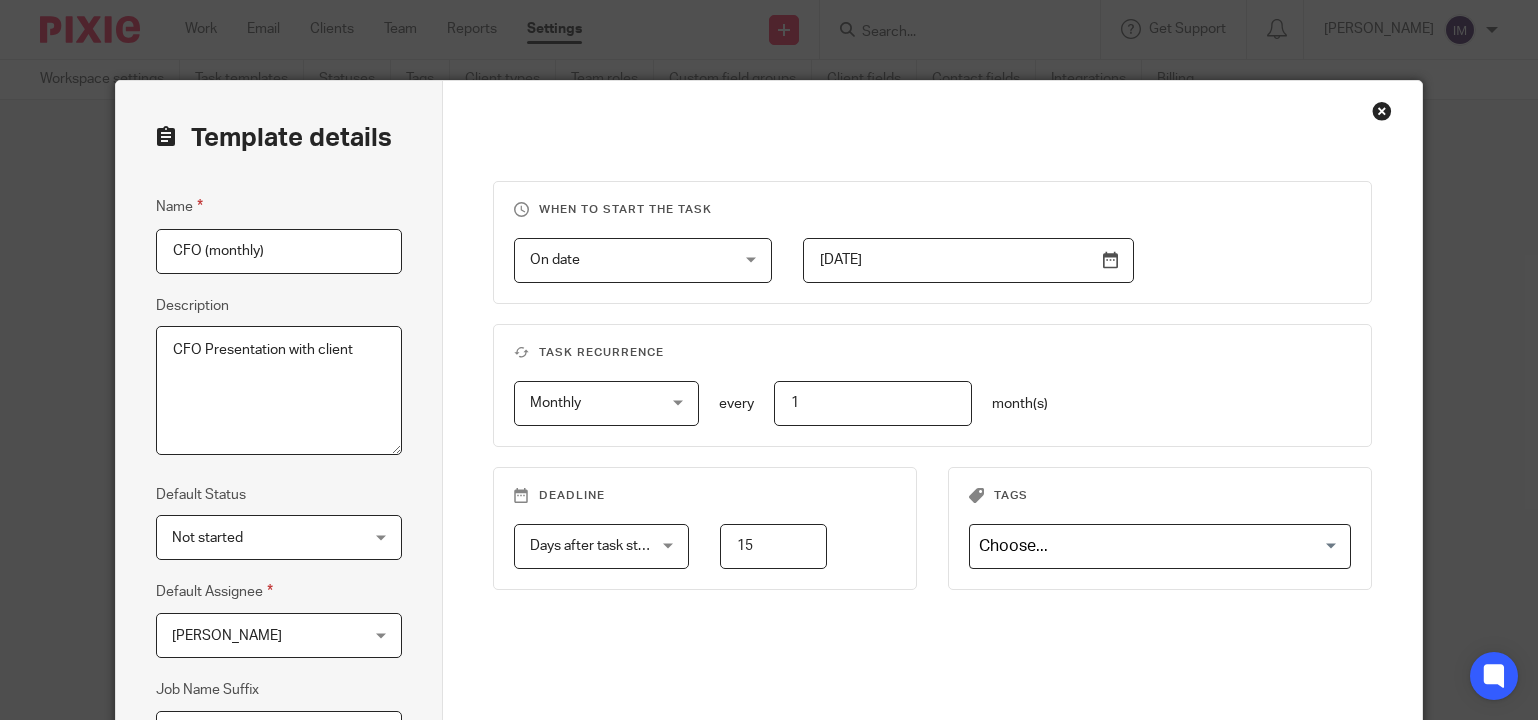 scroll, scrollTop: 0, scrollLeft: 0, axis: both 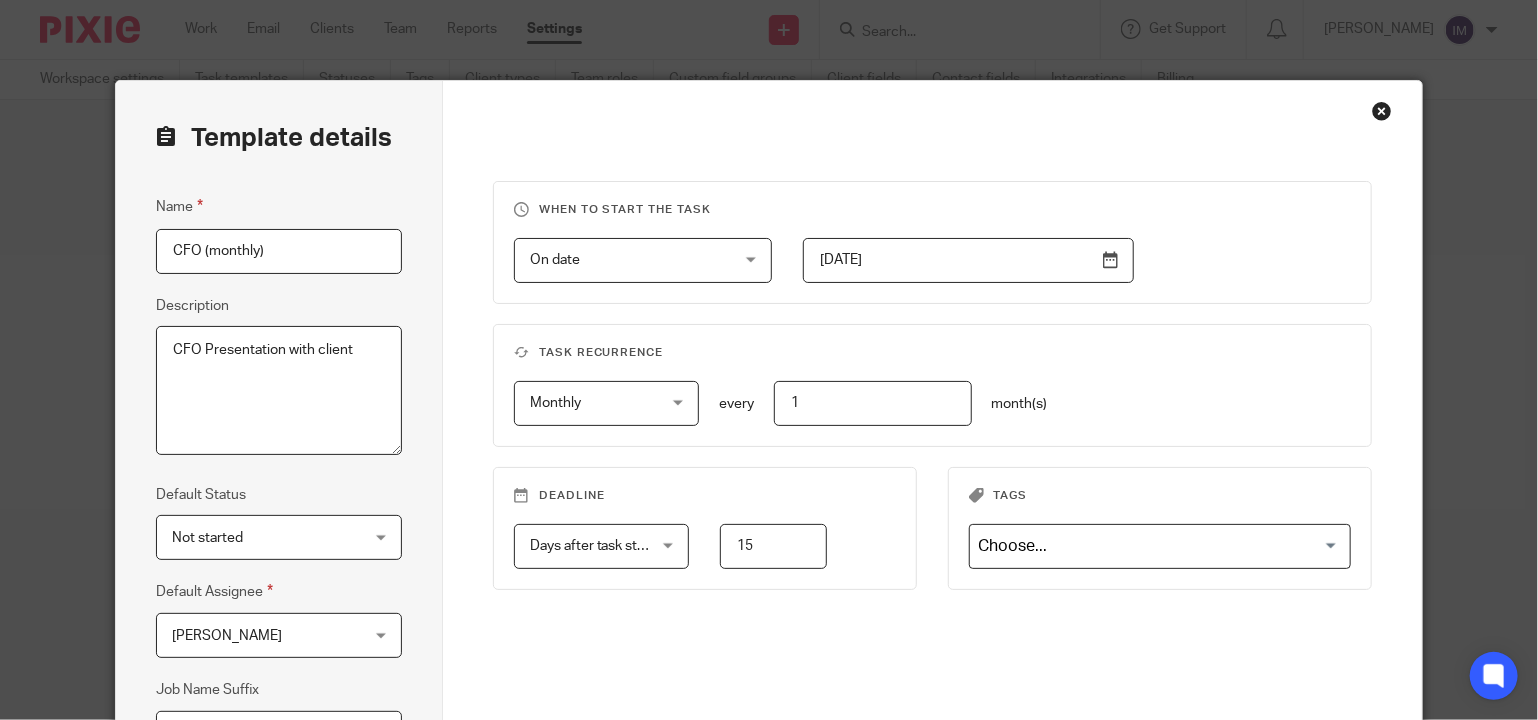 click at bounding box center [1382, 111] 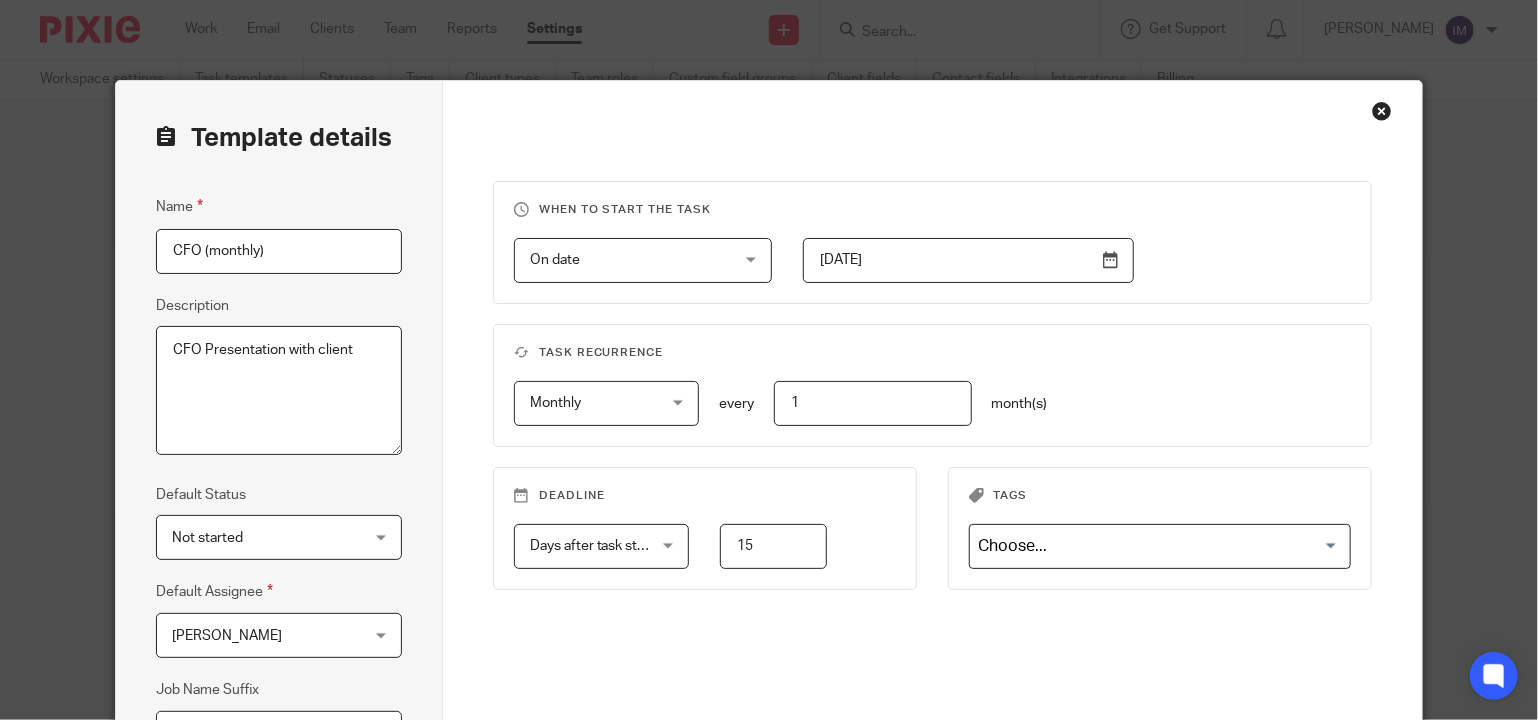 click at bounding box center (1382, 111) 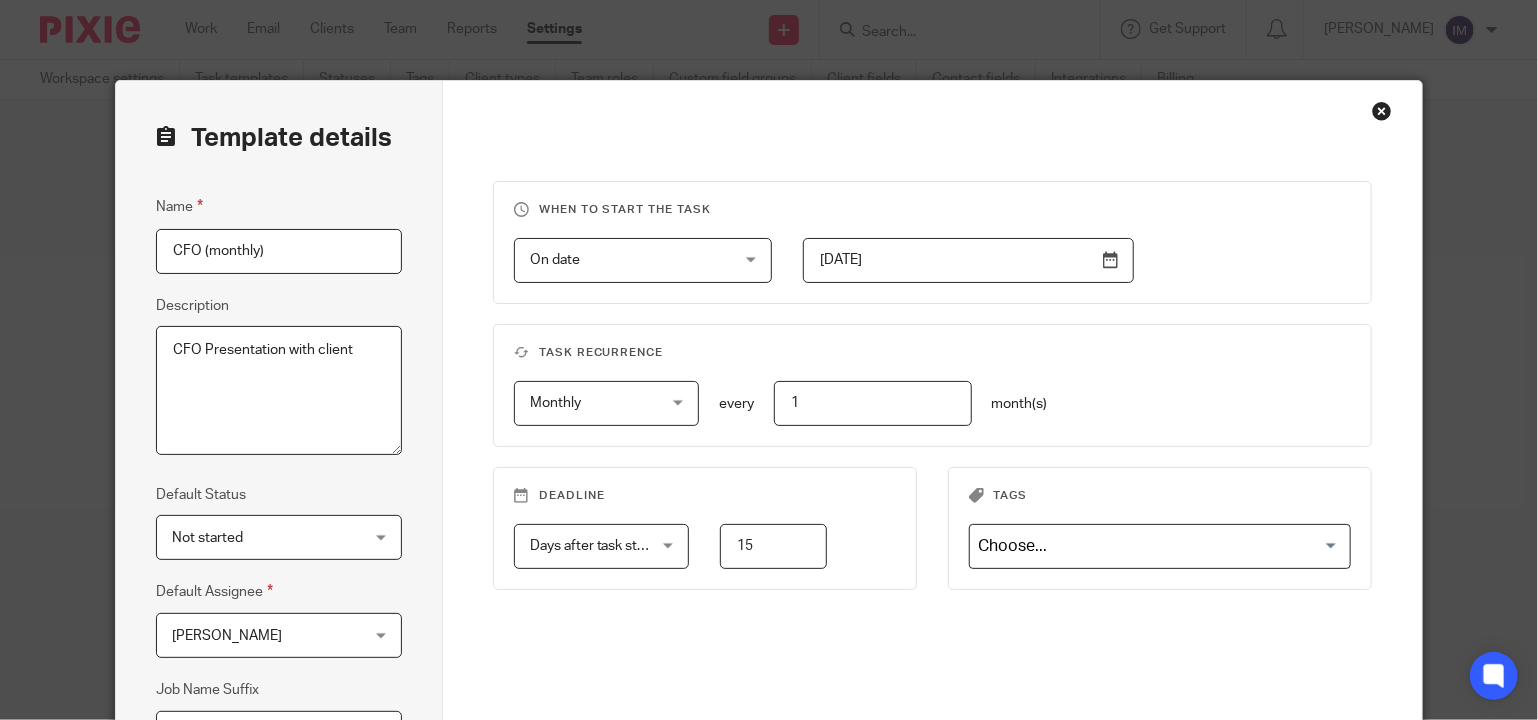 click at bounding box center (1382, 111) 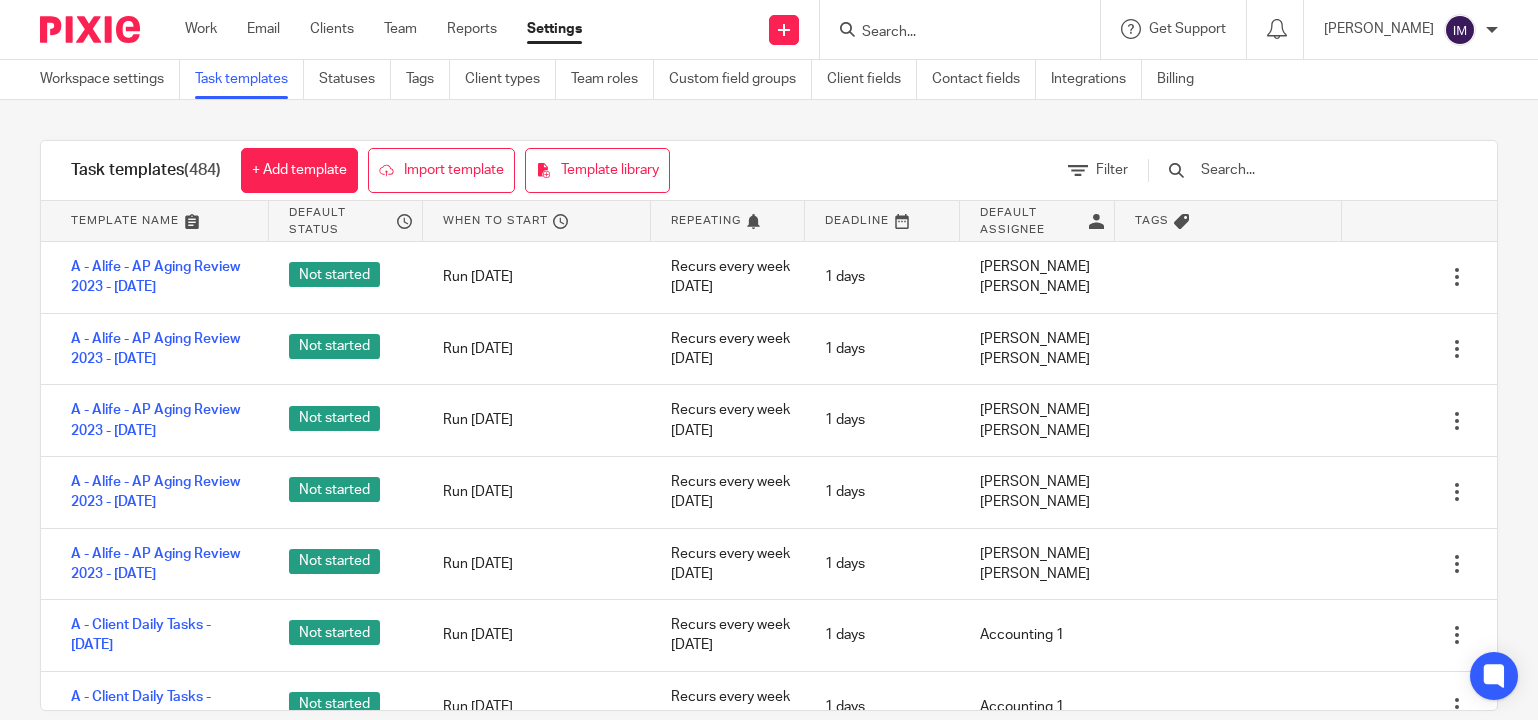 scroll, scrollTop: 0, scrollLeft: 0, axis: both 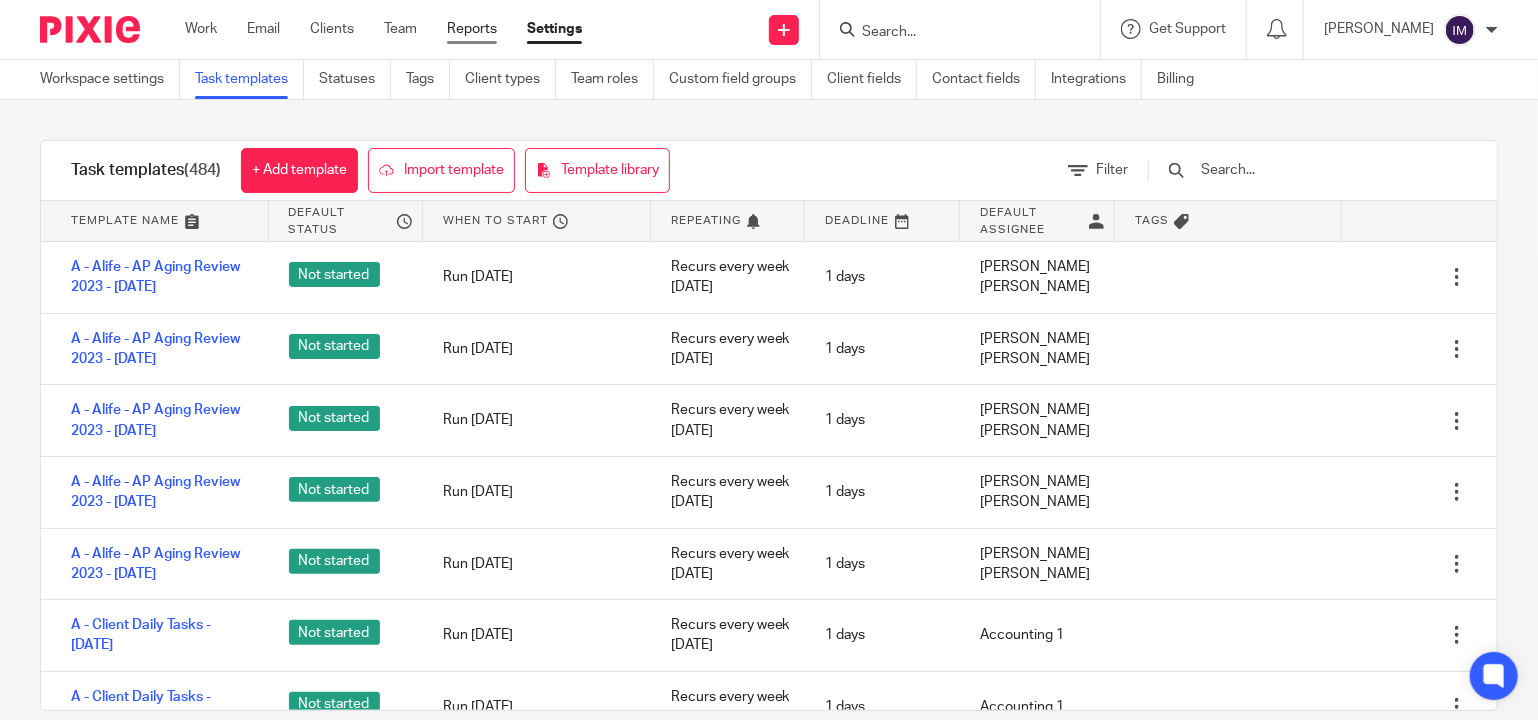 click on "Reports" at bounding box center (472, 29) 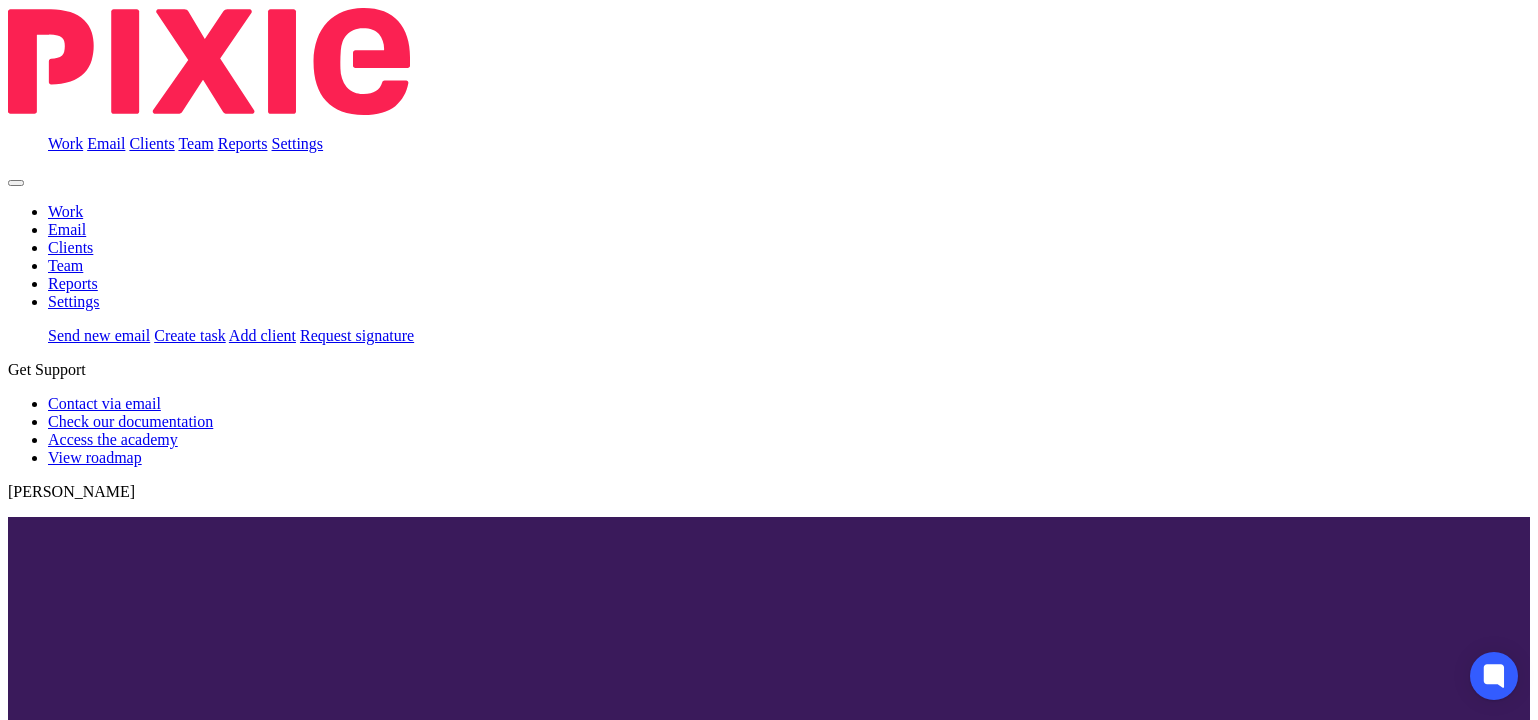 scroll, scrollTop: 0, scrollLeft: 0, axis: both 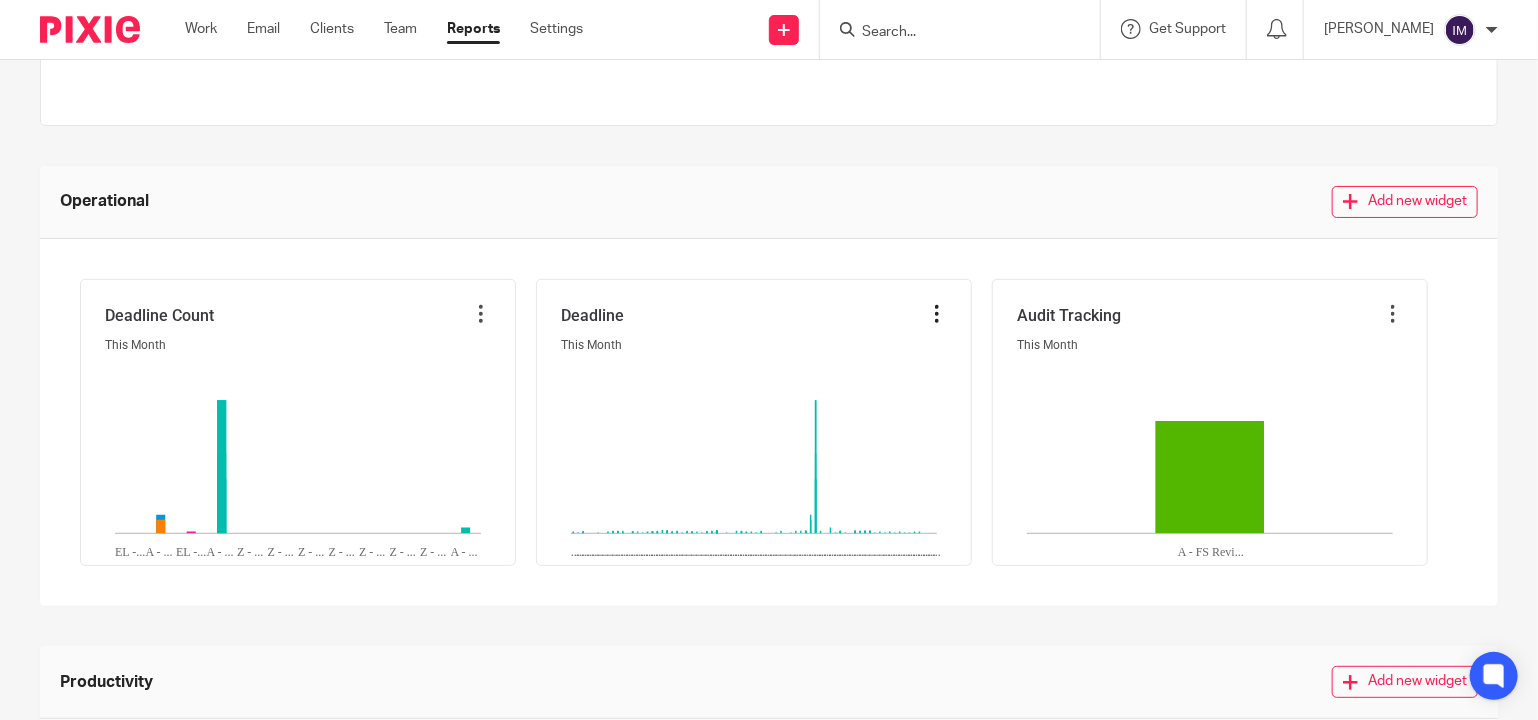 click at bounding box center [937, 314] 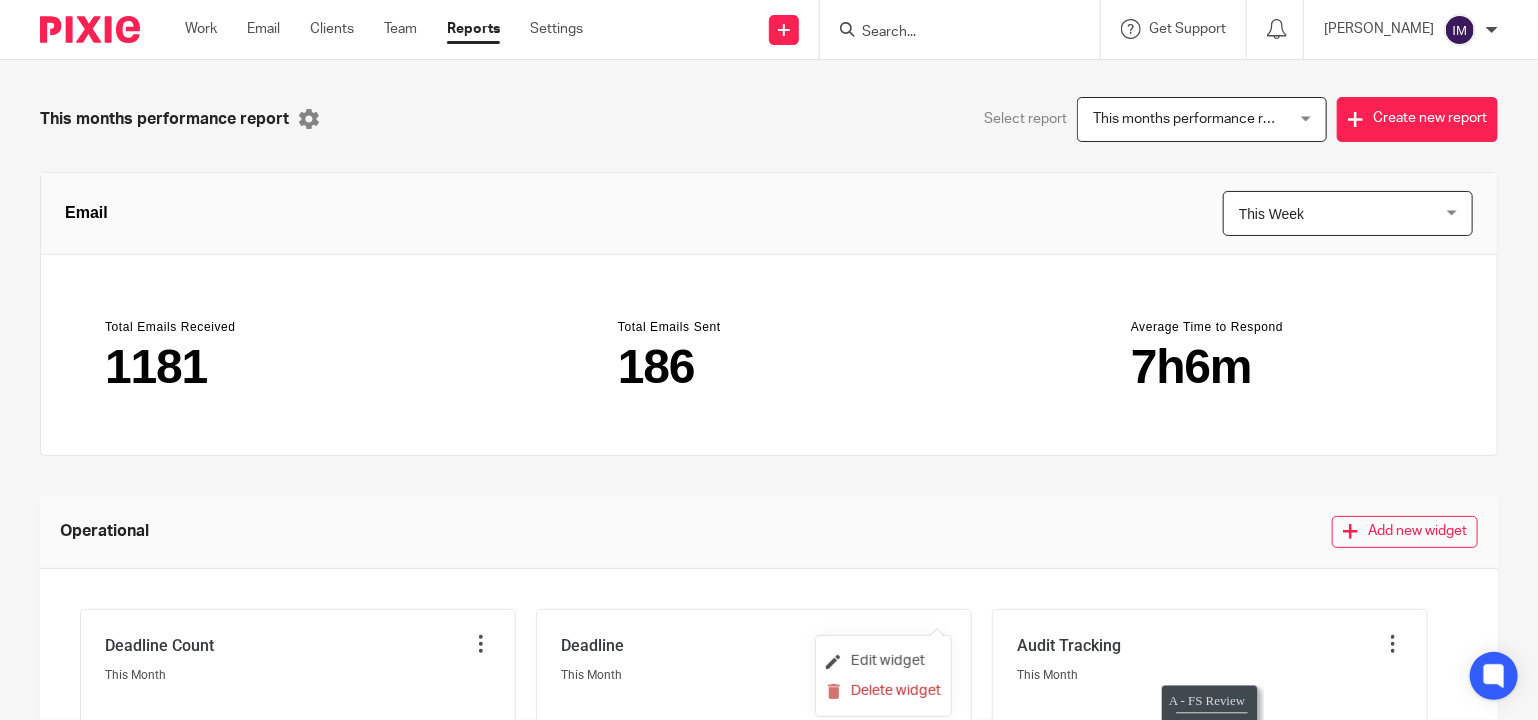 scroll, scrollTop: 0, scrollLeft: 0, axis: both 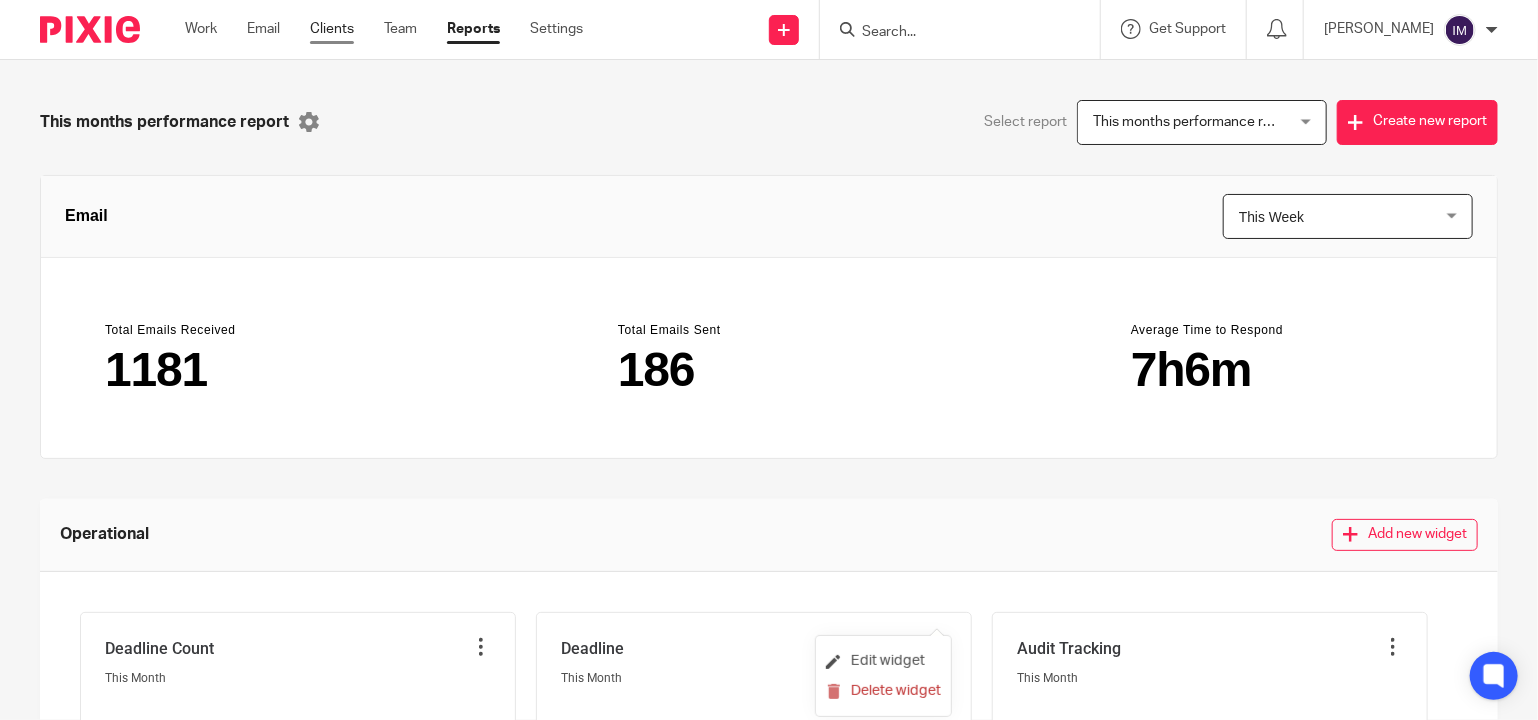click on "Clients" at bounding box center (332, 29) 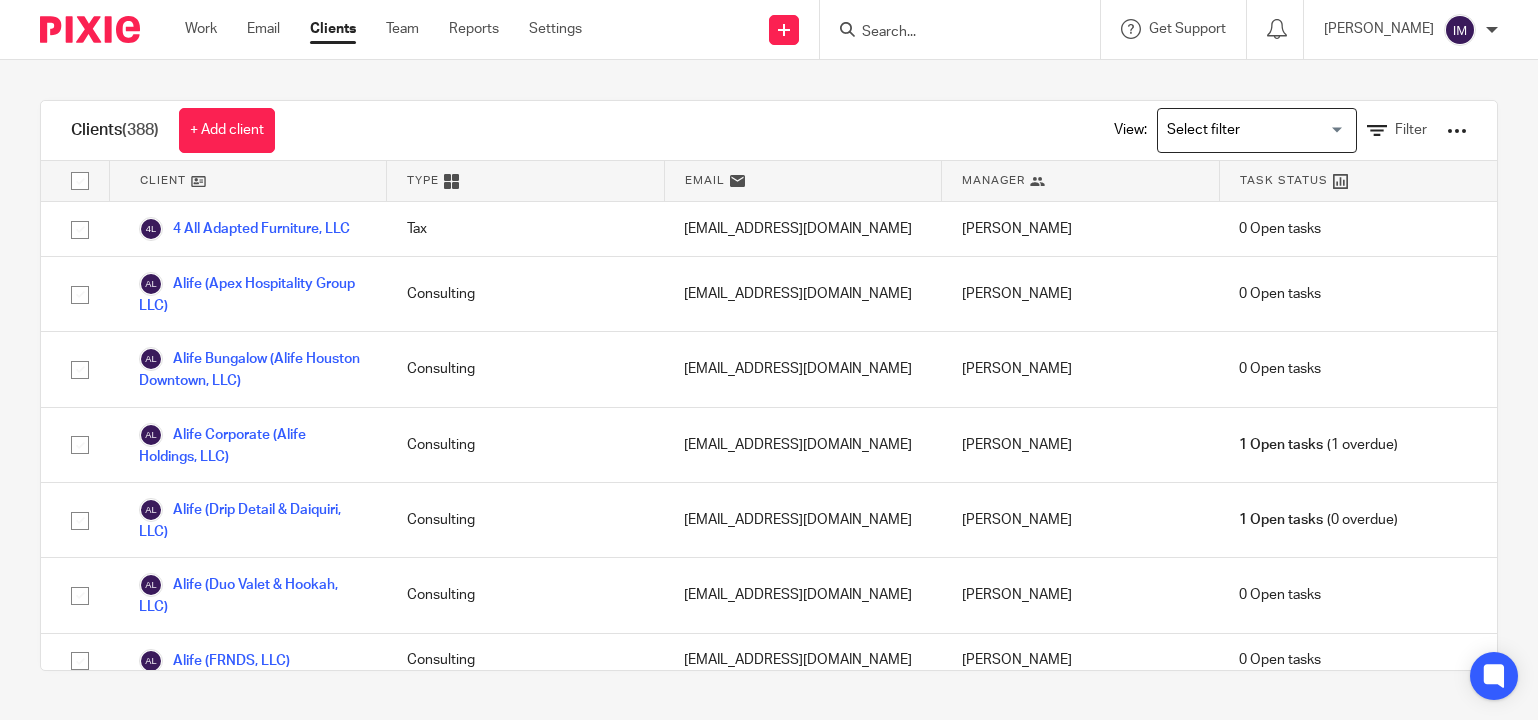scroll, scrollTop: 0, scrollLeft: 0, axis: both 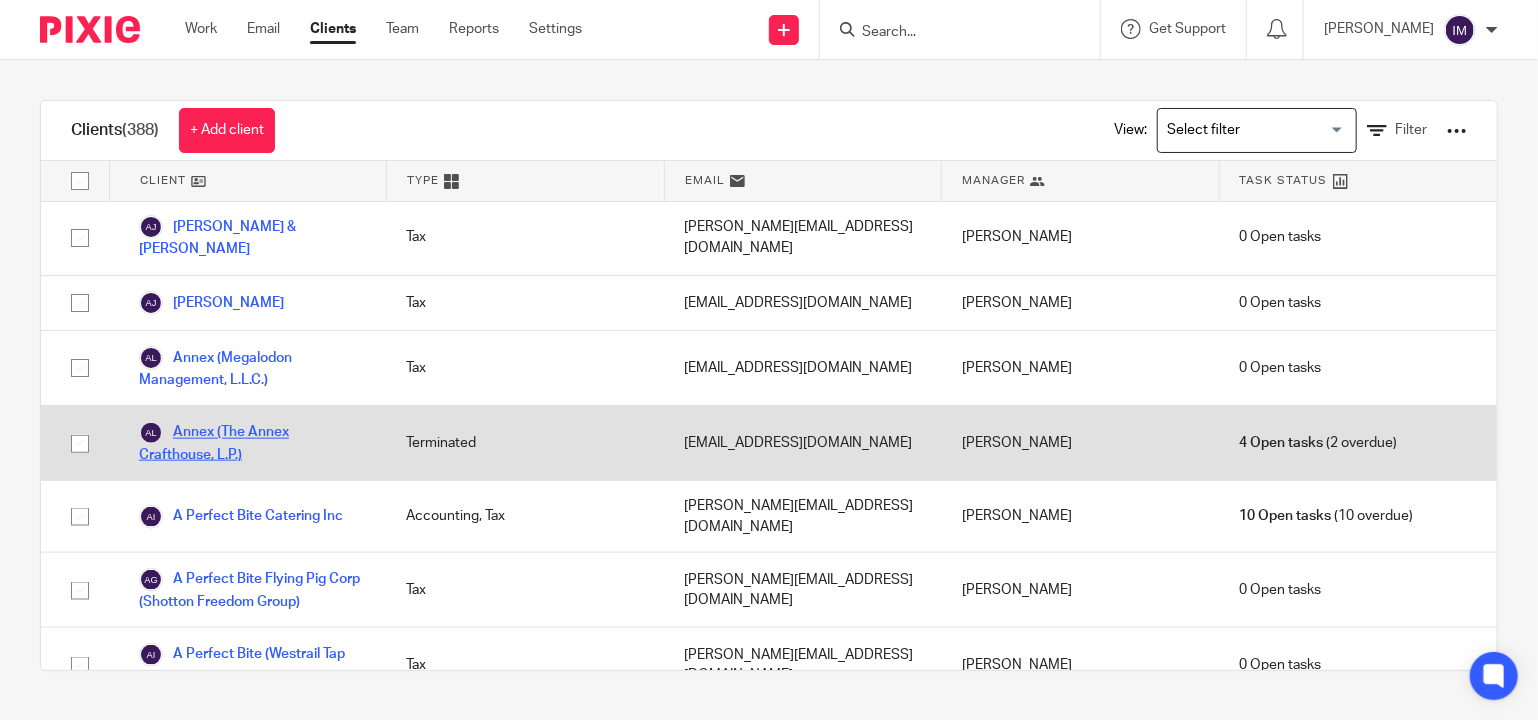 click on "Annex (The Annex Crafthouse, L.P.)" at bounding box center (253, 443) 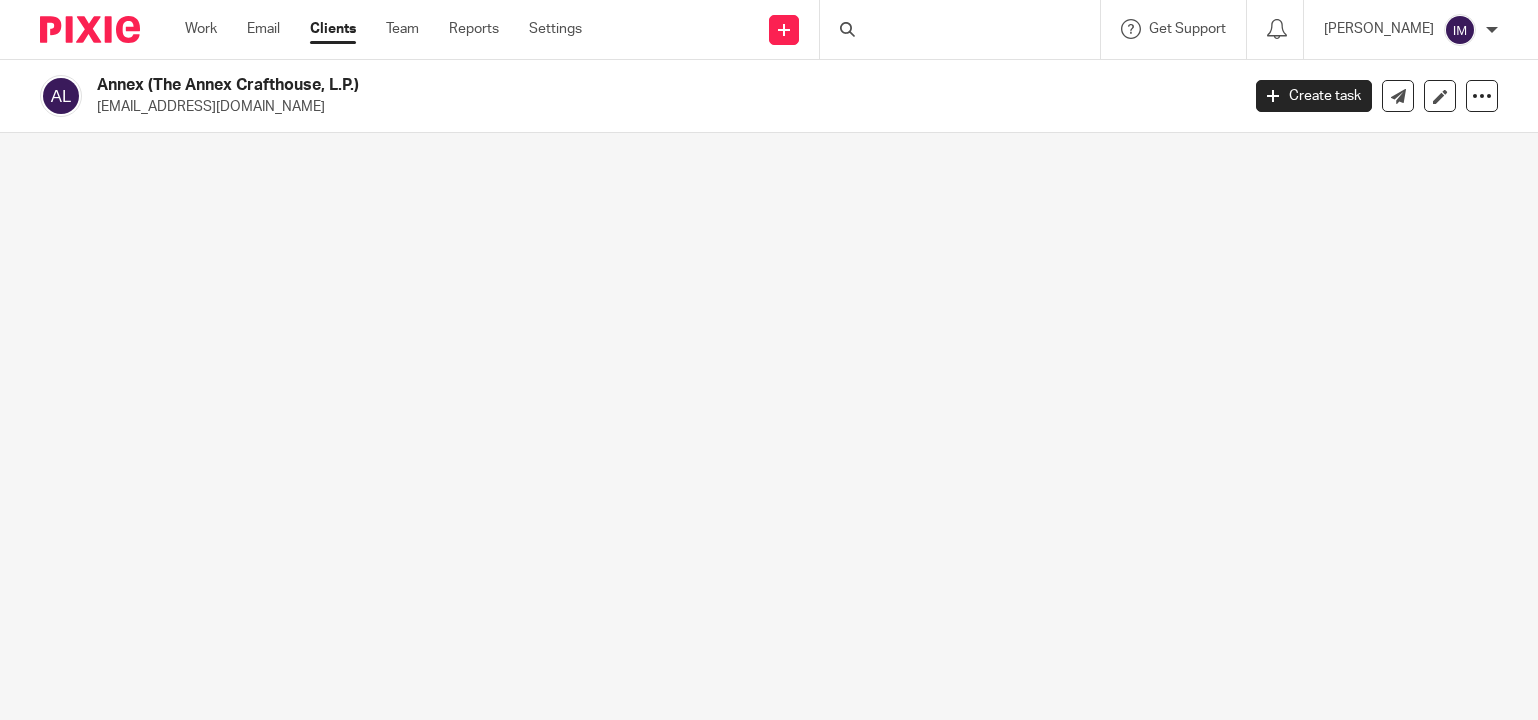 scroll, scrollTop: 0, scrollLeft: 0, axis: both 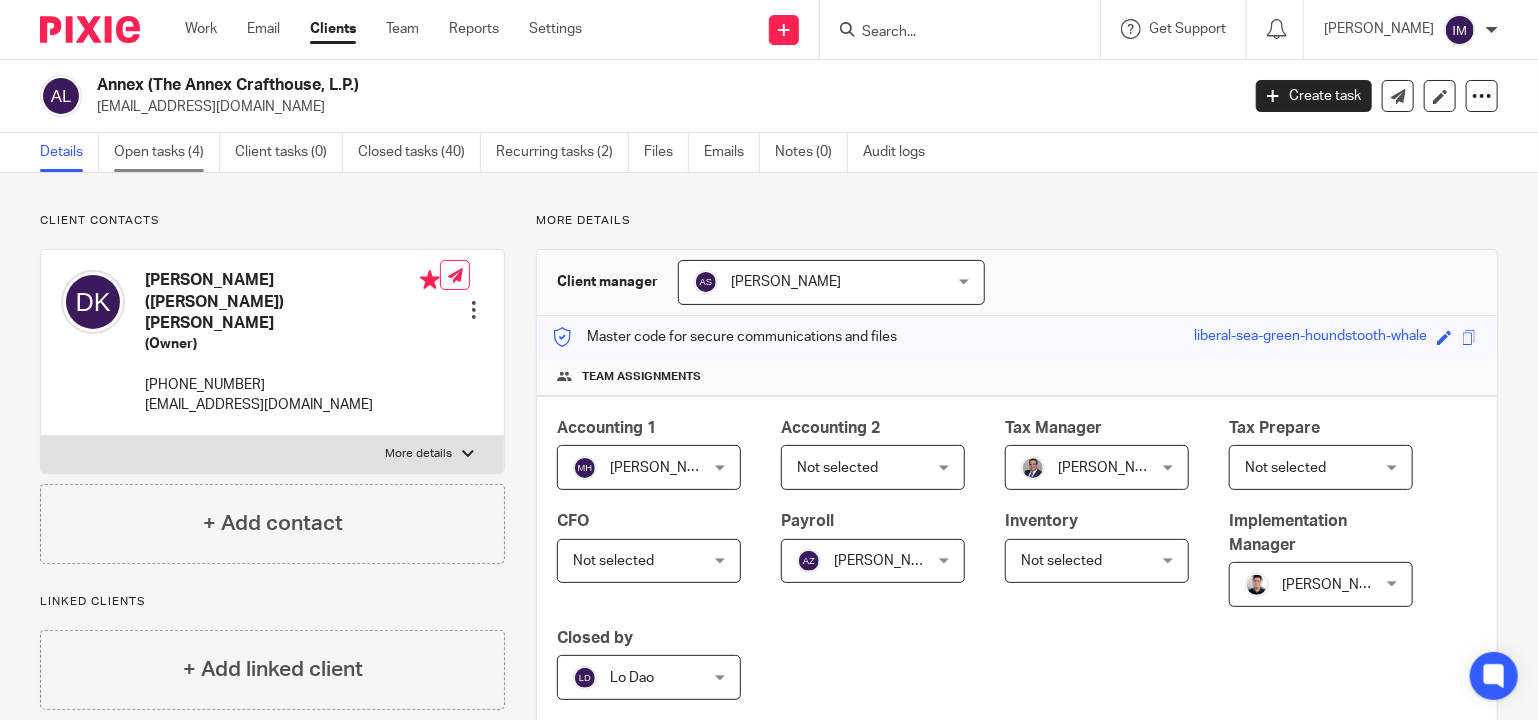 click on "Open tasks (4)" at bounding box center [167, 152] 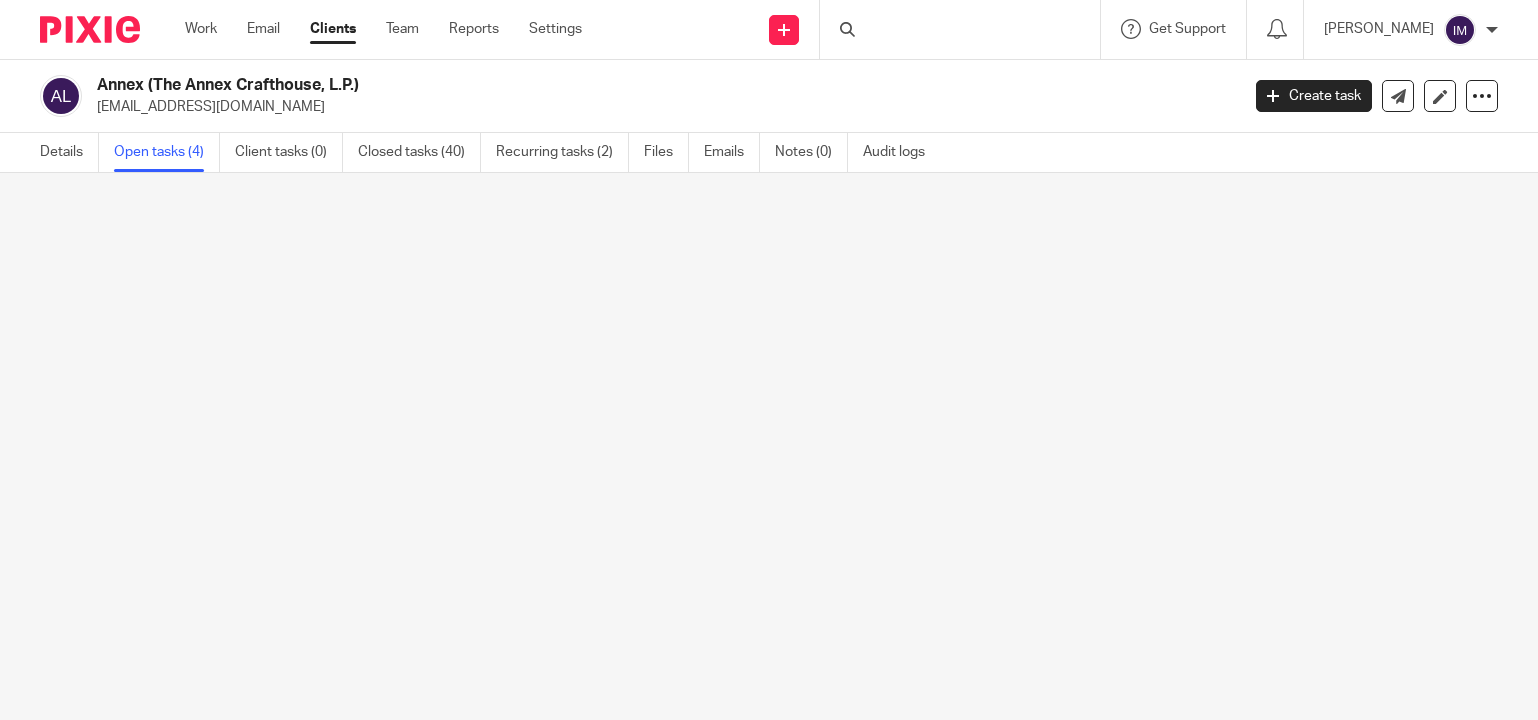 scroll, scrollTop: 0, scrollLeft: 0, axis: both 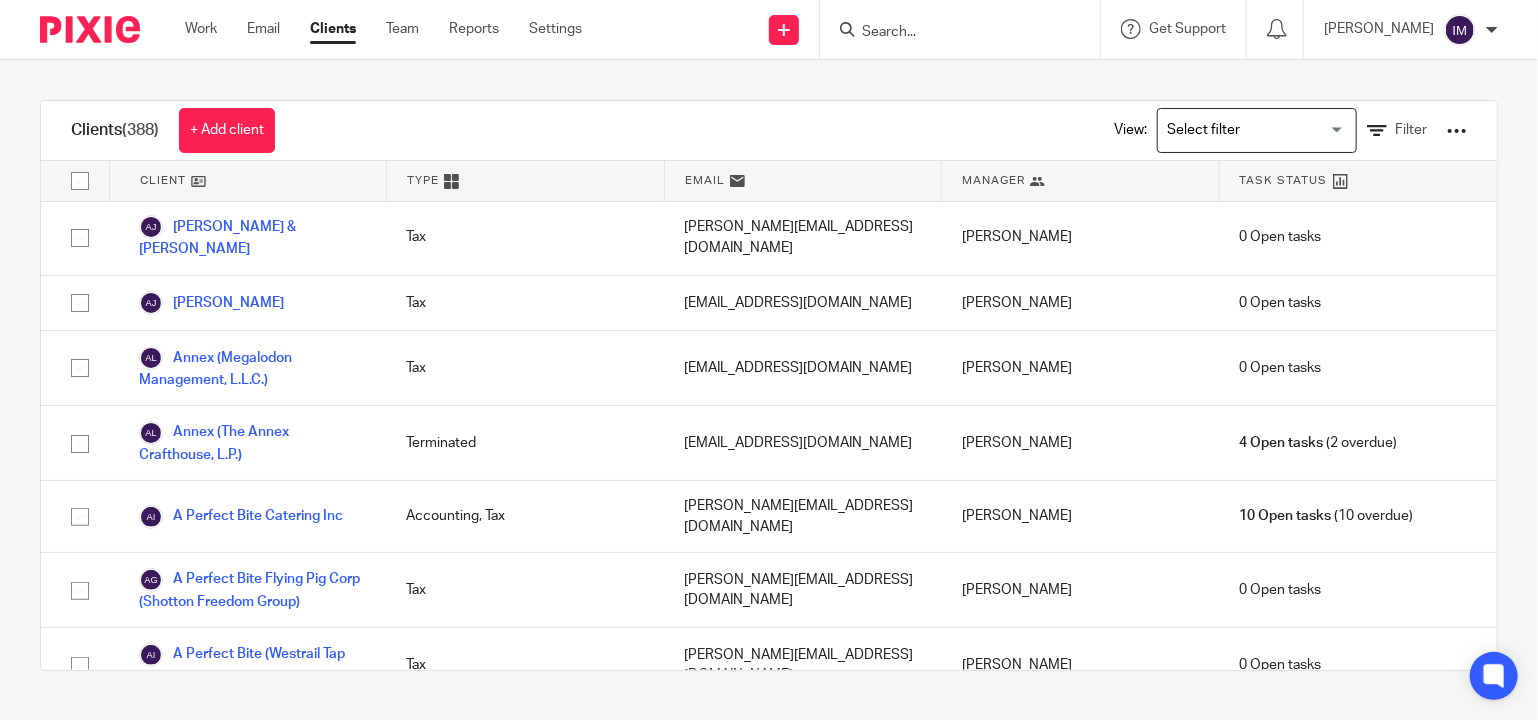 drag, startPoint x: 1214, startPoint y: 175, endPoint x: 1220, endPoint y: 184, distance: 10.816654 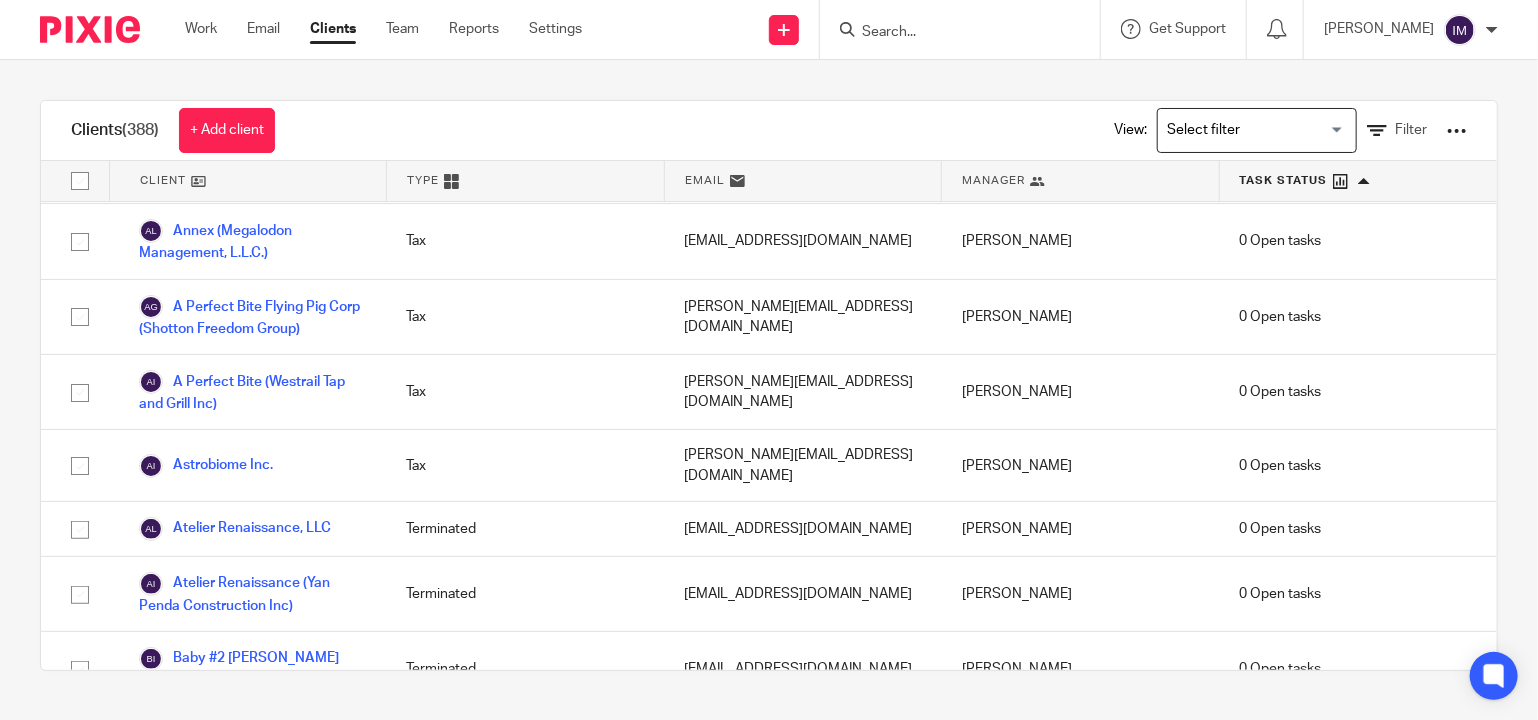 scroll, scrollTop: 0, scrollLeft: 0, axis: both 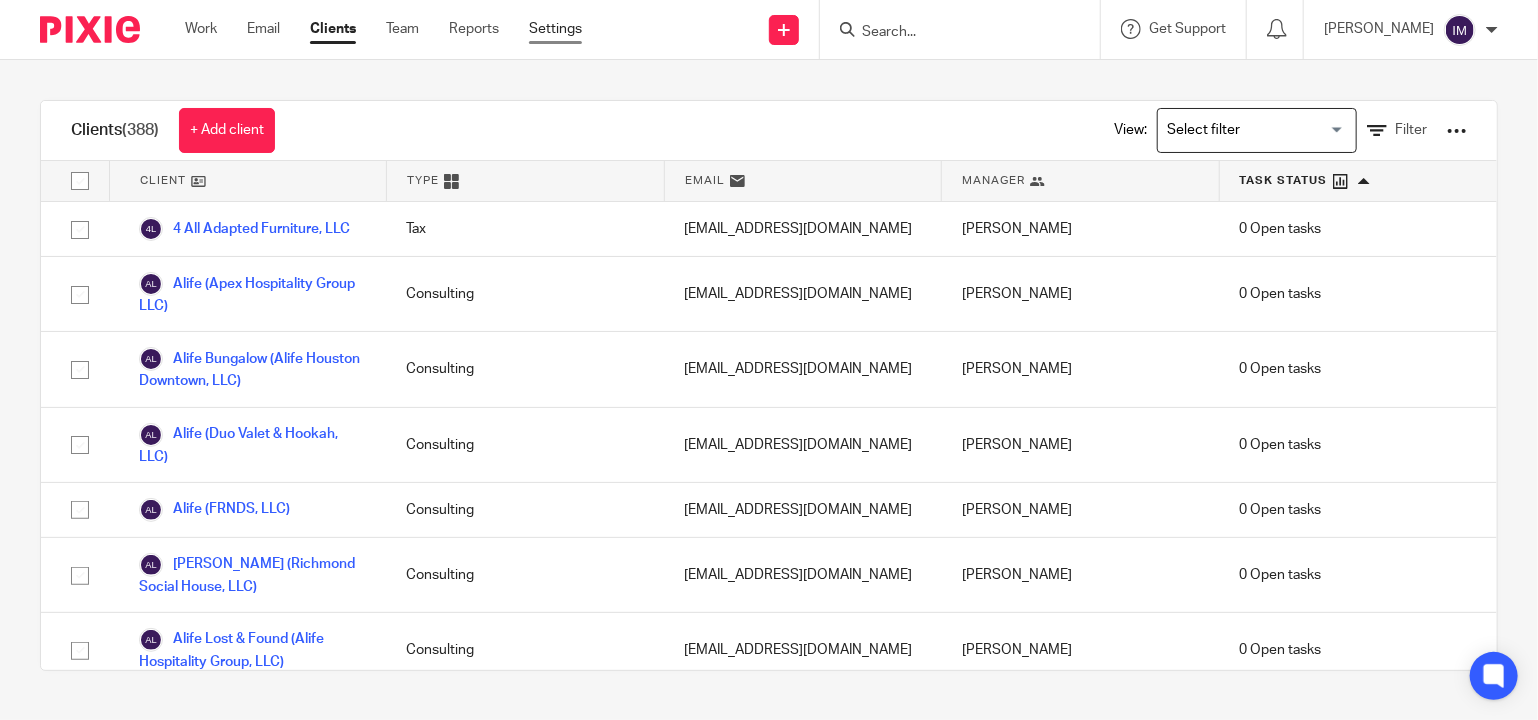 click on "Settings" at bounding box center (555, 29) 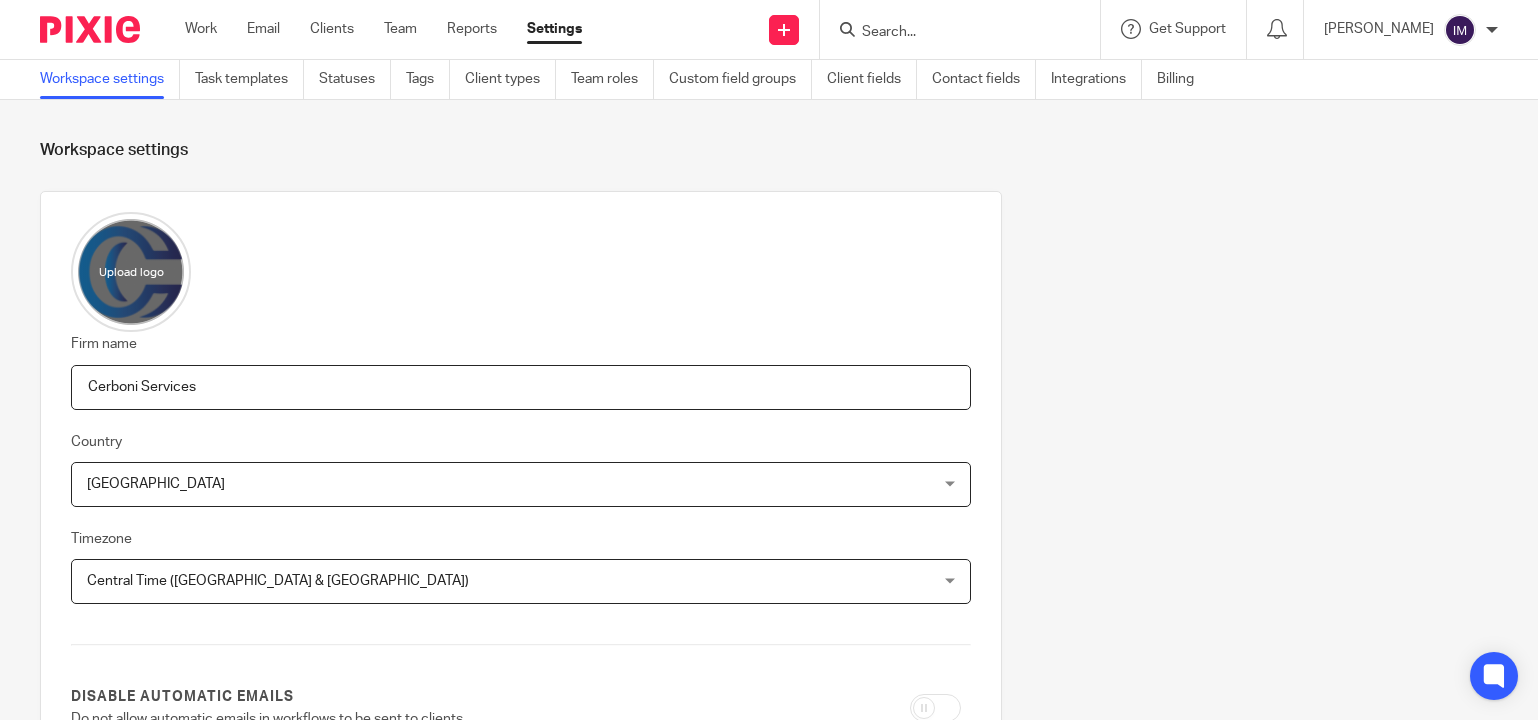 scroll, scrollTop: 0, scrollLeft: 0, axis: both 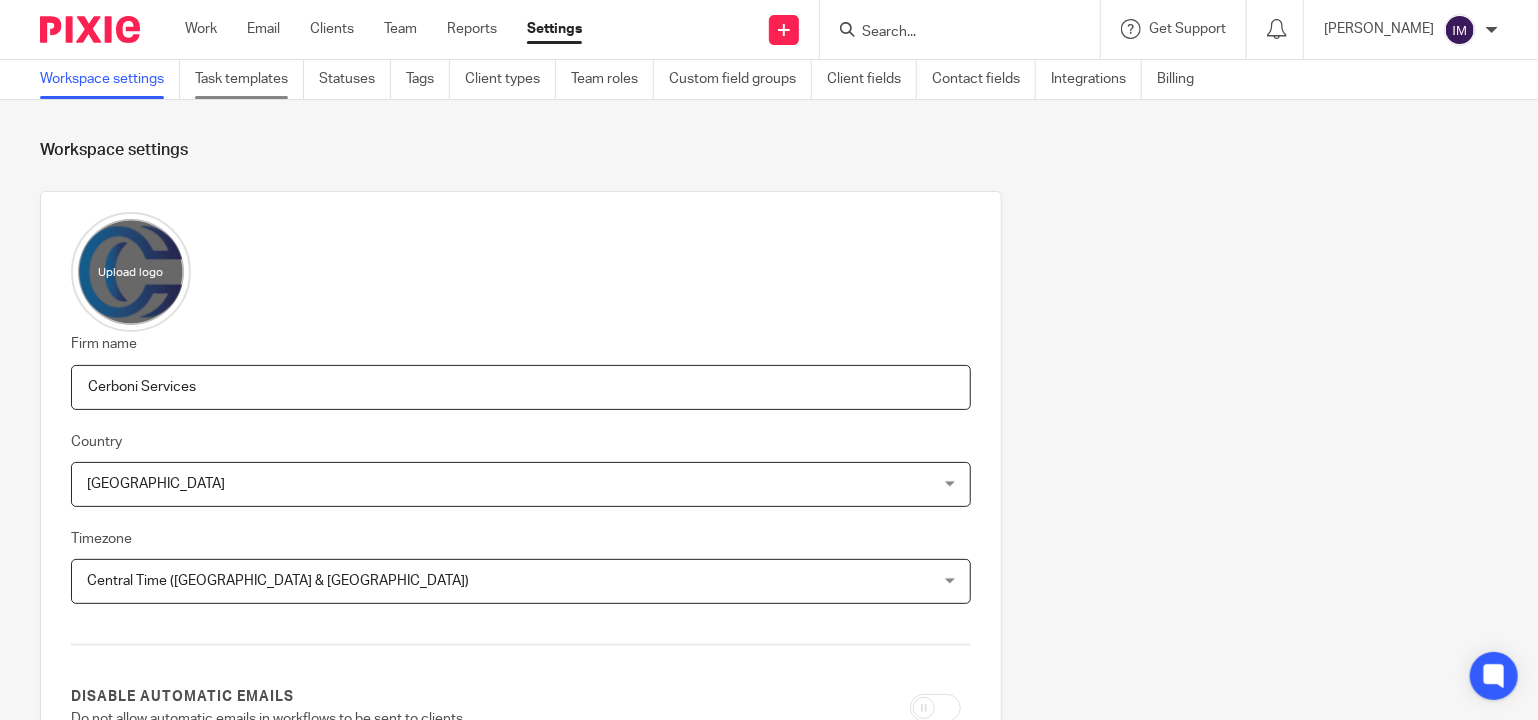 click on "Task templates" at bounding box center [249, 79] 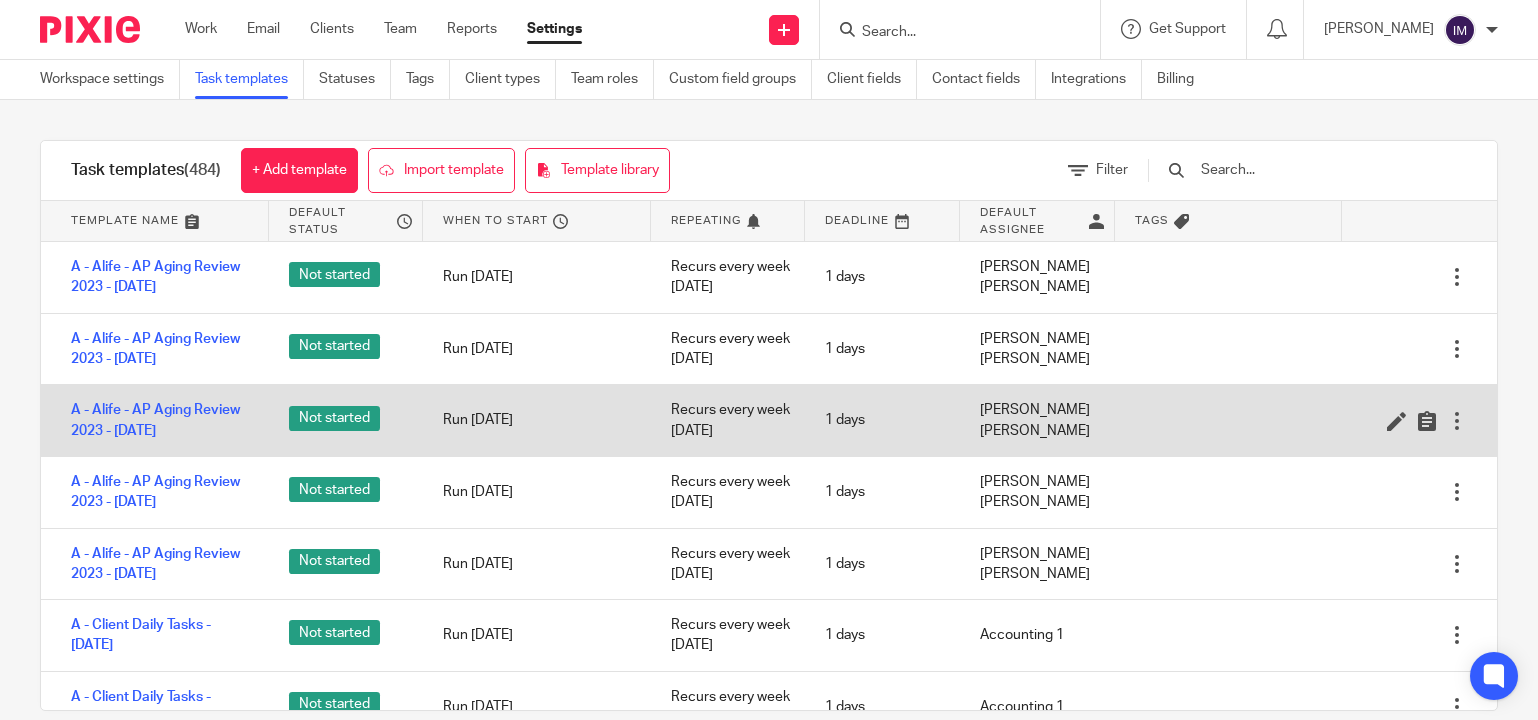 scroll, scrollTop: 0, scrollLeft: 0, axis: both 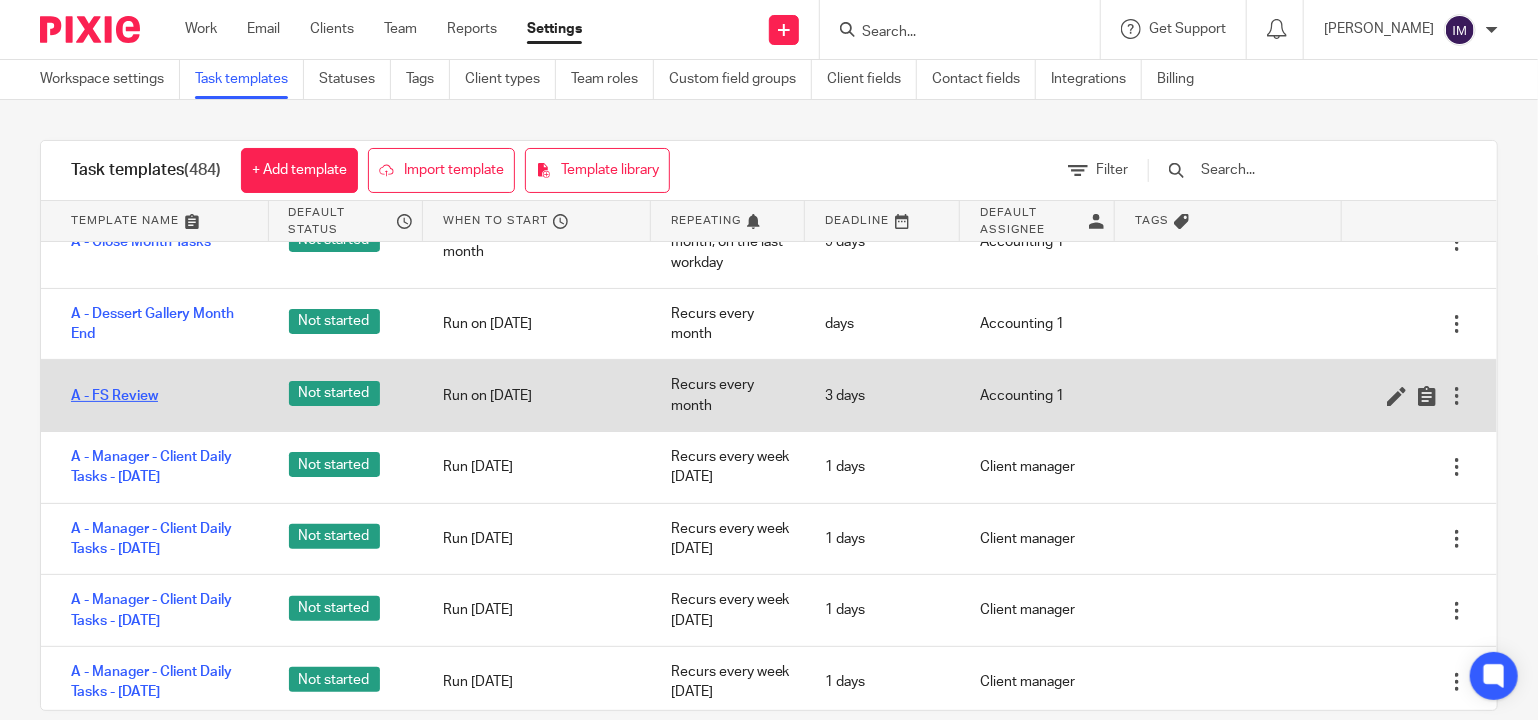 click on "A - FS Review" at bounding box center [114, 396] 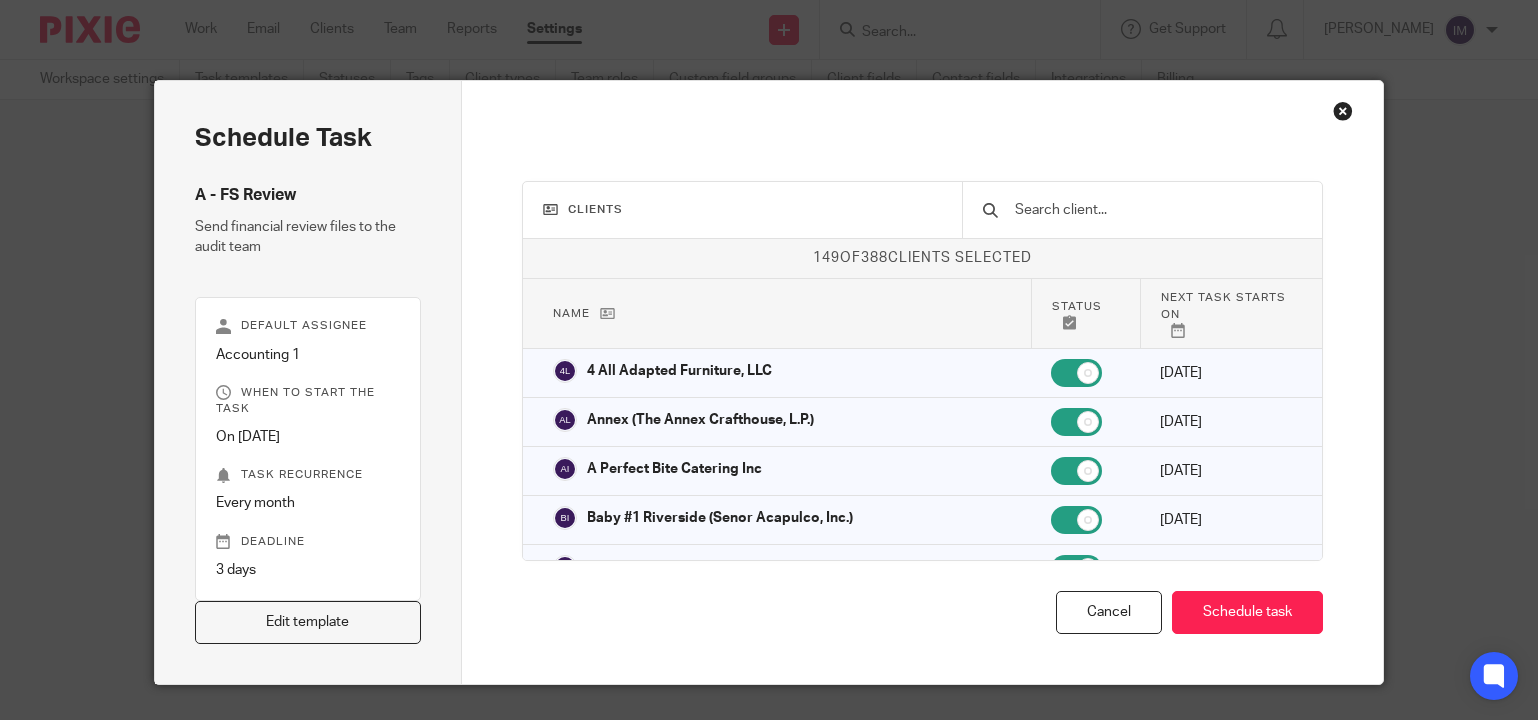 scroll, scrollTop: 0, scrollLeft: 0, axis: both 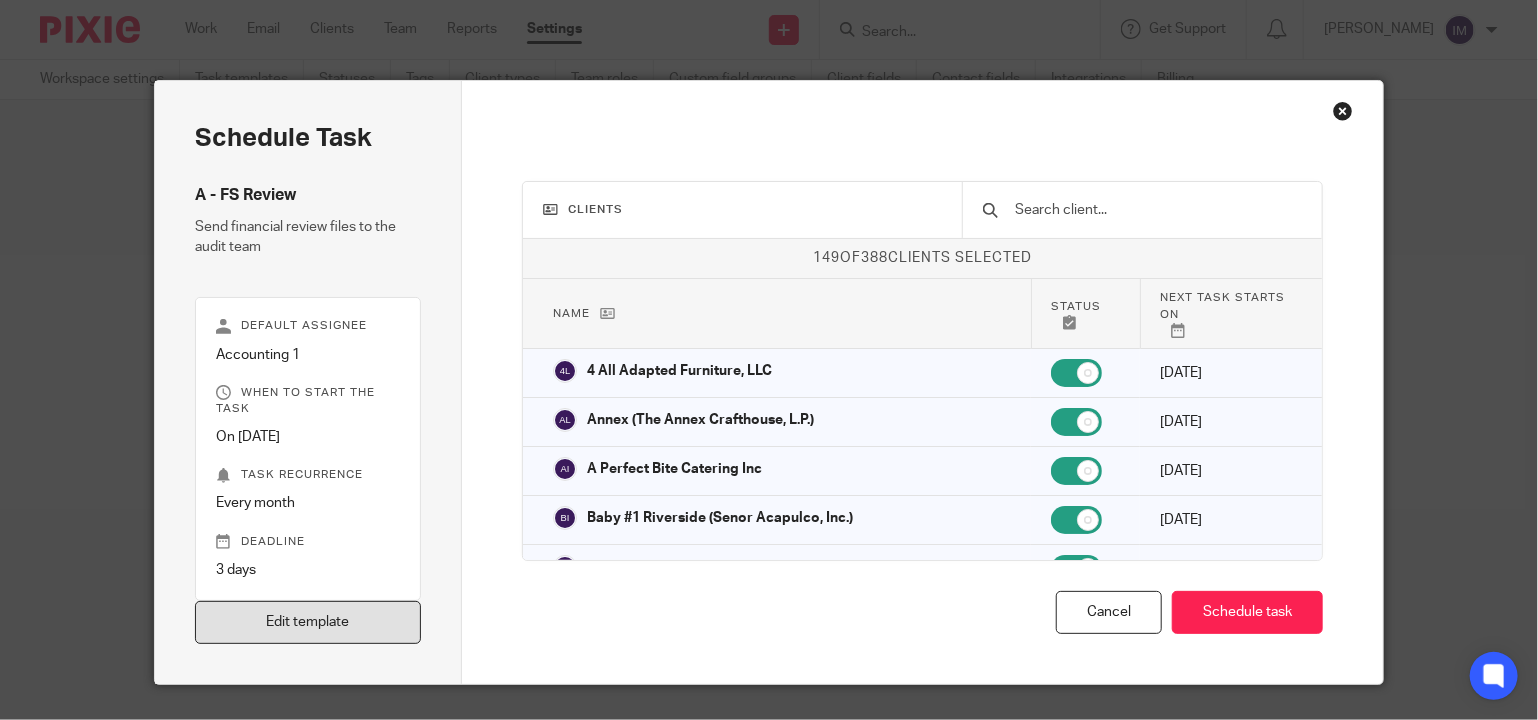 click on "Edit template" at bounding box center [308, 622] 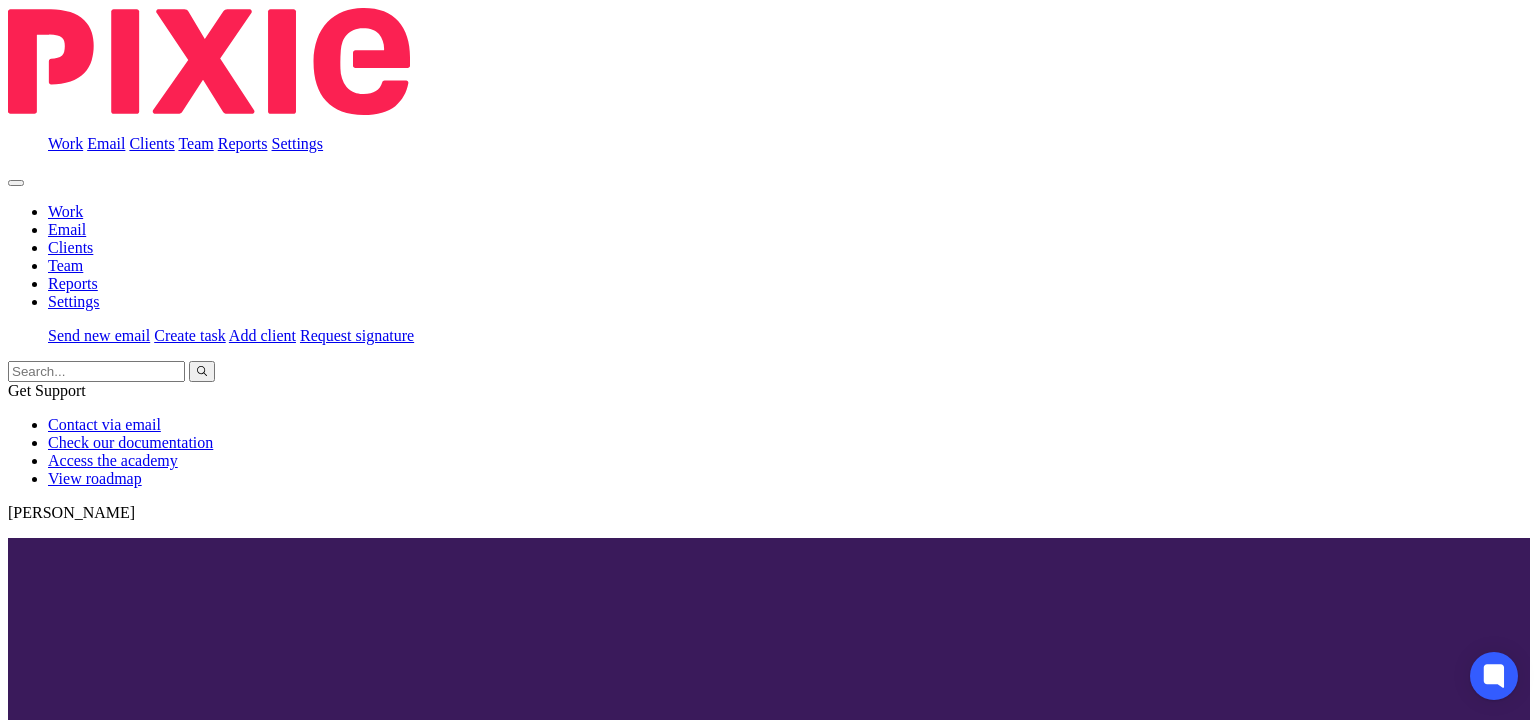 scroll, scrollTop: 0, scrollLeft: 0, axis: both 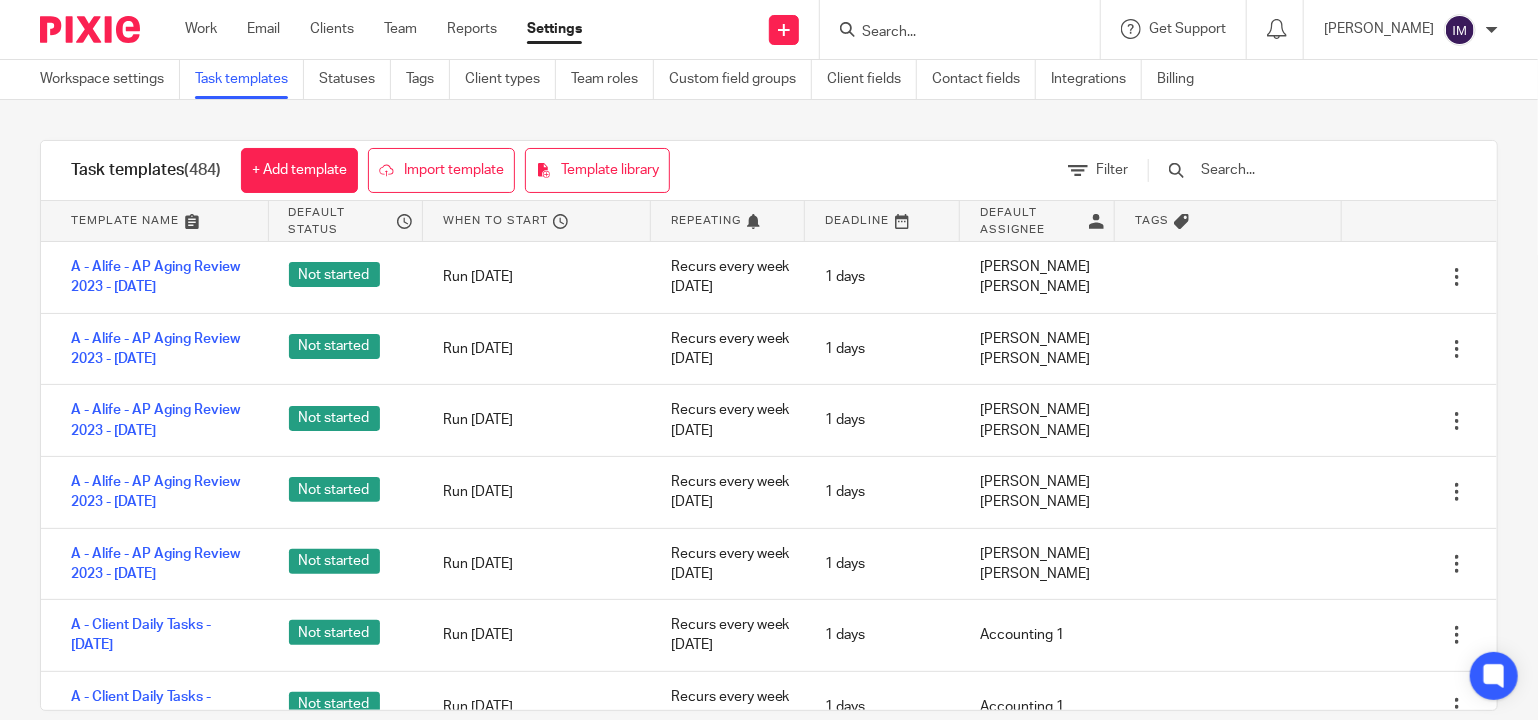 click on "Reports" at bounding box center [472, 29] 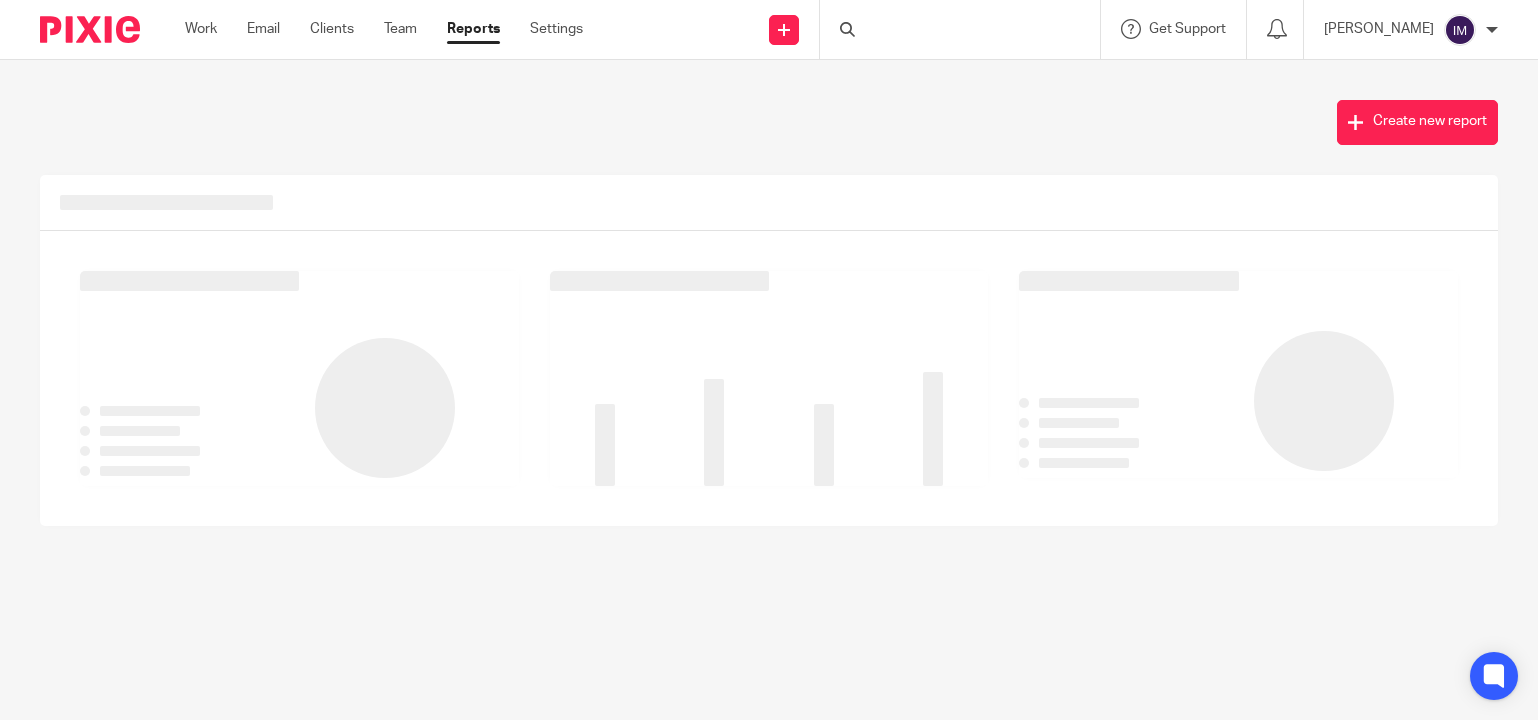 scroll, scrollTop: 0, scrollLeft: 0, axis: both 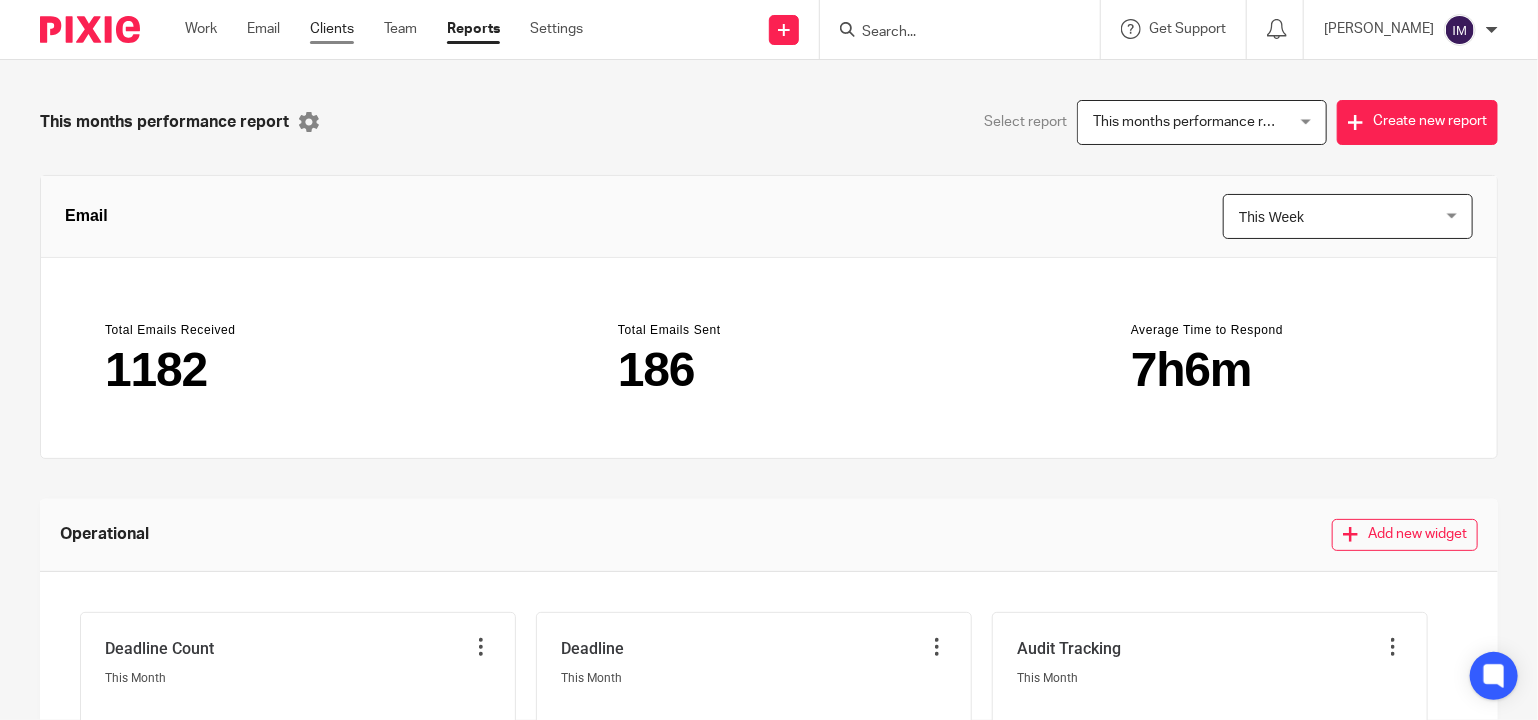 click on "Clients" at bounding box center [332, 29] 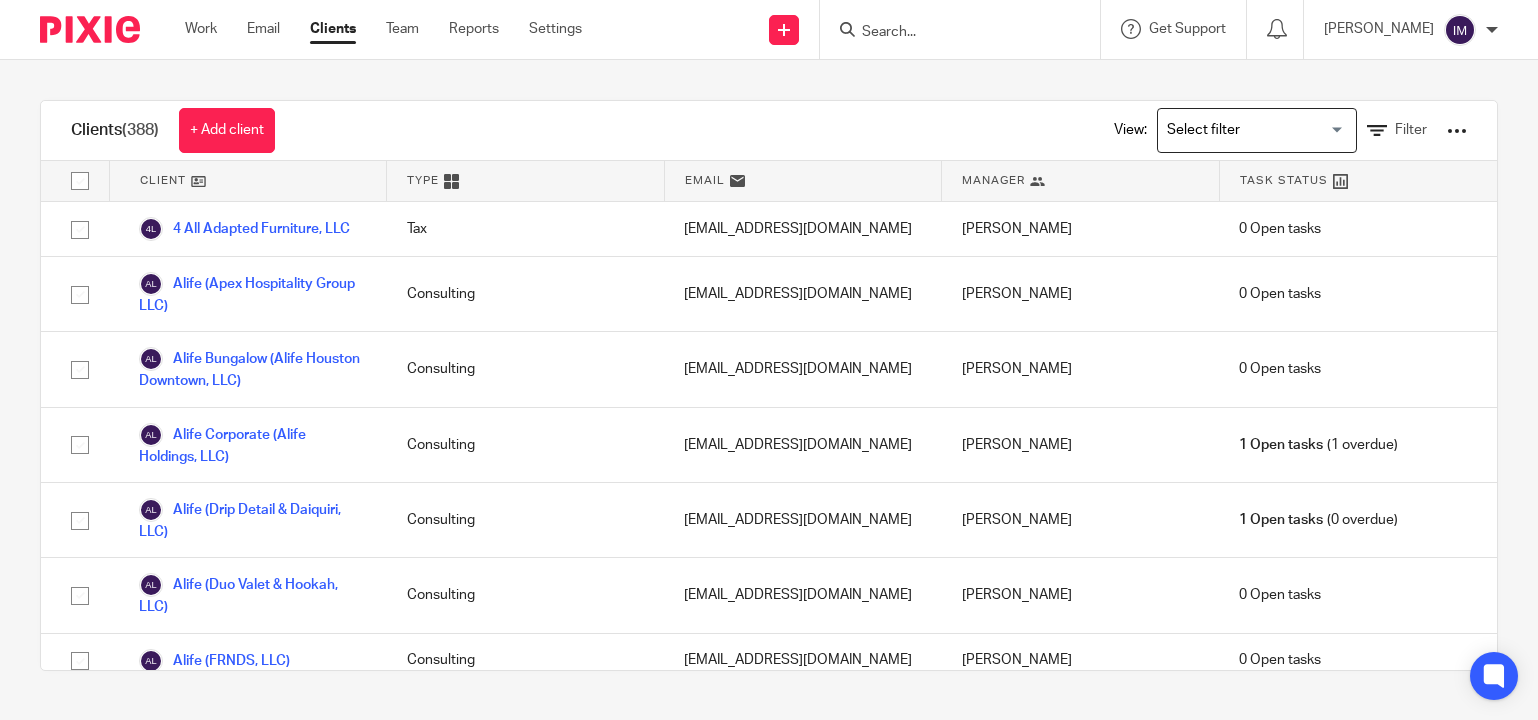scroll, scrollTop: 0, scrollLeft: 0, axis: both 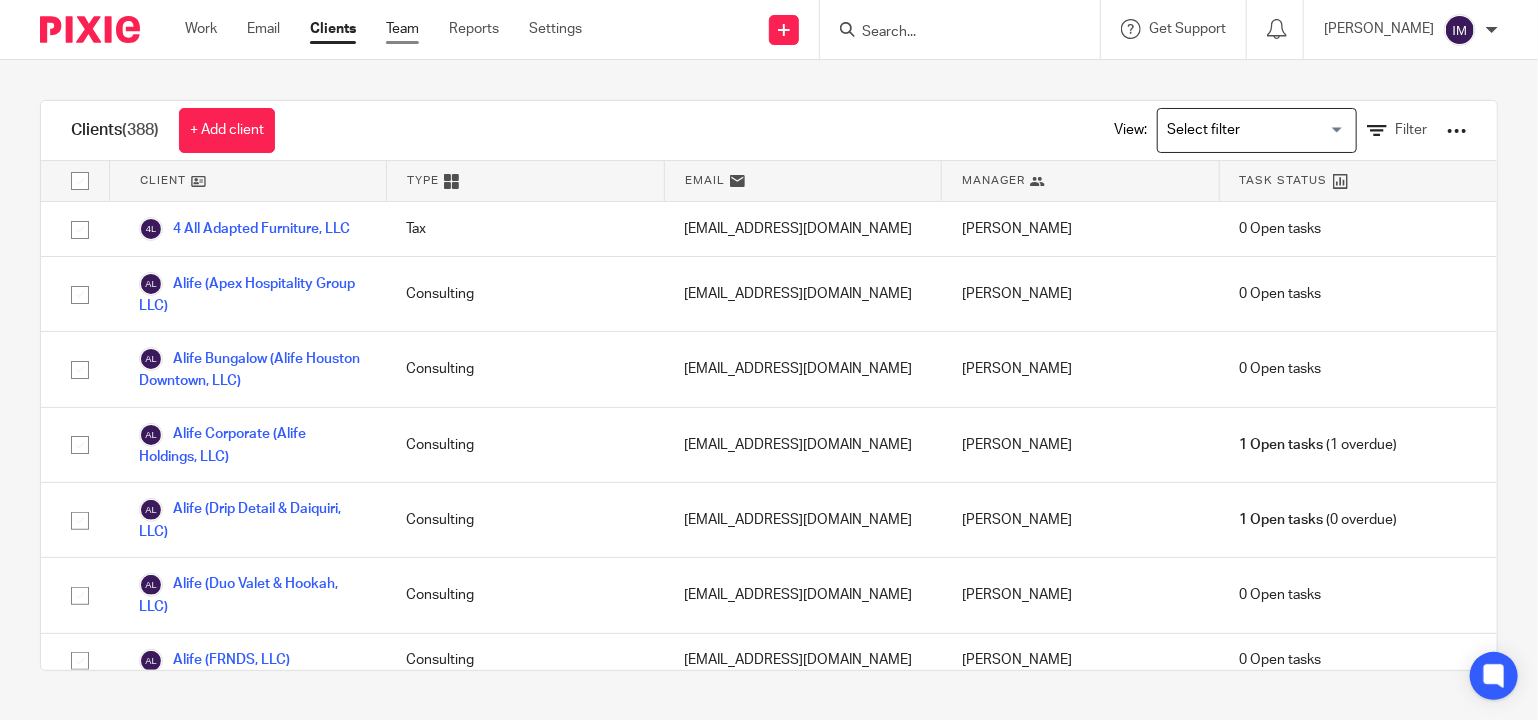 click on "Team" at bounding box center (402, 29) 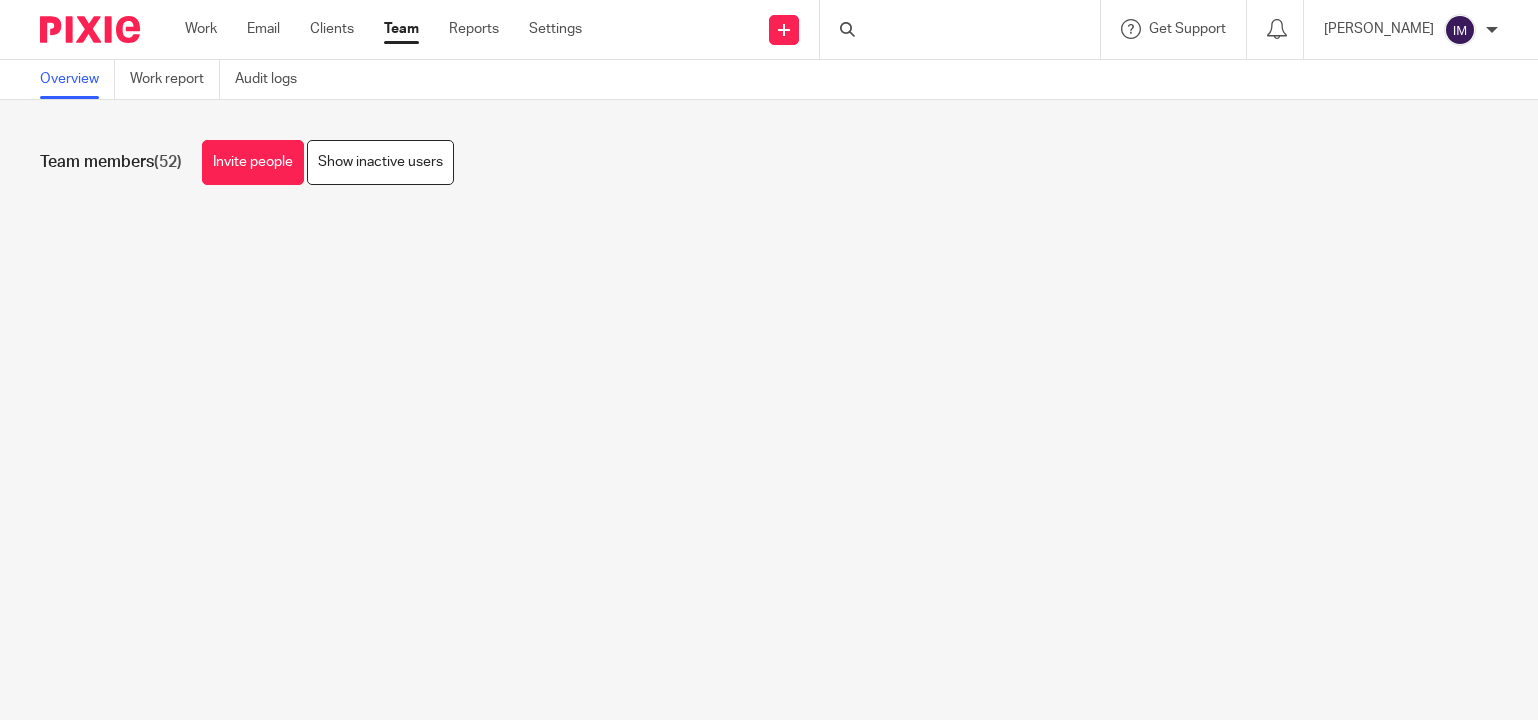 scroll, scrollTop: 0, scrollLeft: 0, axis: both 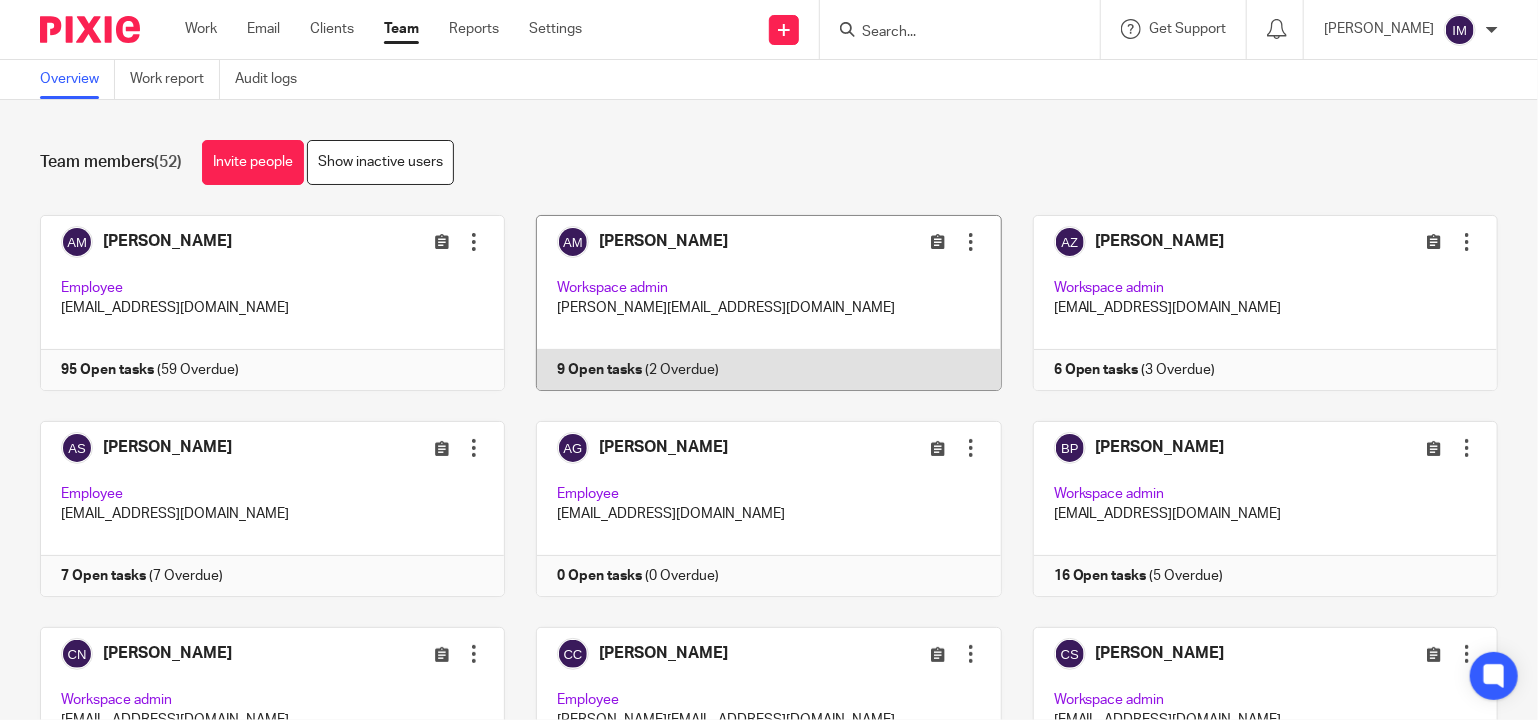 click at bounding box center [753, 303] 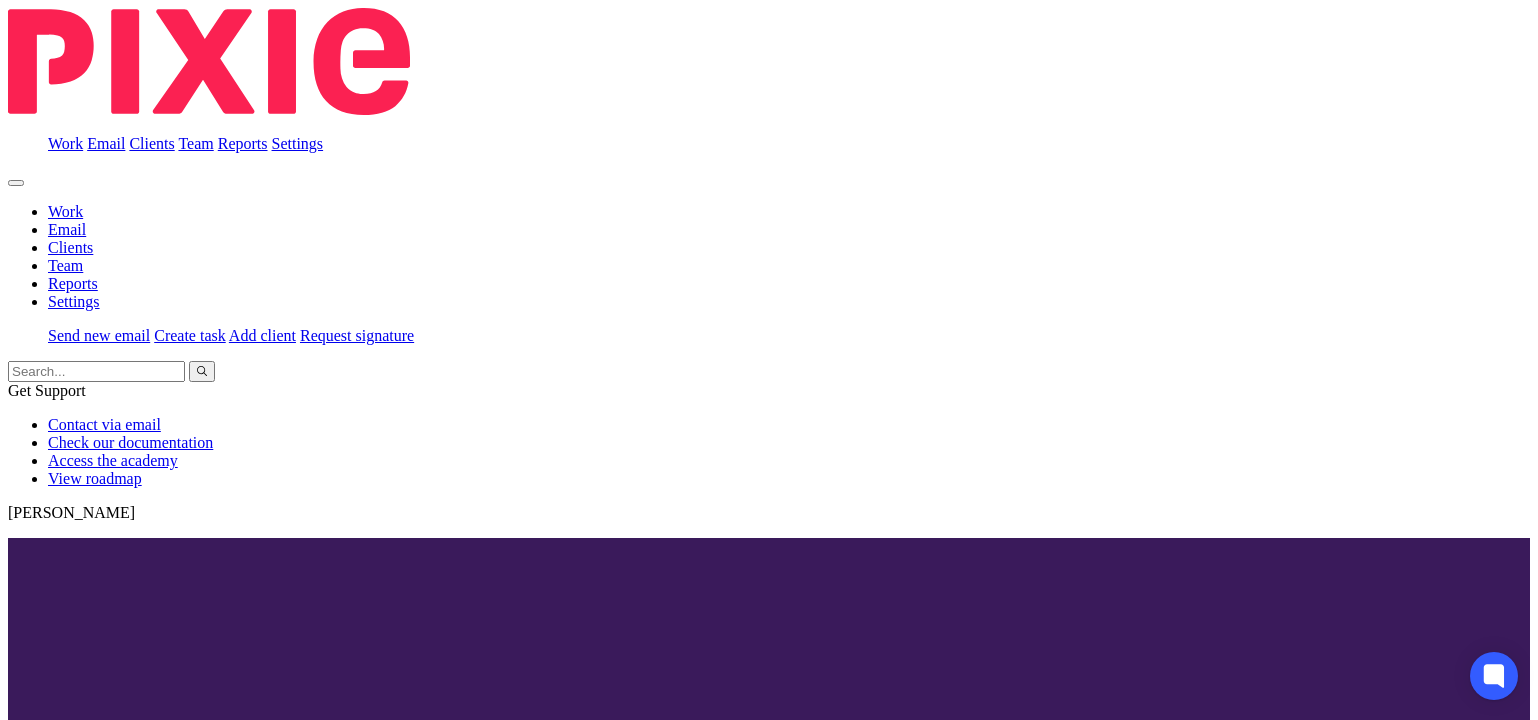 scroll, scrollTop: 0, scrollLeft: 0, axis: both 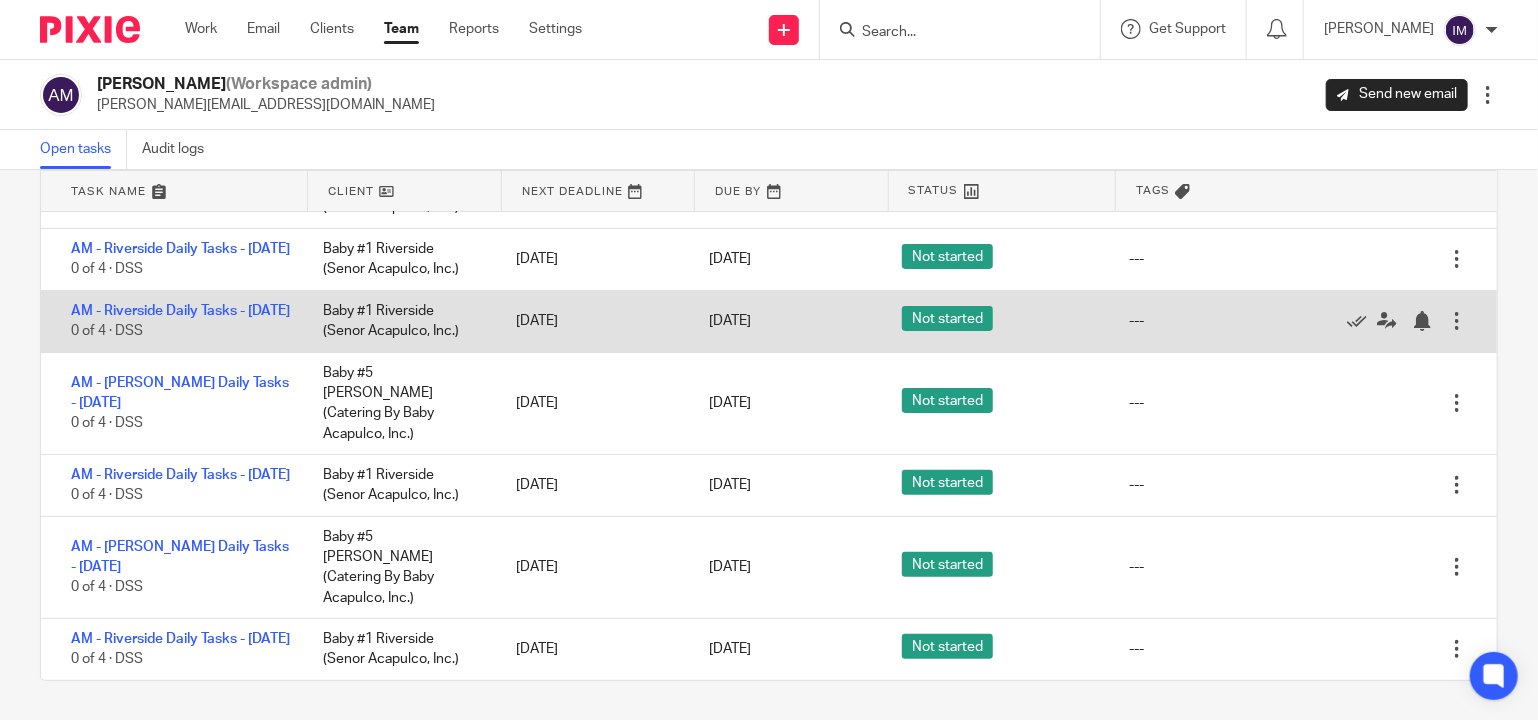 drag, startPoint x: 480, startPoint y: 323, endPoint x: 292, endPoint y: 291, distance: 190.70396 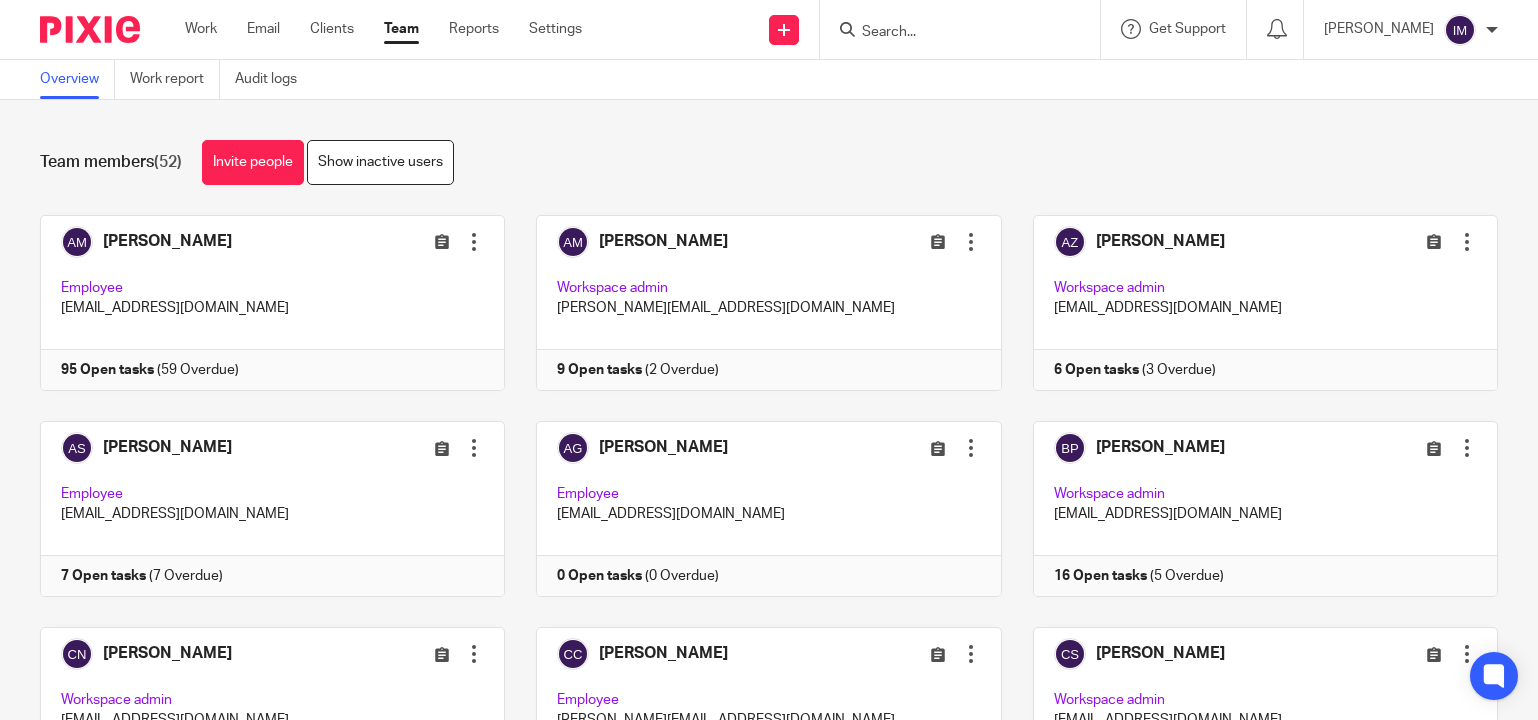 scroll, scrollTop: 0, scrollLeft: 0, axis: both 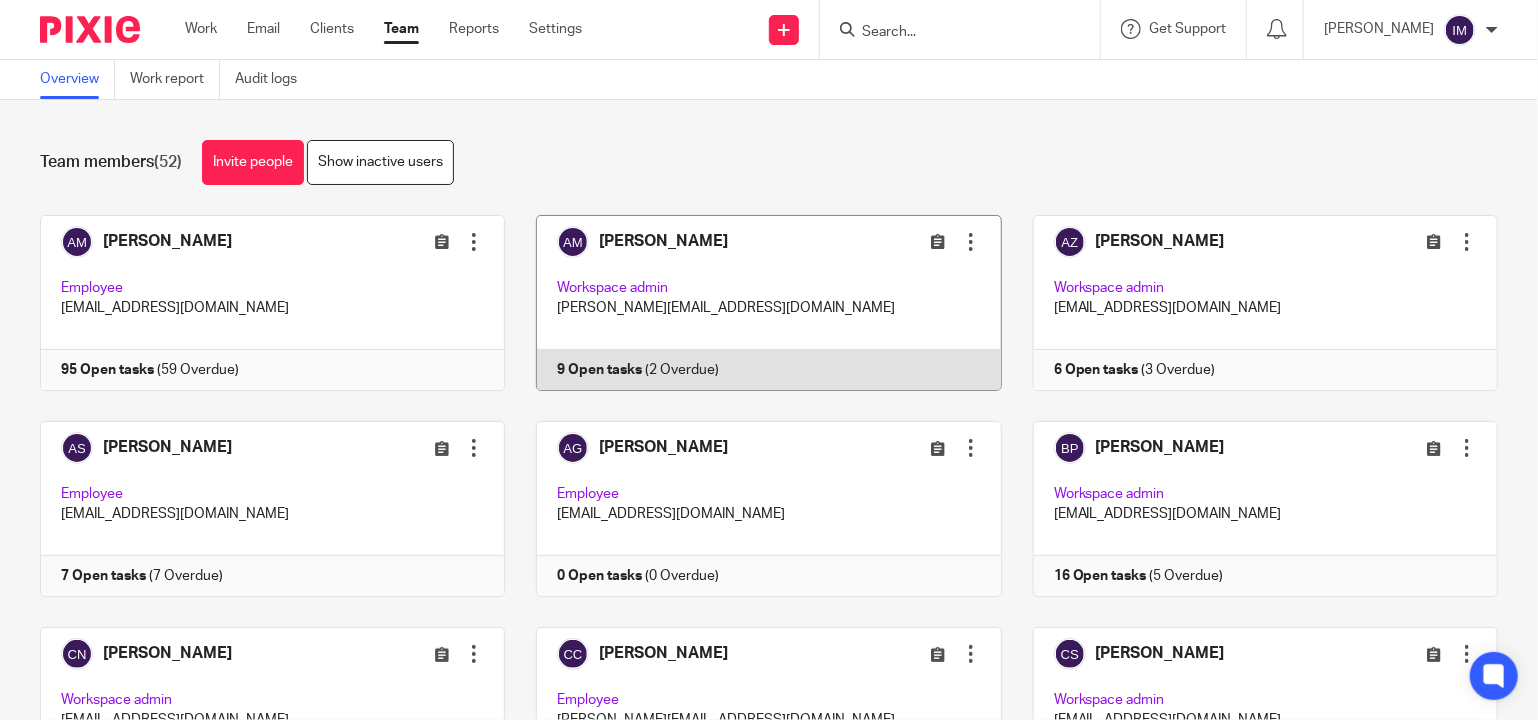 click at bounding box center (753, 303) 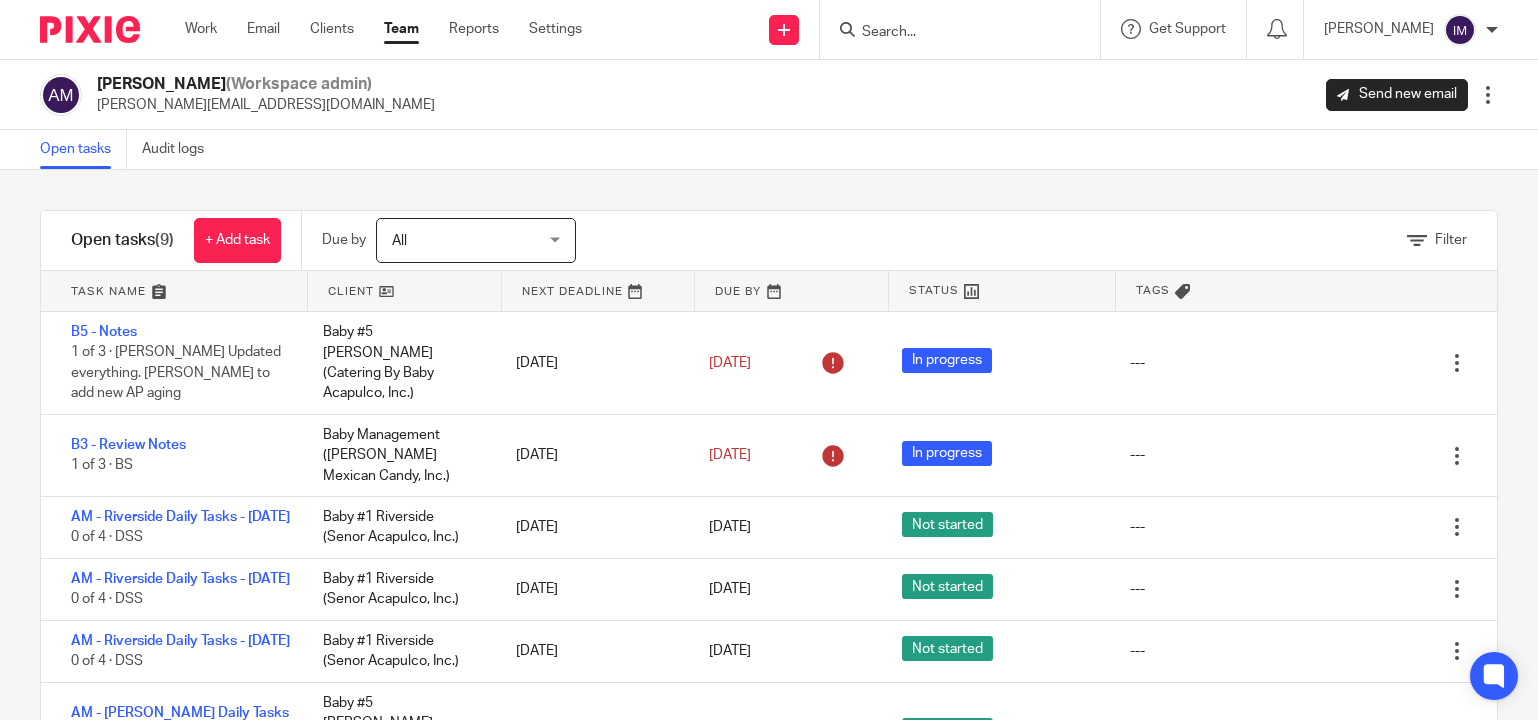 scroll, scrollTop: 0, scrollLeft: 0, axis: both 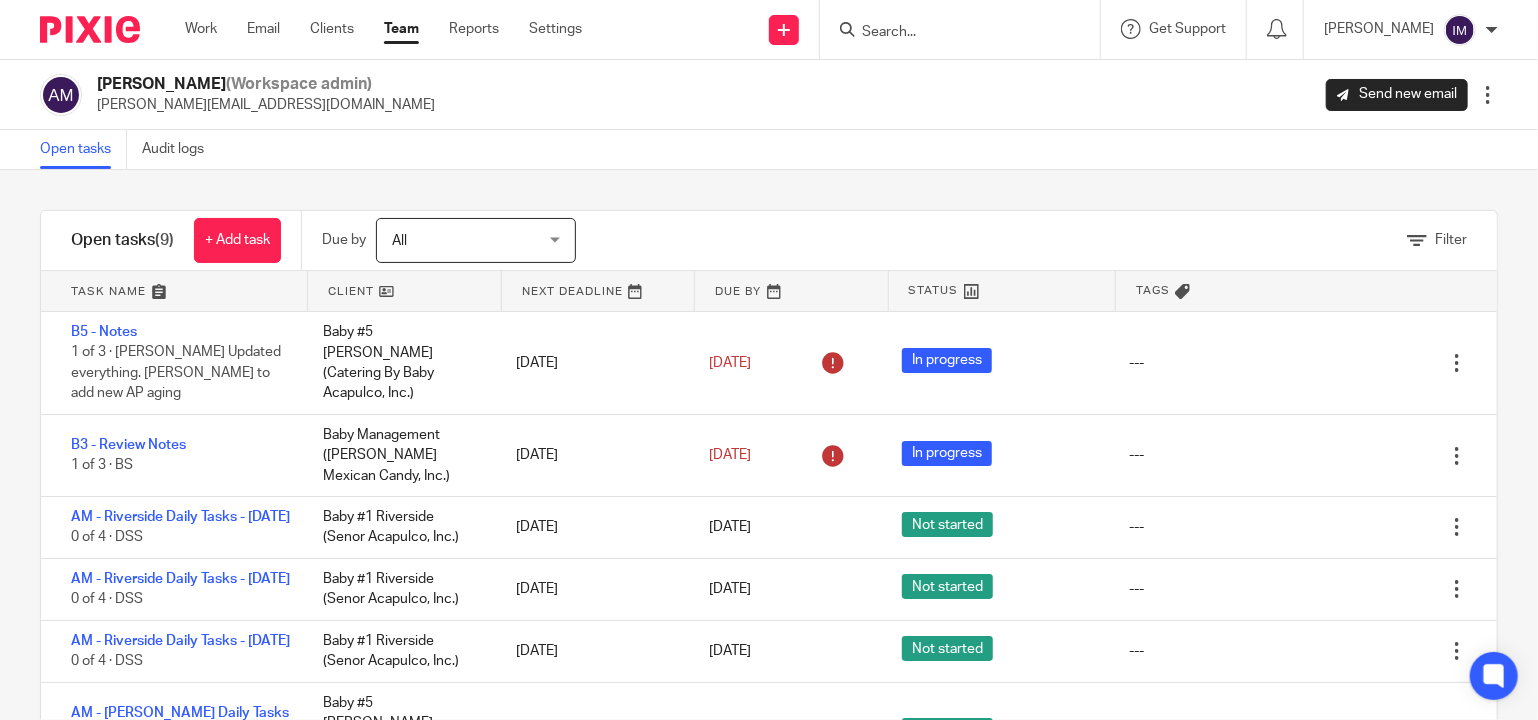 click on "All" at bounding box center [465, 240] 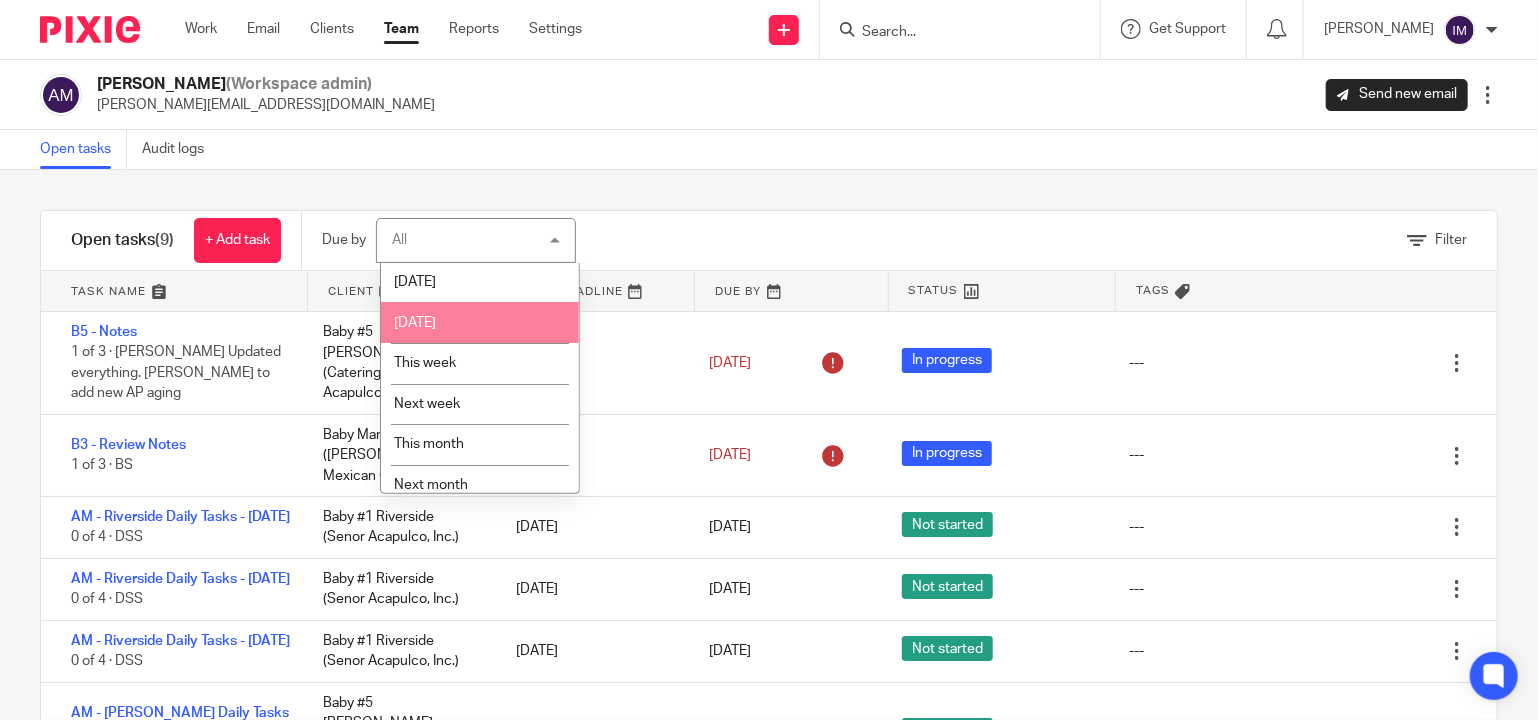 scroll, scrollTop: 0, scrollLeft: 0, axis: both 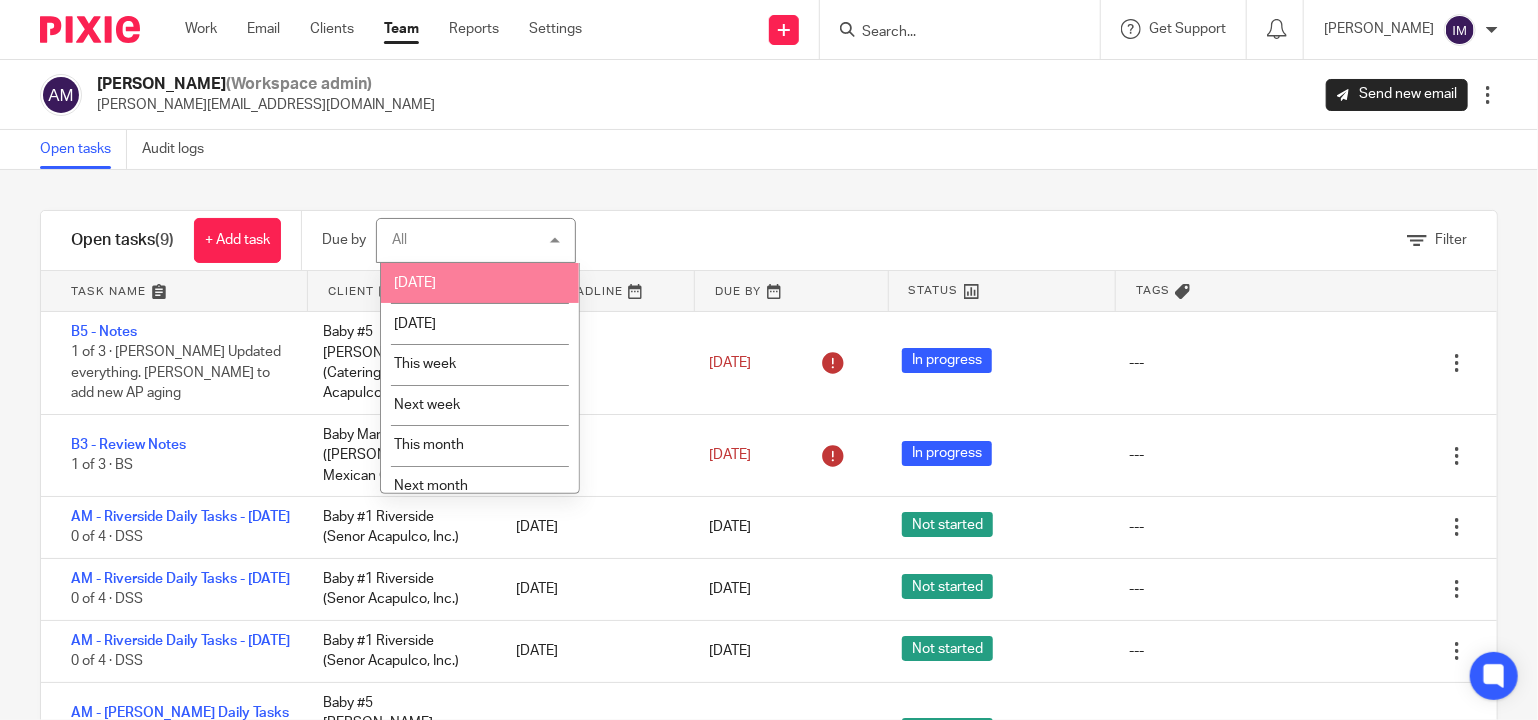 click on "Filter tasks
Only show tasks matching all of these conditions
1
Client name
Is
Is
Is
Is not
is
2
Task templates
is any
is any
is any
is none
is_any
Z - Payroll Processing
Z - Form 1065 (Partnership)
Z - Form 1120S (S Corp)
Z - Form 1120 (C Corp)
Z - Form 1041 (Trust)" at bounding box center [769, 445] 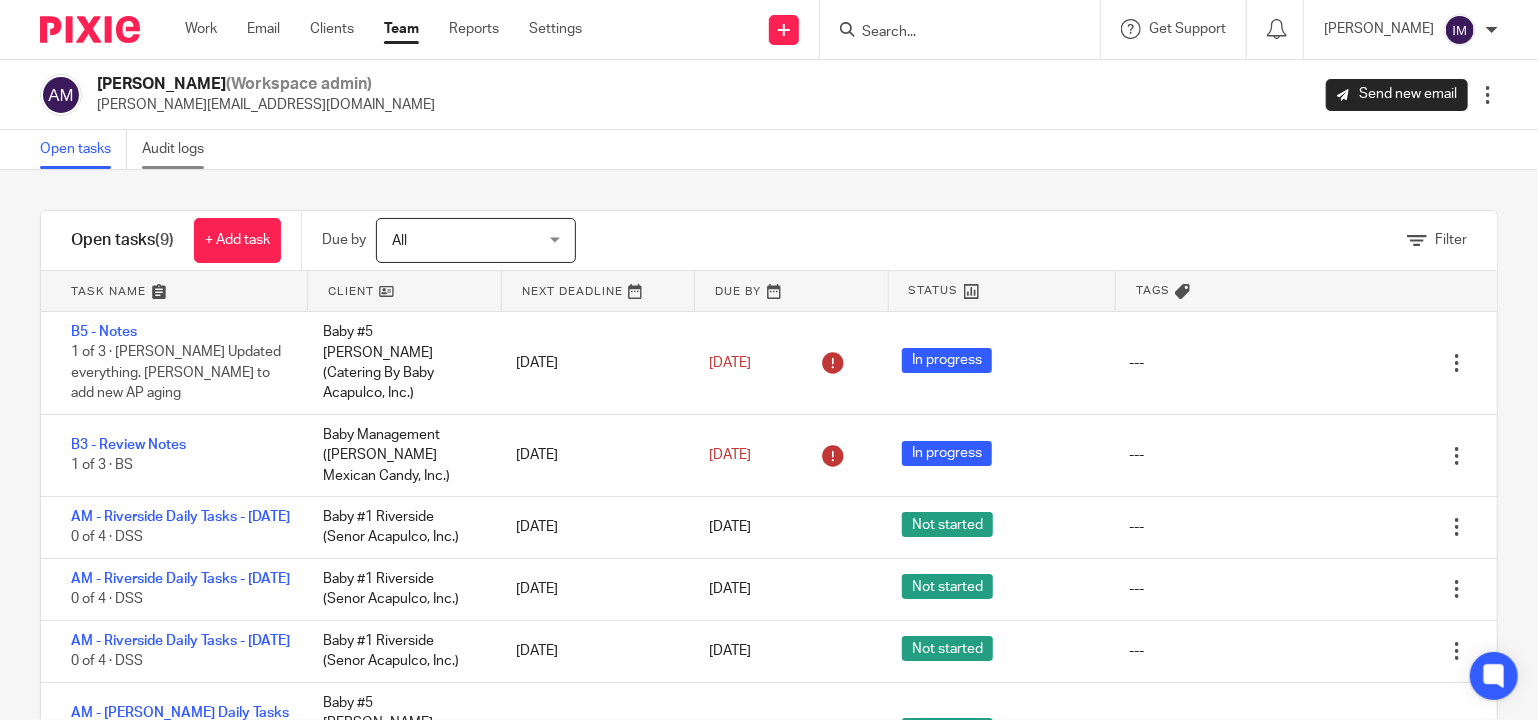 click on "Audit logs" at bounding box center (180, 149) 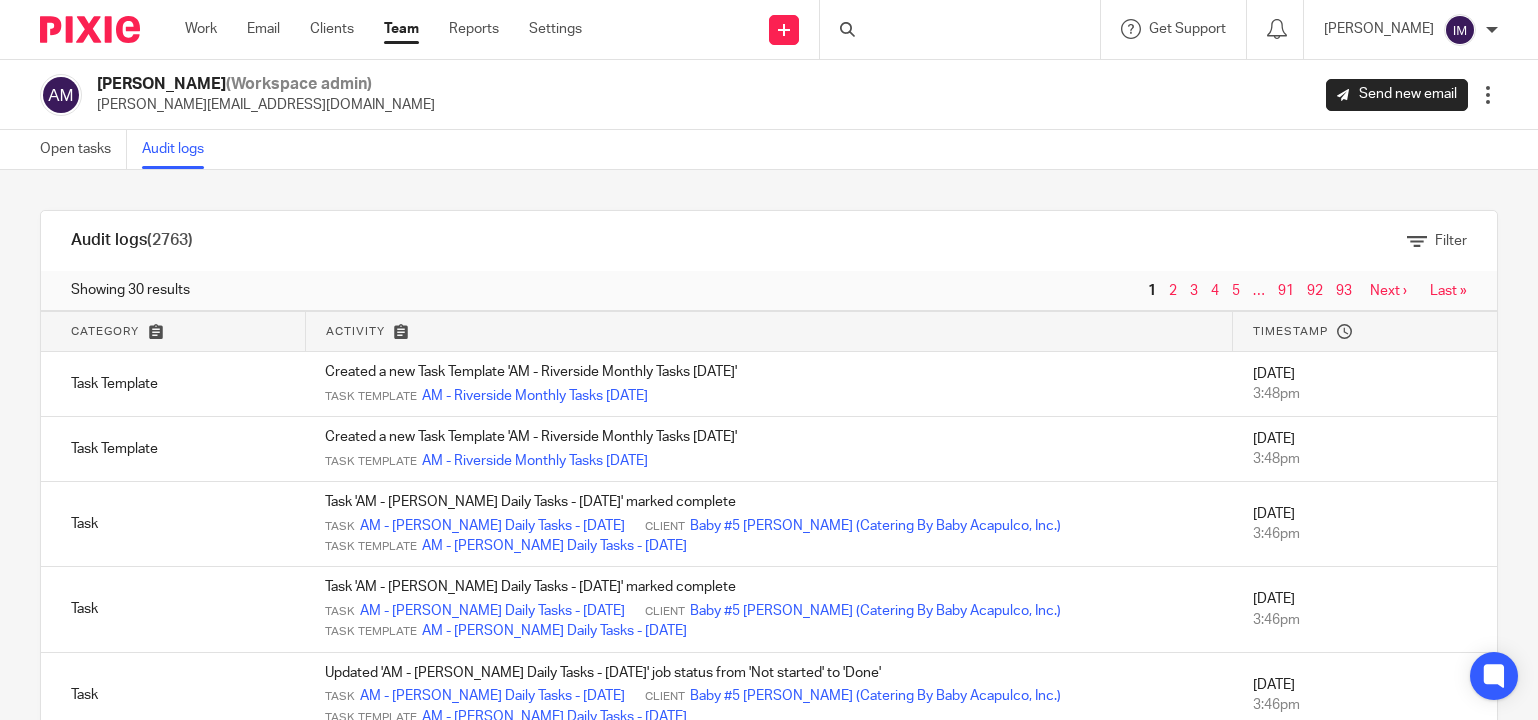 scroll, scrollTop: 0, scrollLeft: 0, axis: both 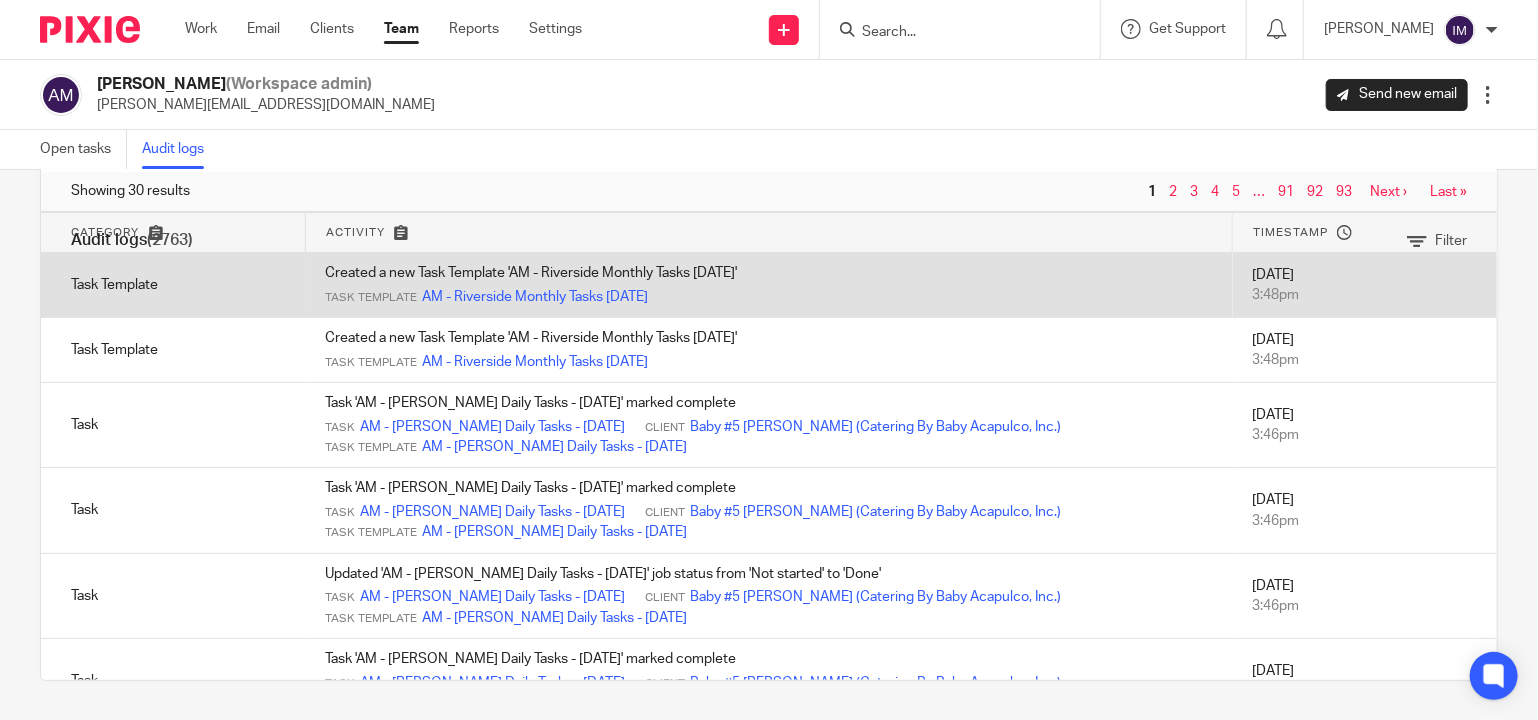 drag, startPoint x: 343, startPoint y: 267, endPoint x: 731, endPoint y: 284, distance: 388.37225 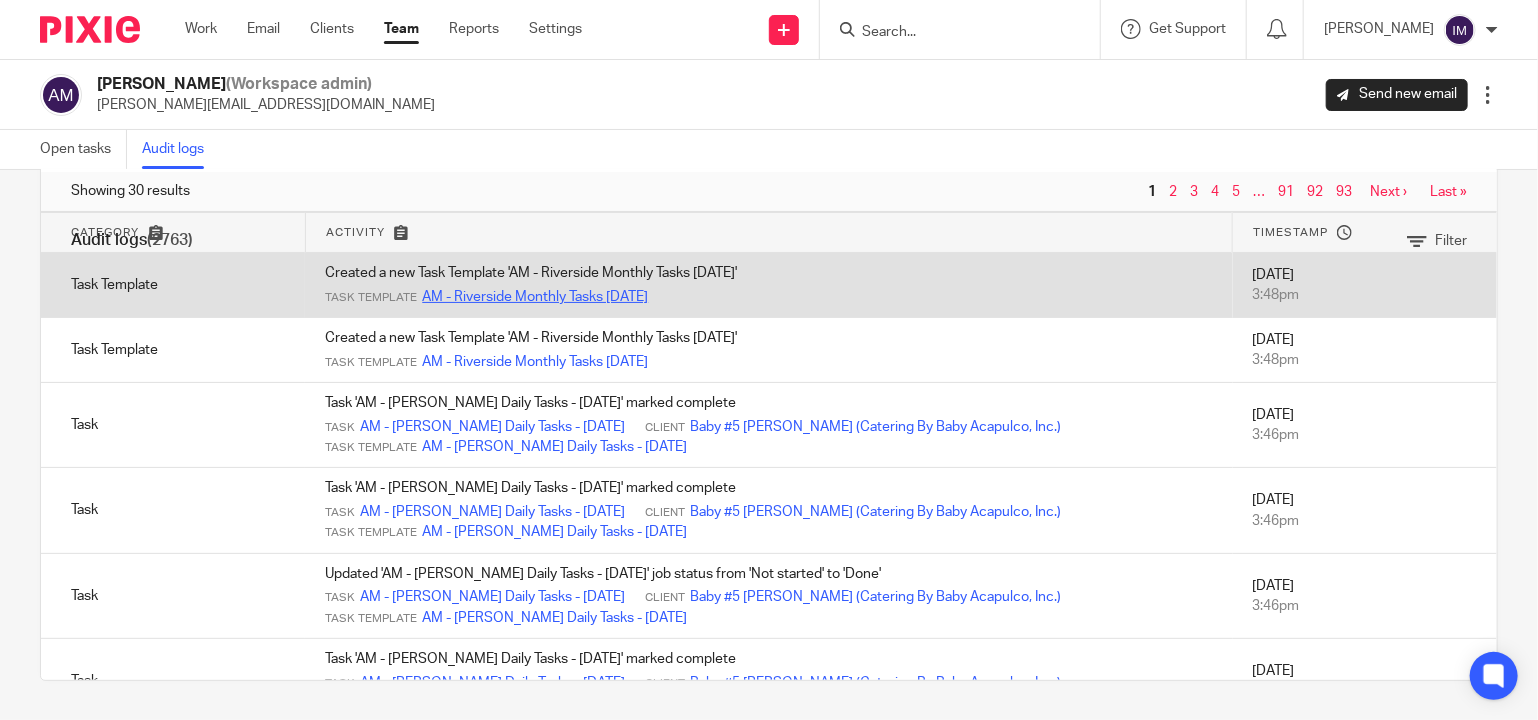 click on "AM - Riverside Monthly Tasks [DATE]" at bounding box center [535, 297] 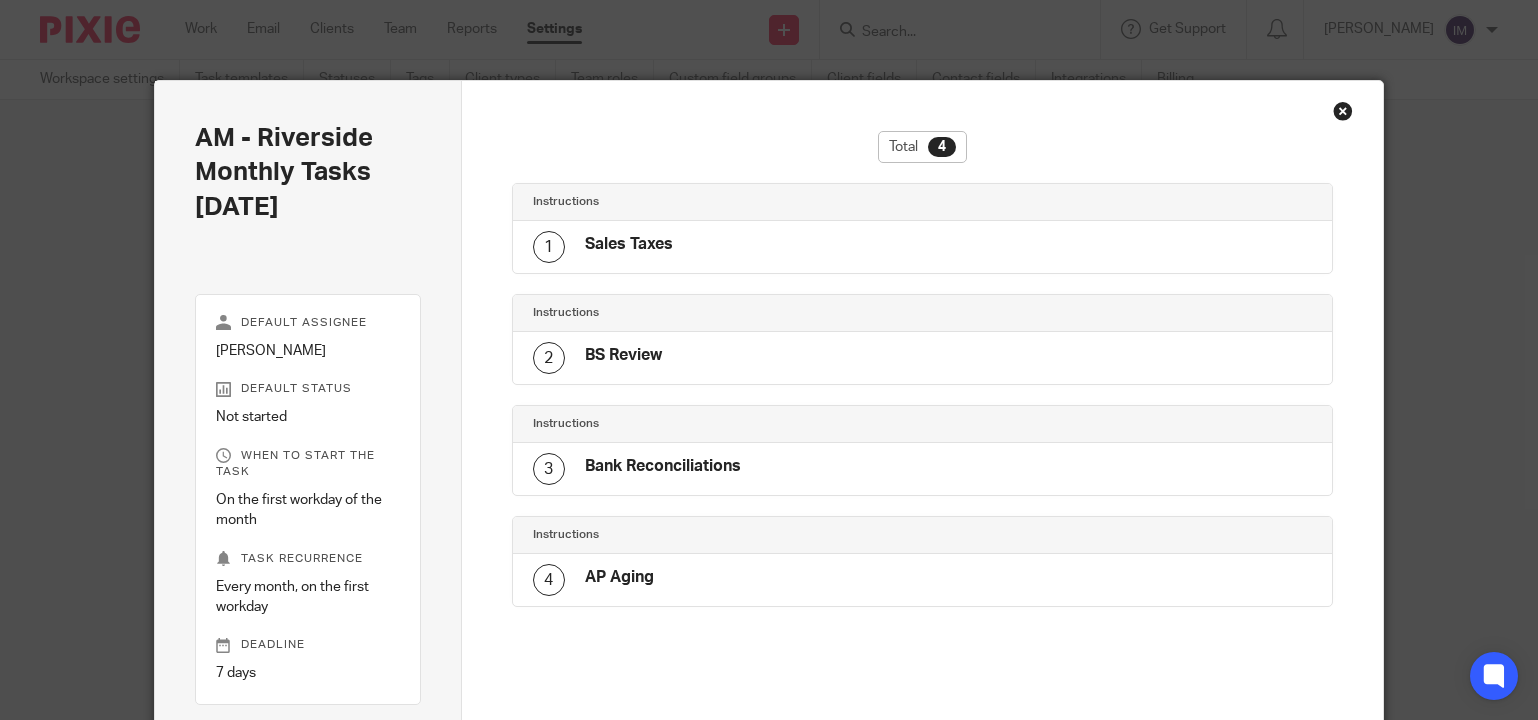 scroll, scrollTop: 0, scrollLeft: 0, axis: both 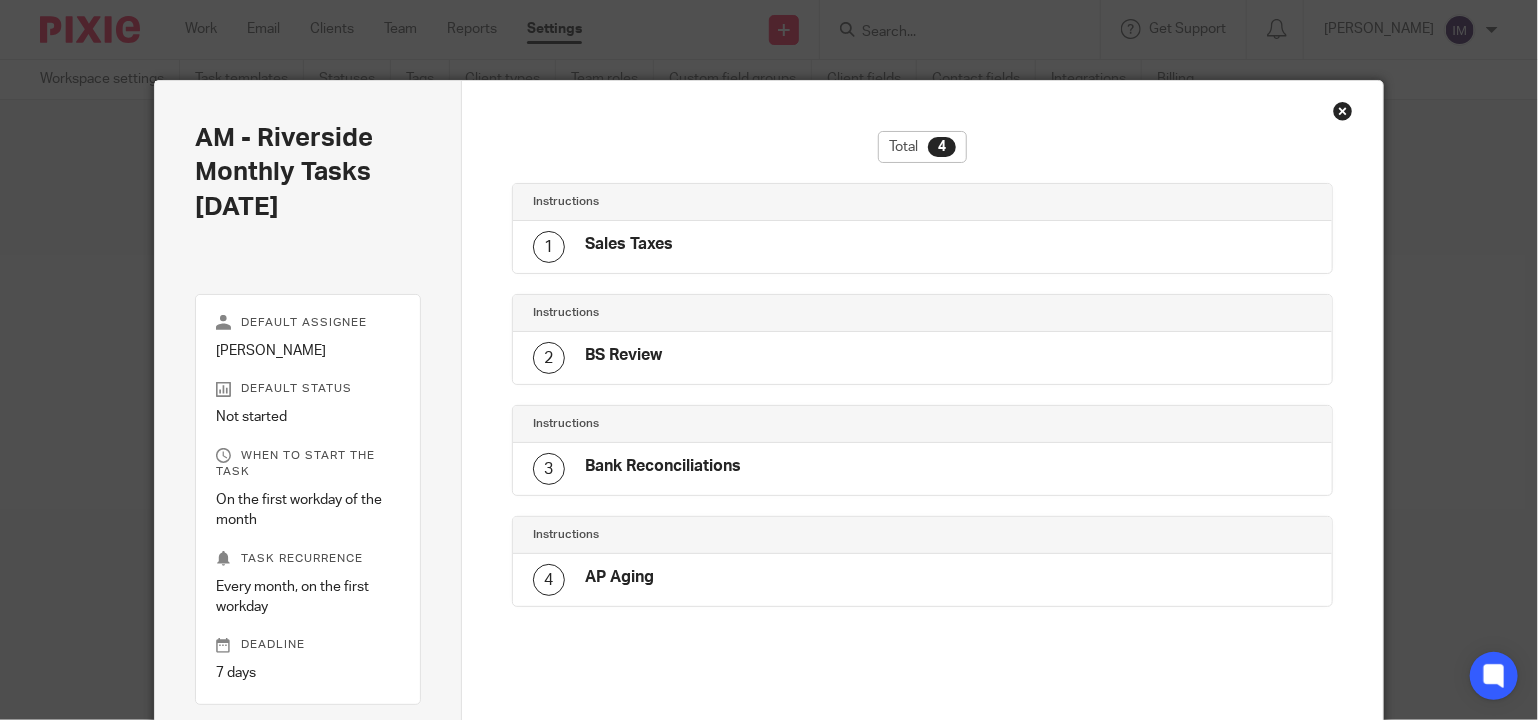 click on "Bank Reconciliations" at bounding box center (663, 466) 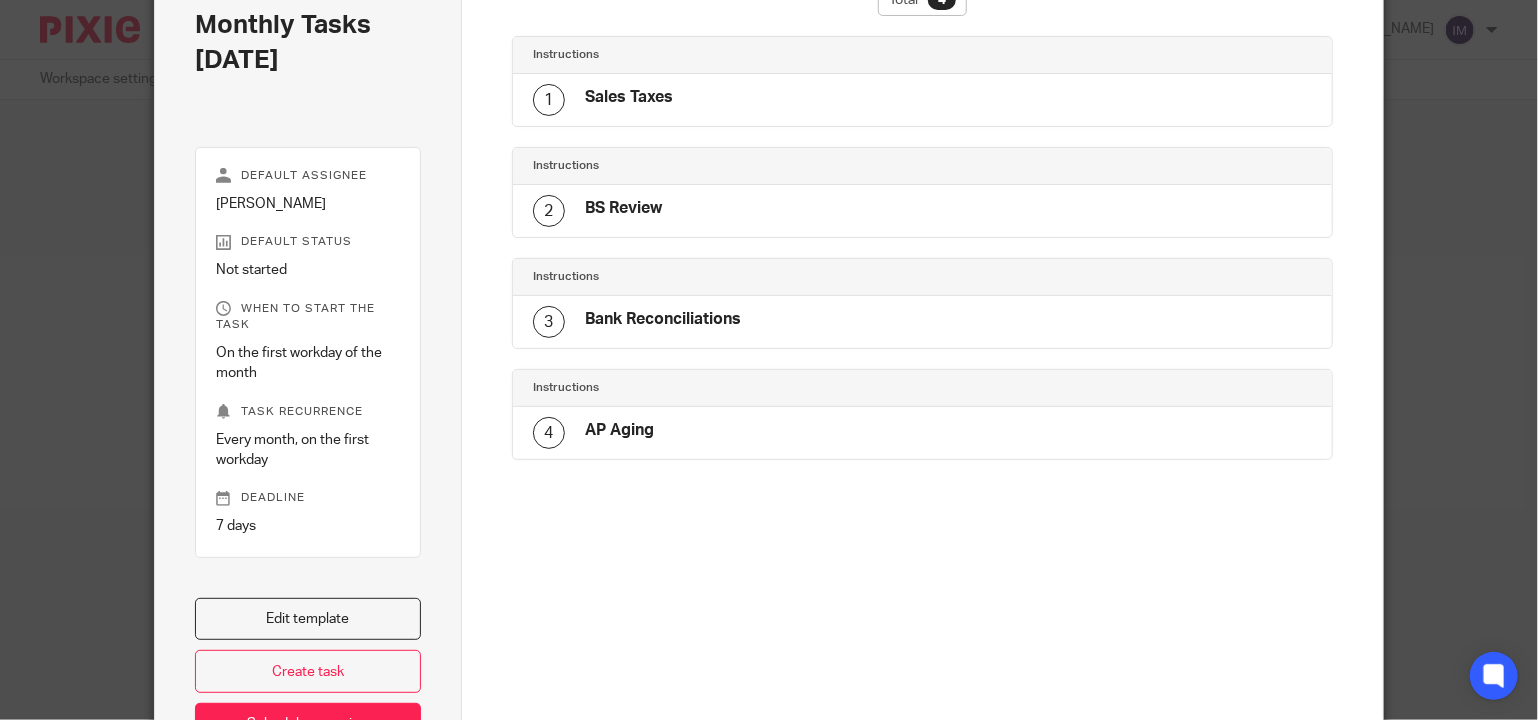 scroll, scrollTop: 0, scrollLeft: 0, axis: both 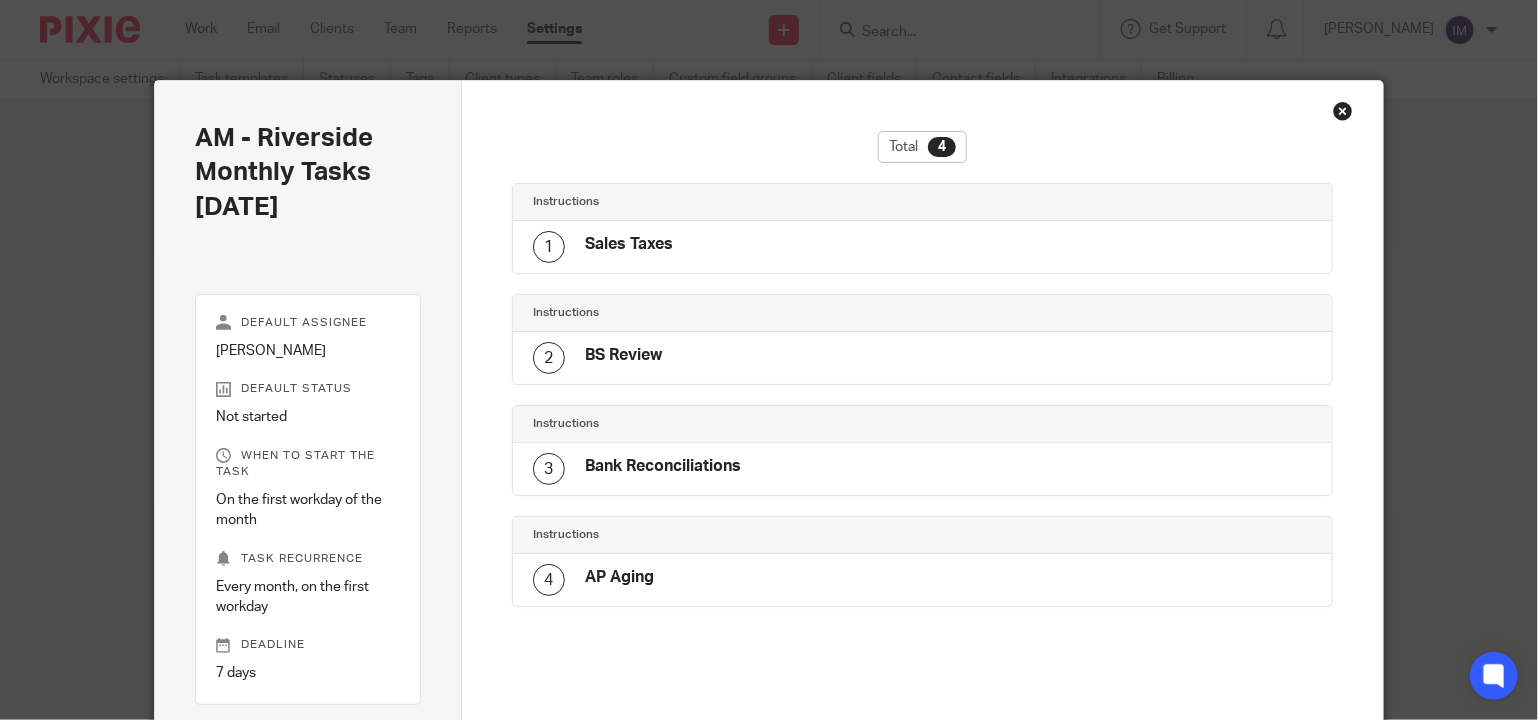 click on "BS Review" at bounding box center (623, 355) 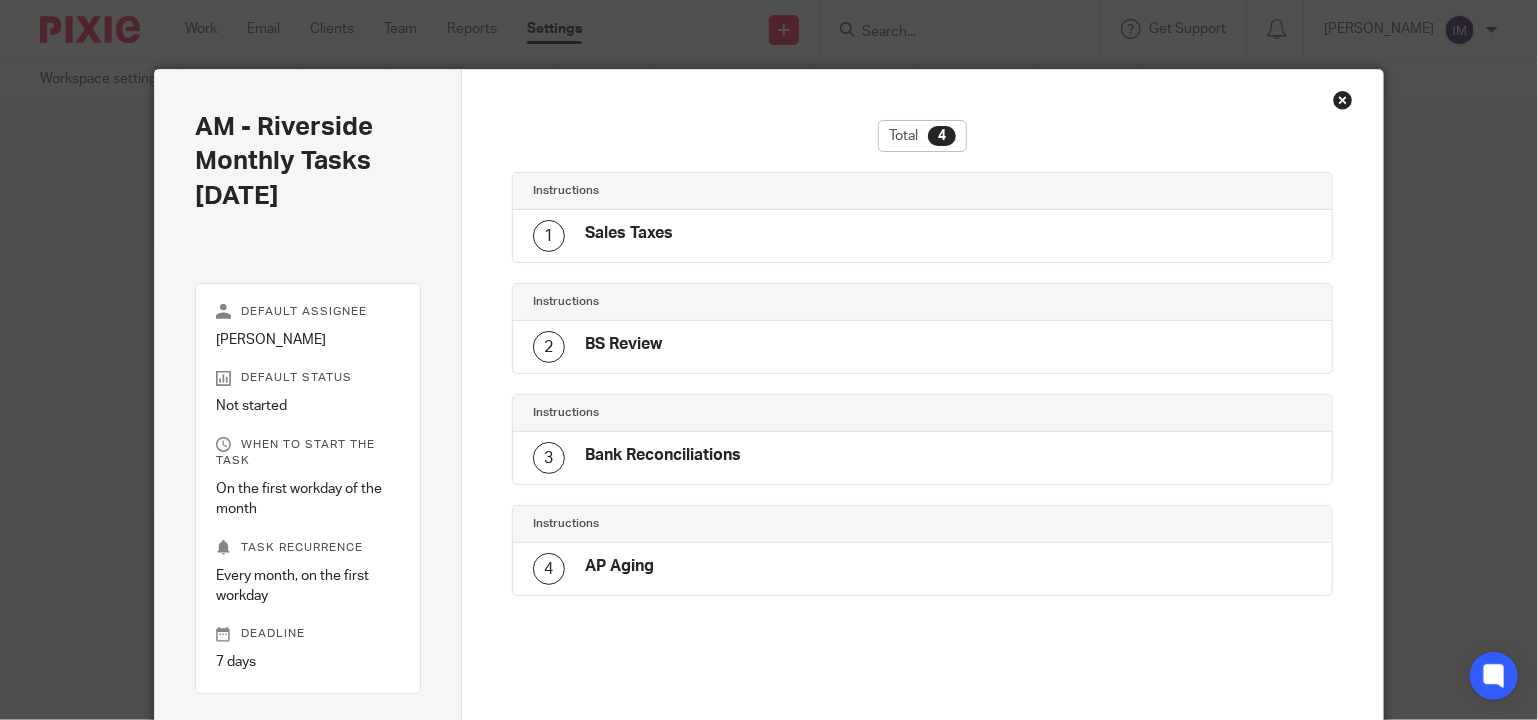scroll, scrollTop: 0, scrollLeft: 0, axis: both 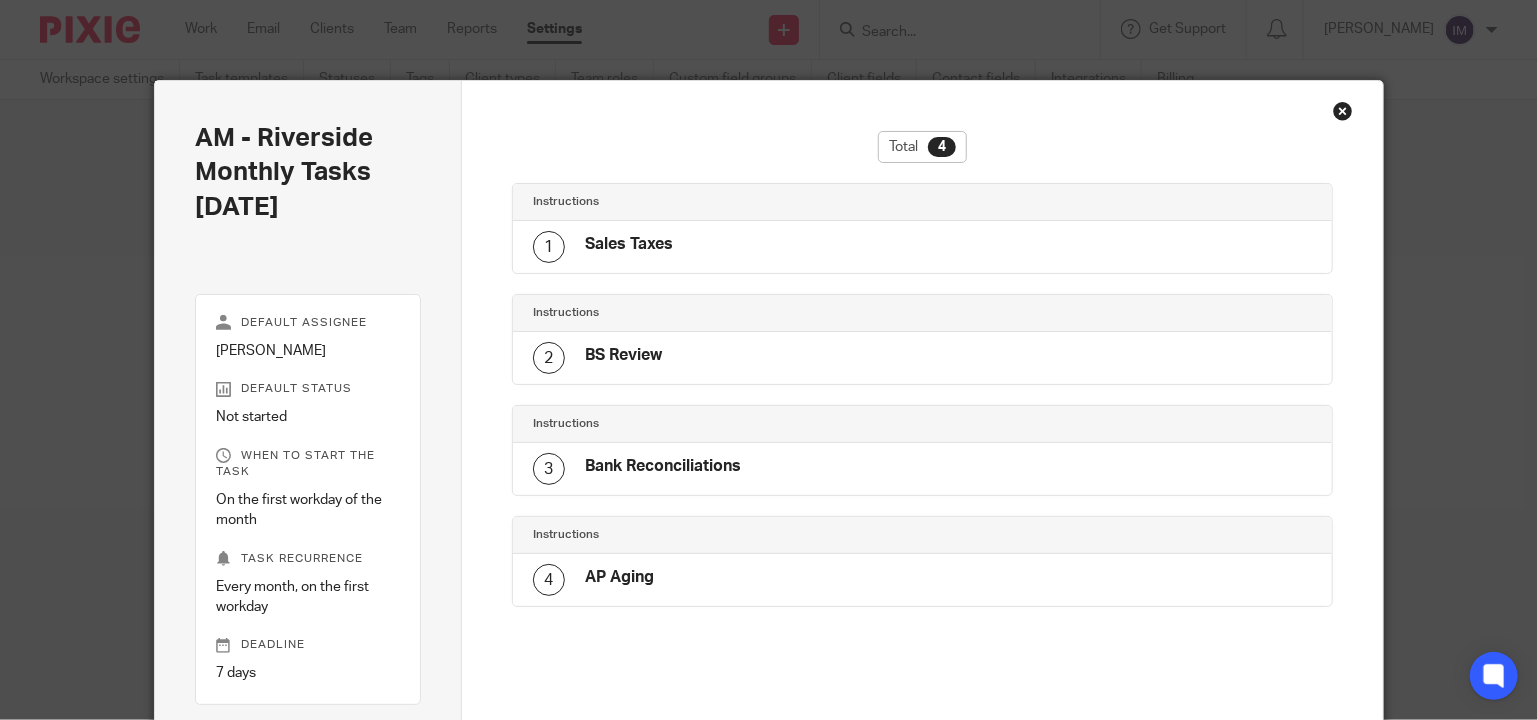 click at bounding box center [1343, 111] 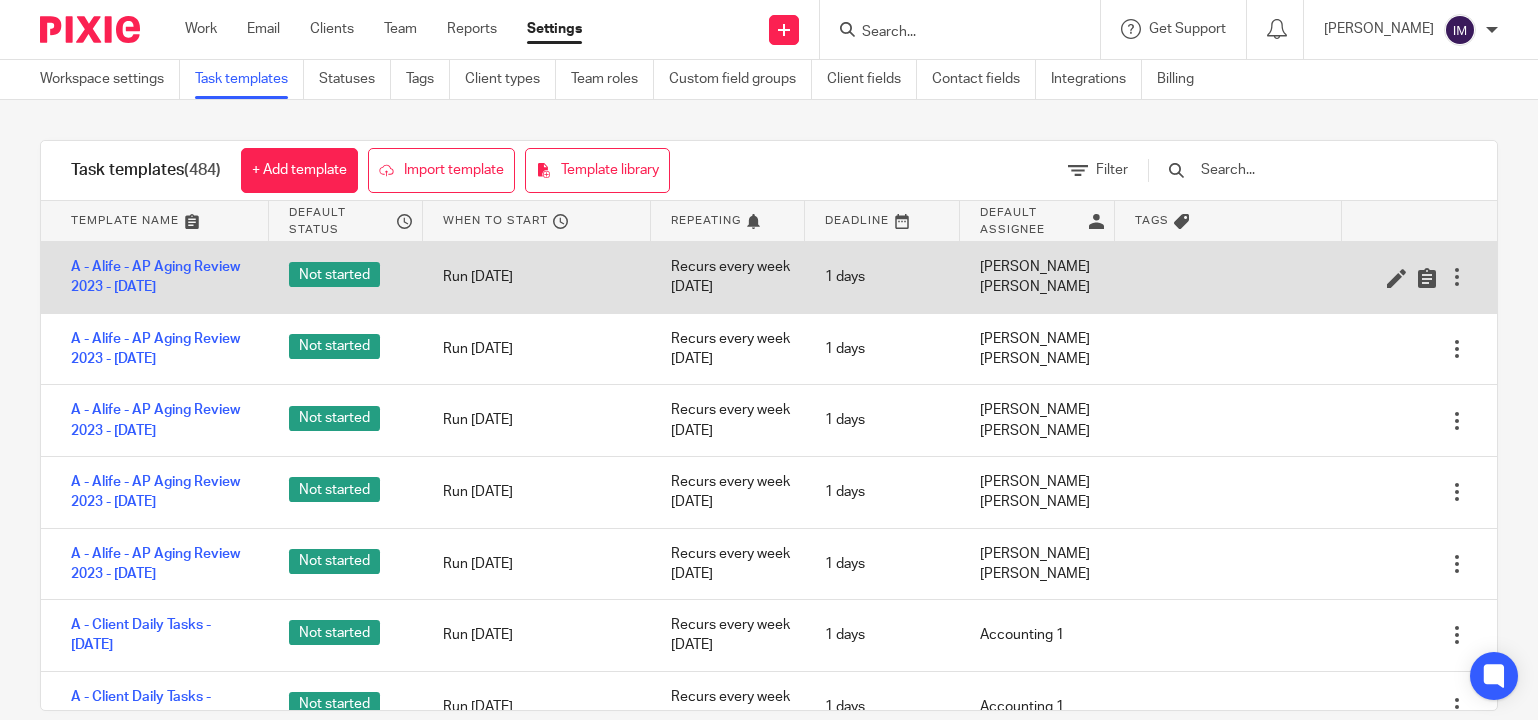 scroll, scrollTop: 0, scrollLeft: 0, axis: both 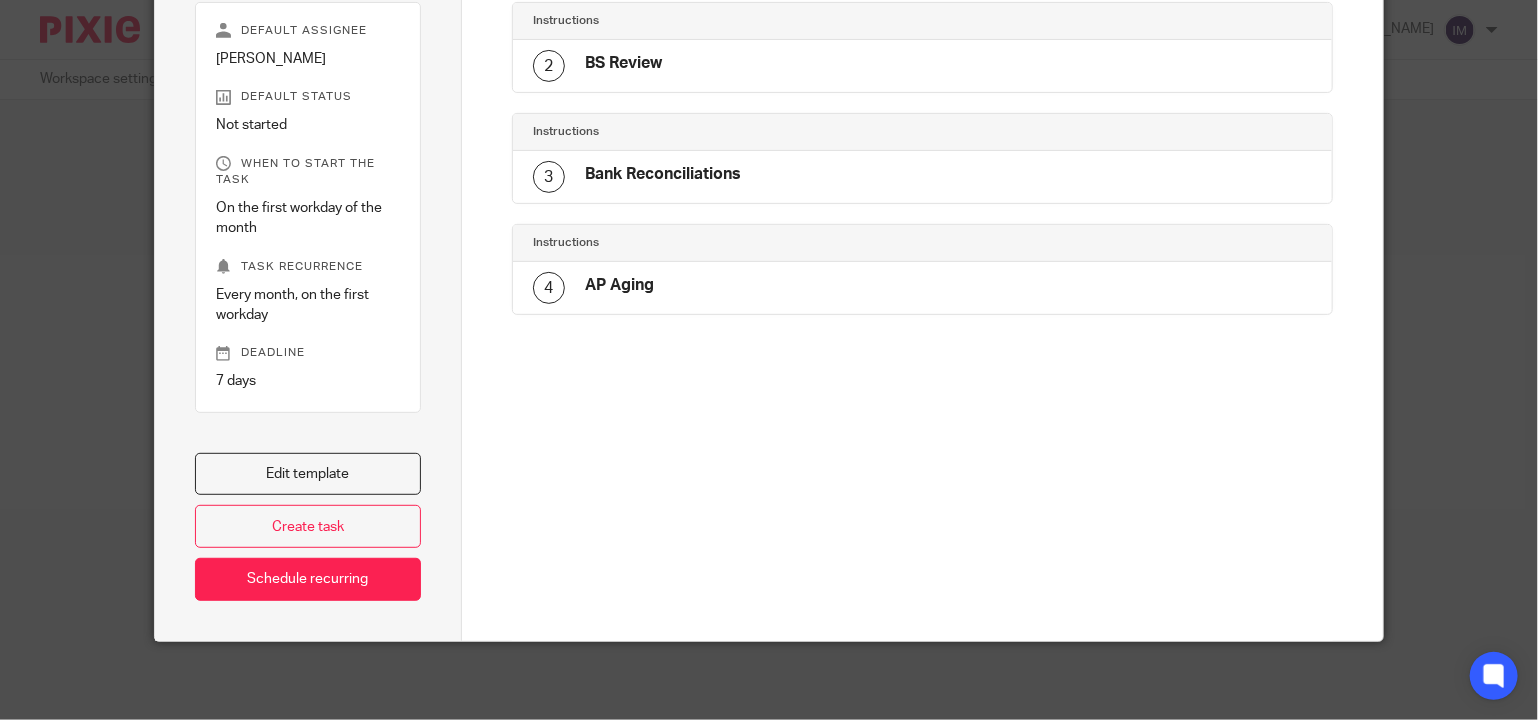 drag, startPoint x: 0, startPoint y: 0, endPoint x: 835, endPoint y: 342, distance: 902.3242 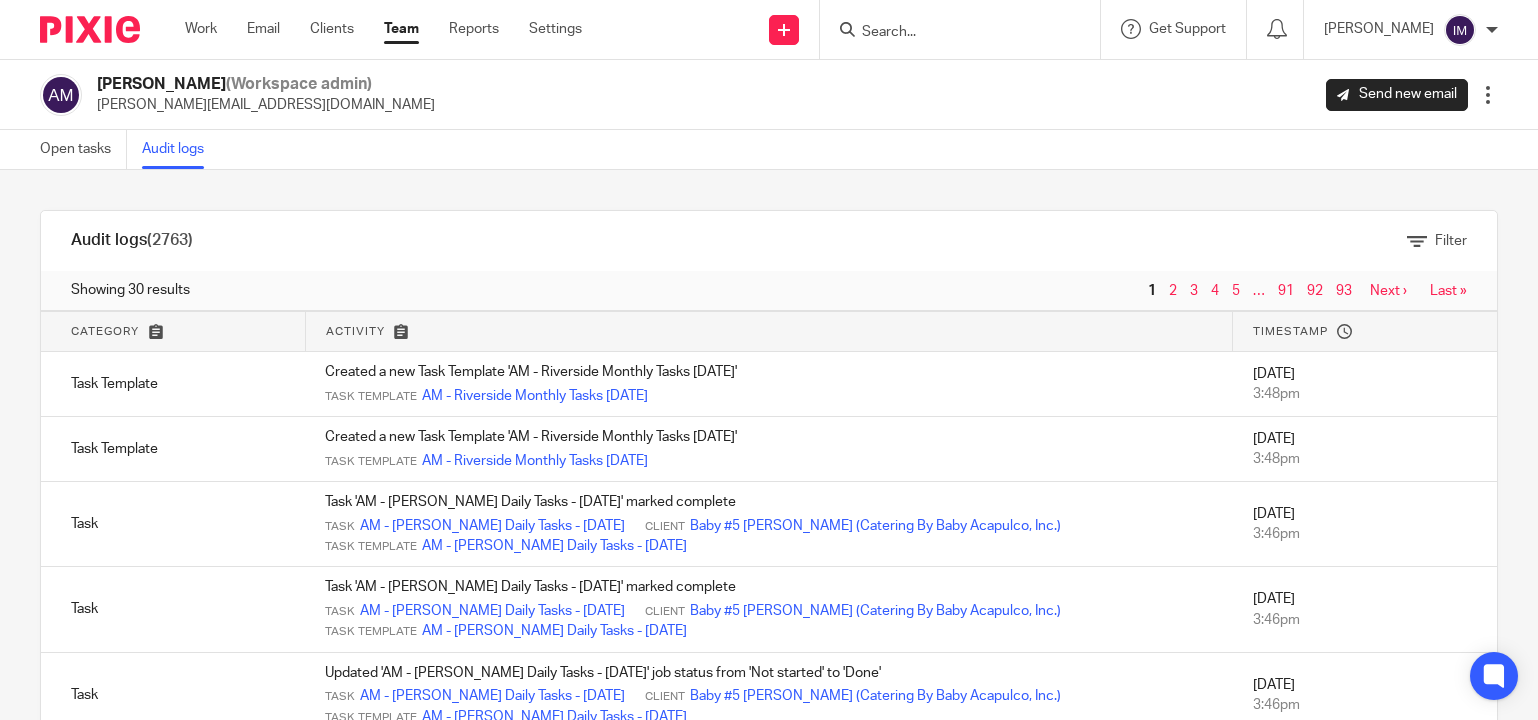 scroll, scrollTop: 0, scrollLeft: 0, axis: both 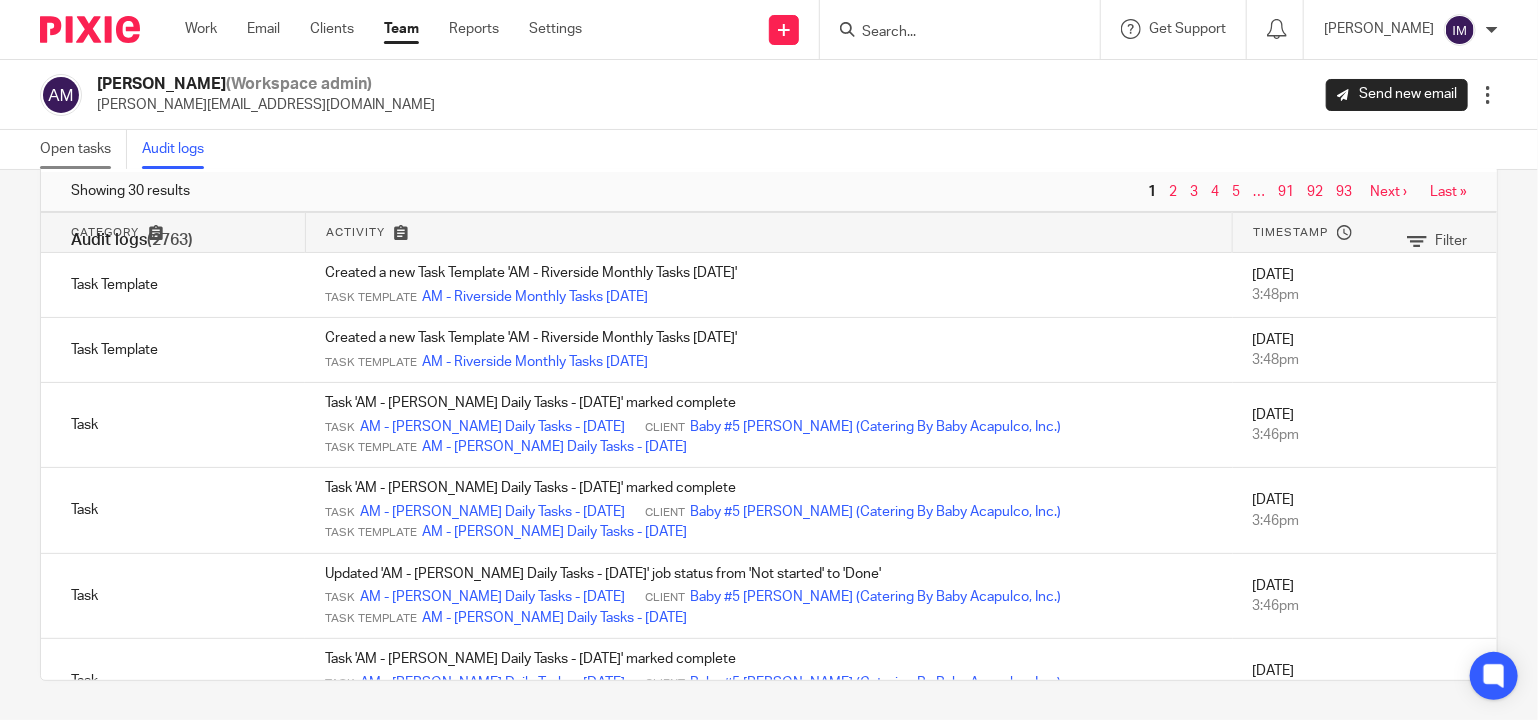 click on "Open tasks" at bounding box center [83, 149] 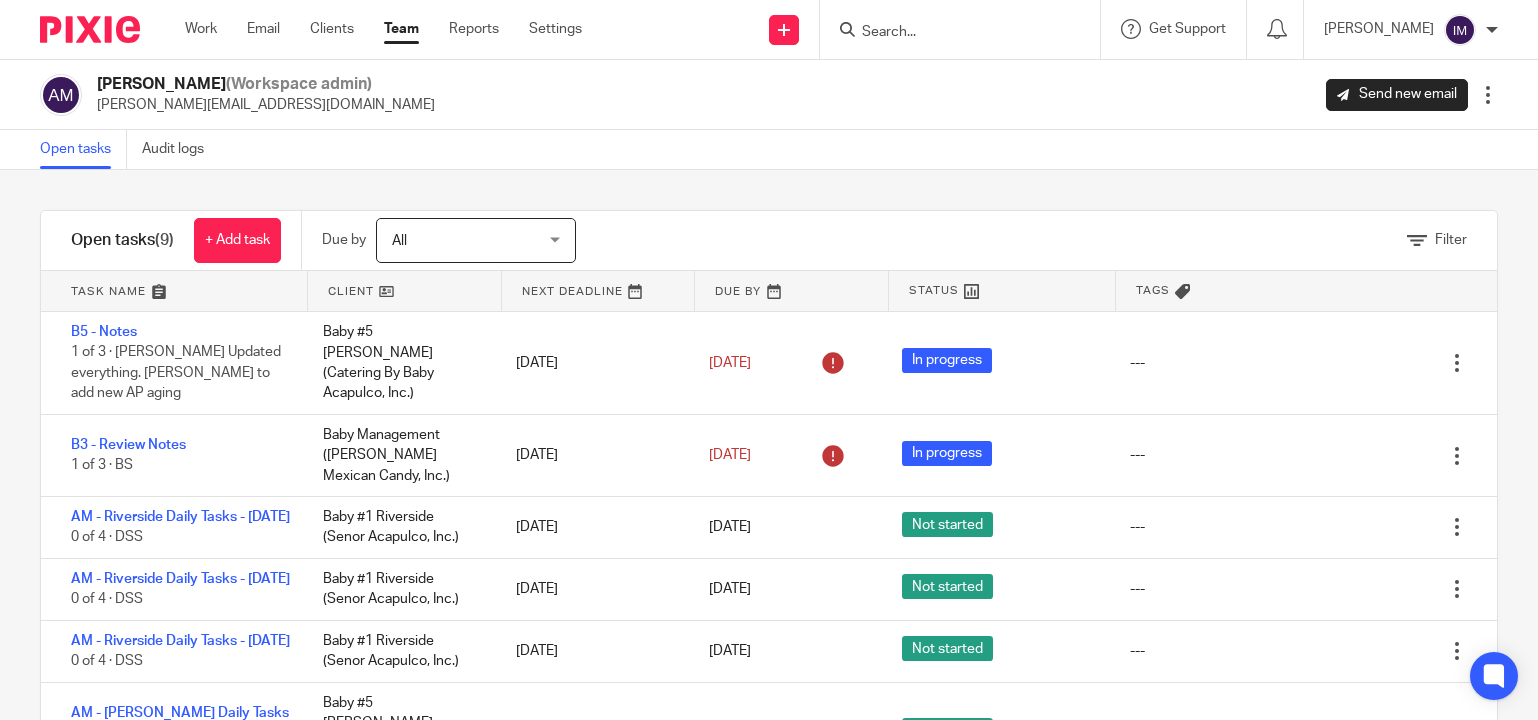 scroll, scrollTop: 0, scrollLeft: 0, axis: both 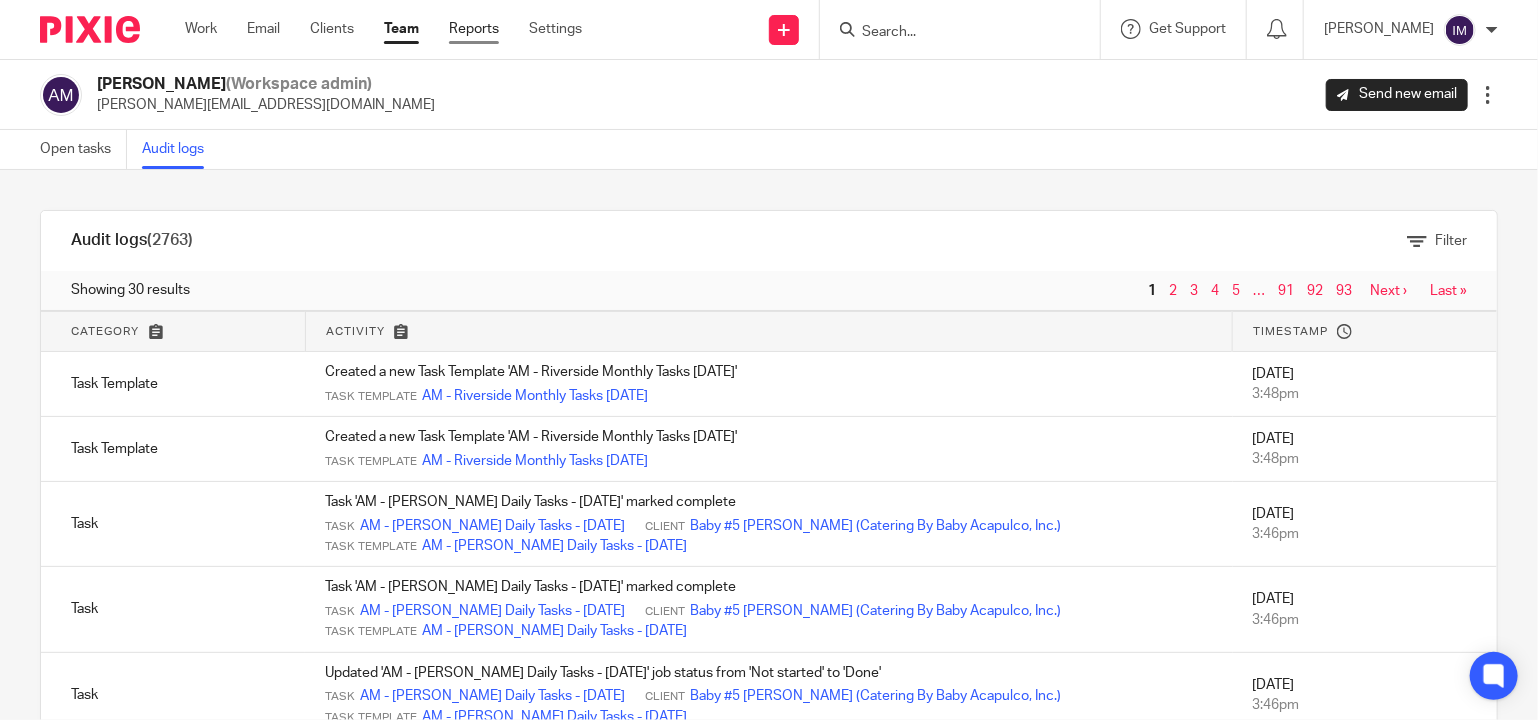 click on "Reports" at bounding box center (474, 29) 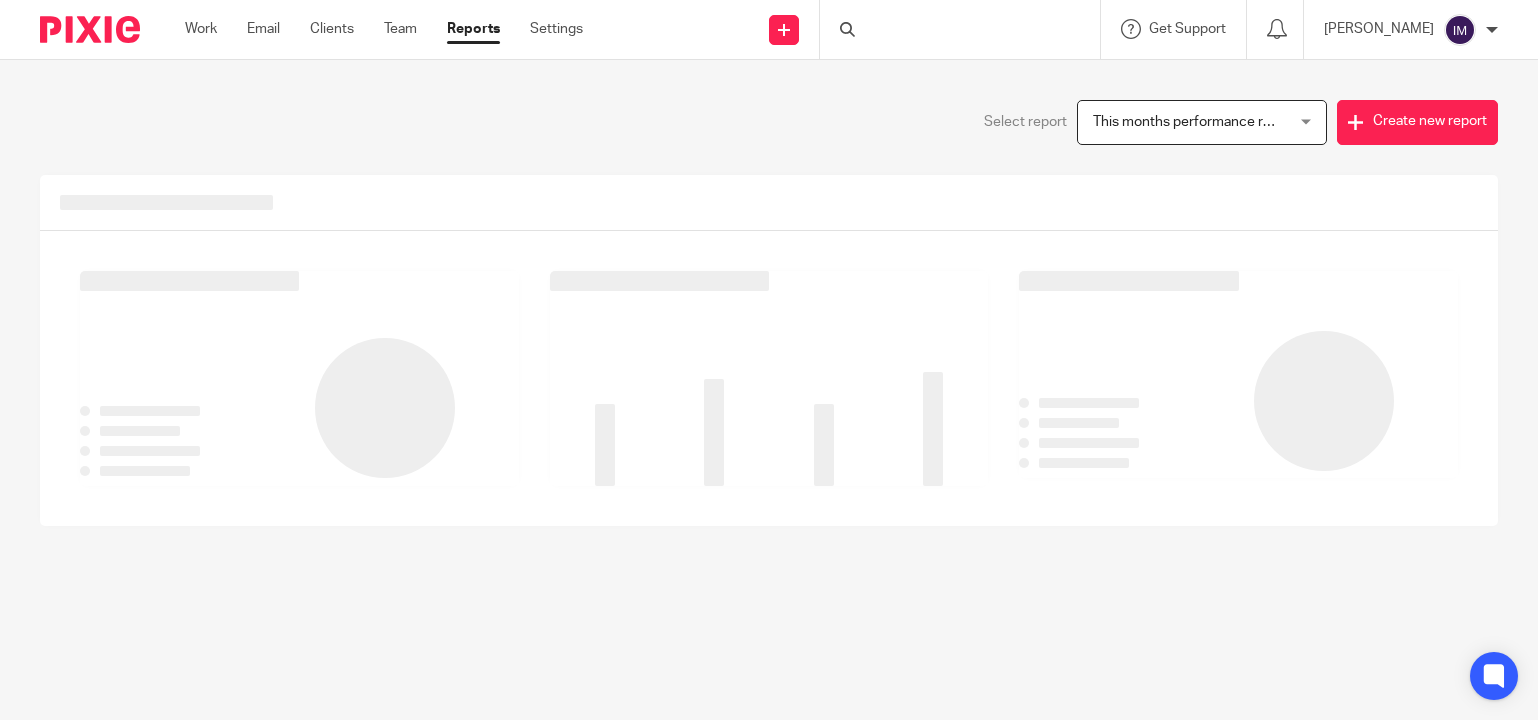 scroll, scrollTop: 0, scrollLeft: 0, axis: both 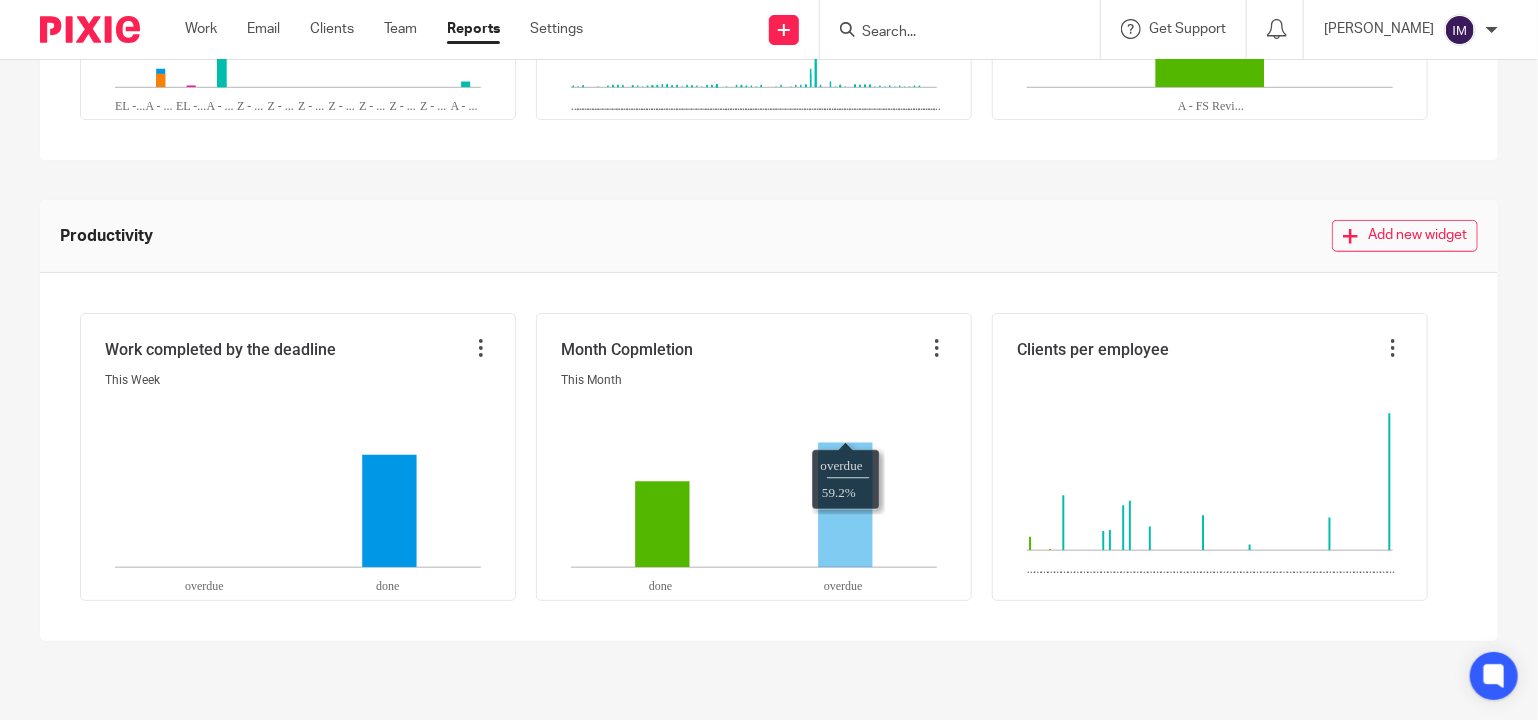 click 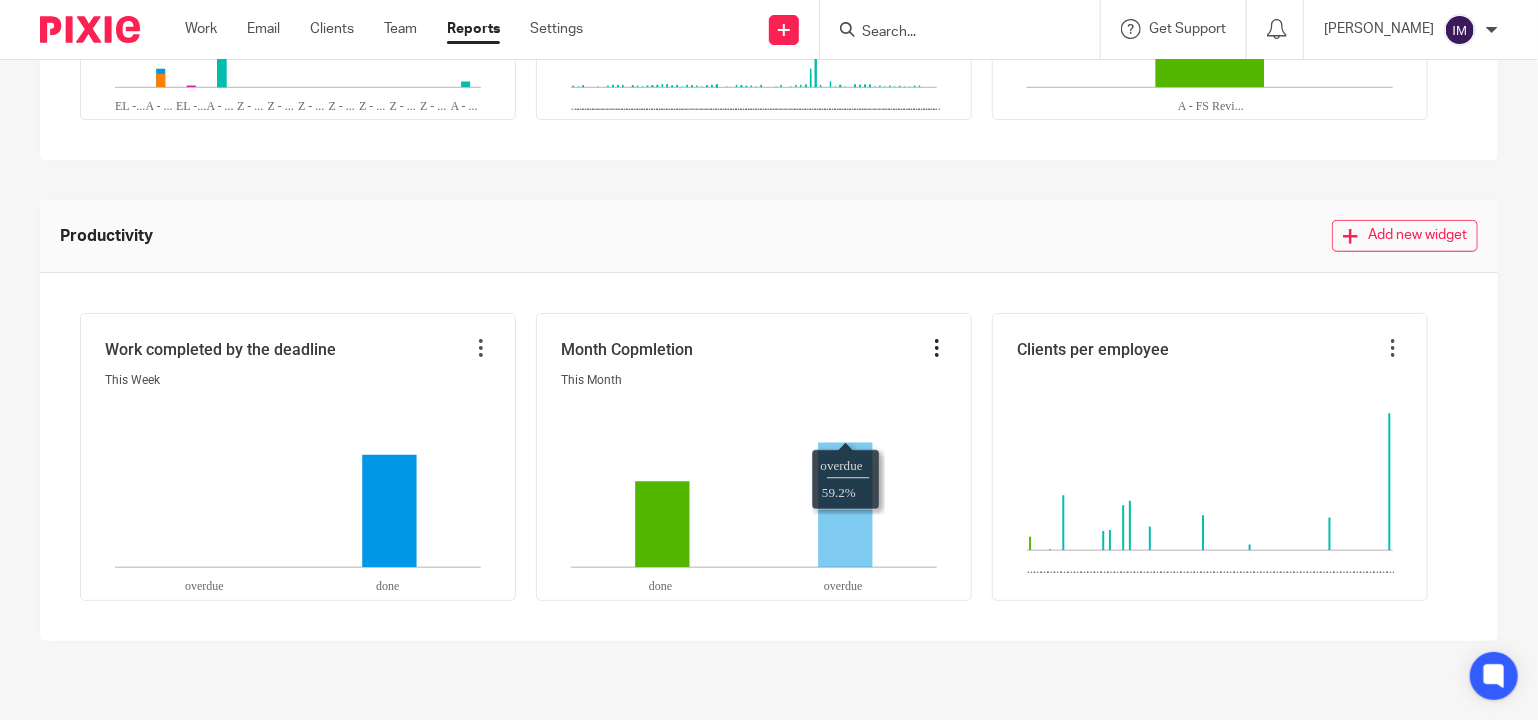 click at bounding box center [937, 348] 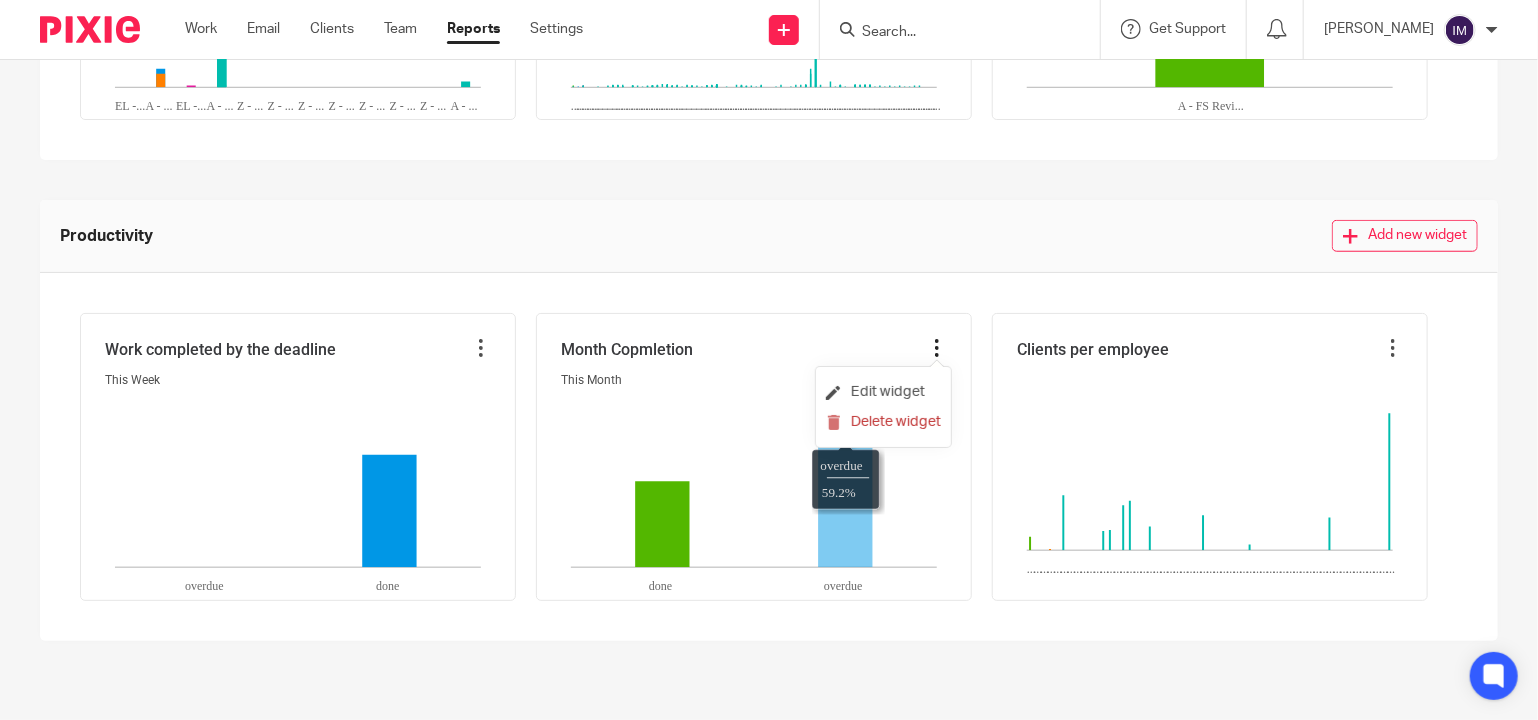click at bounding box center [937, 348] 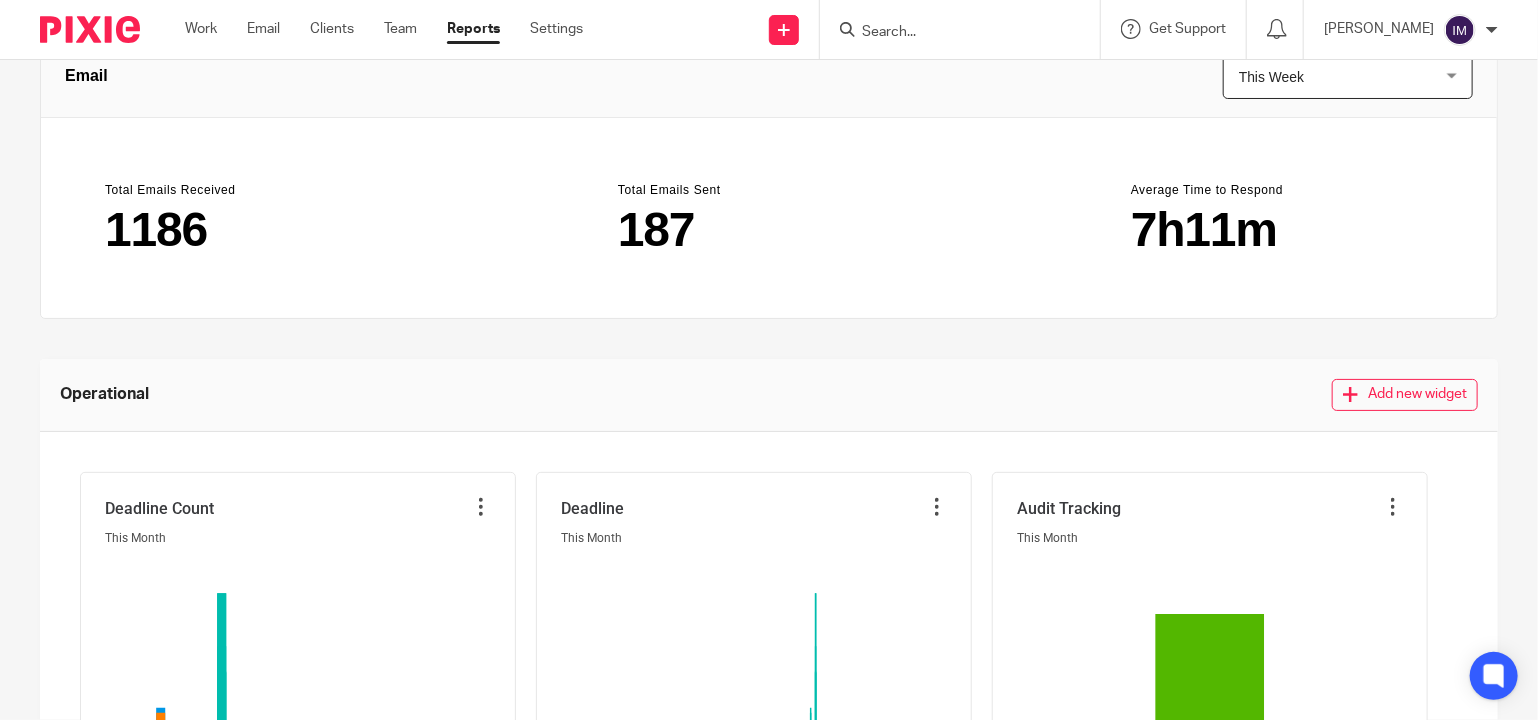 scroll, scrollTop: 0, scrollLeft: 0, axis: both 